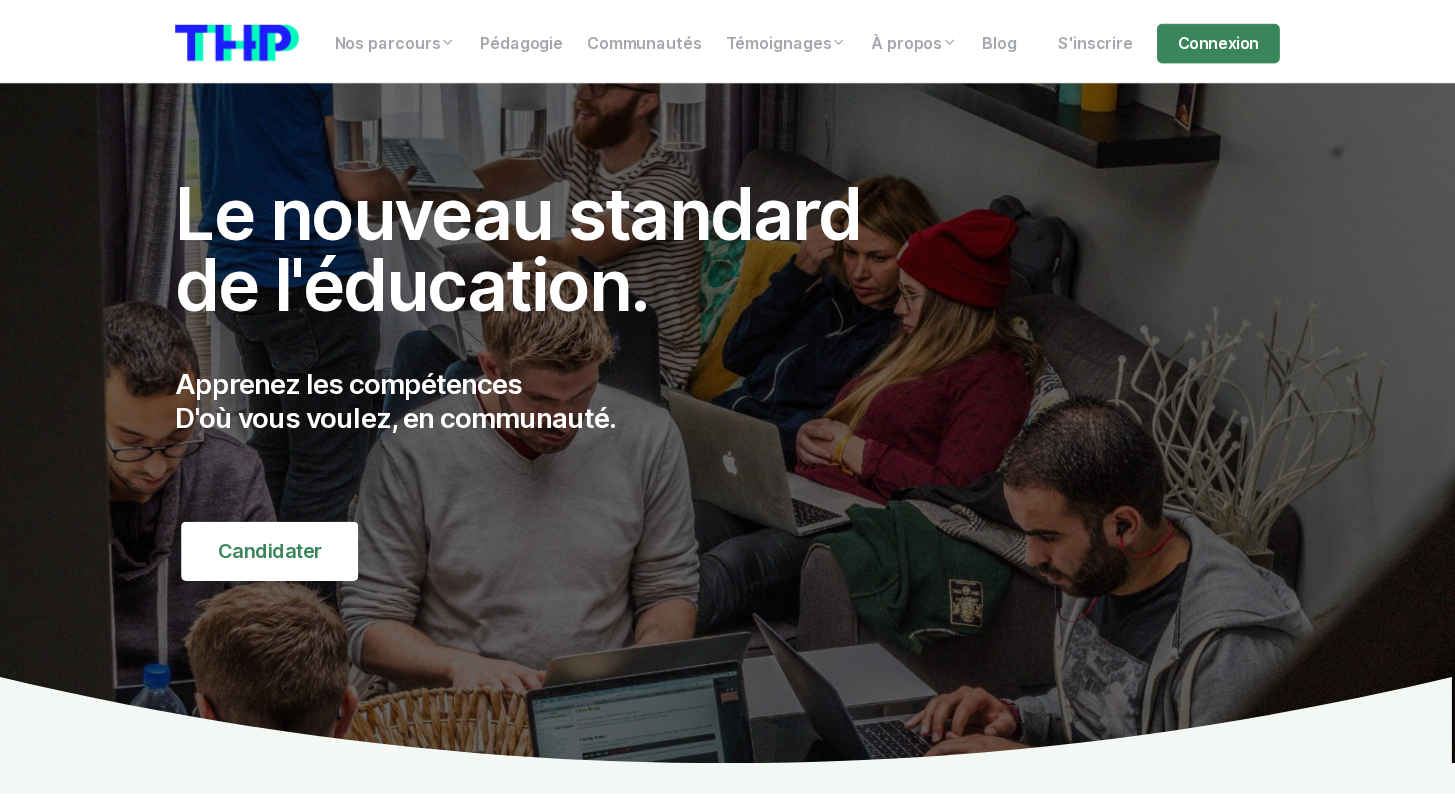 scroll, scrollTop: 0, scrollLeft: 0, axis: both 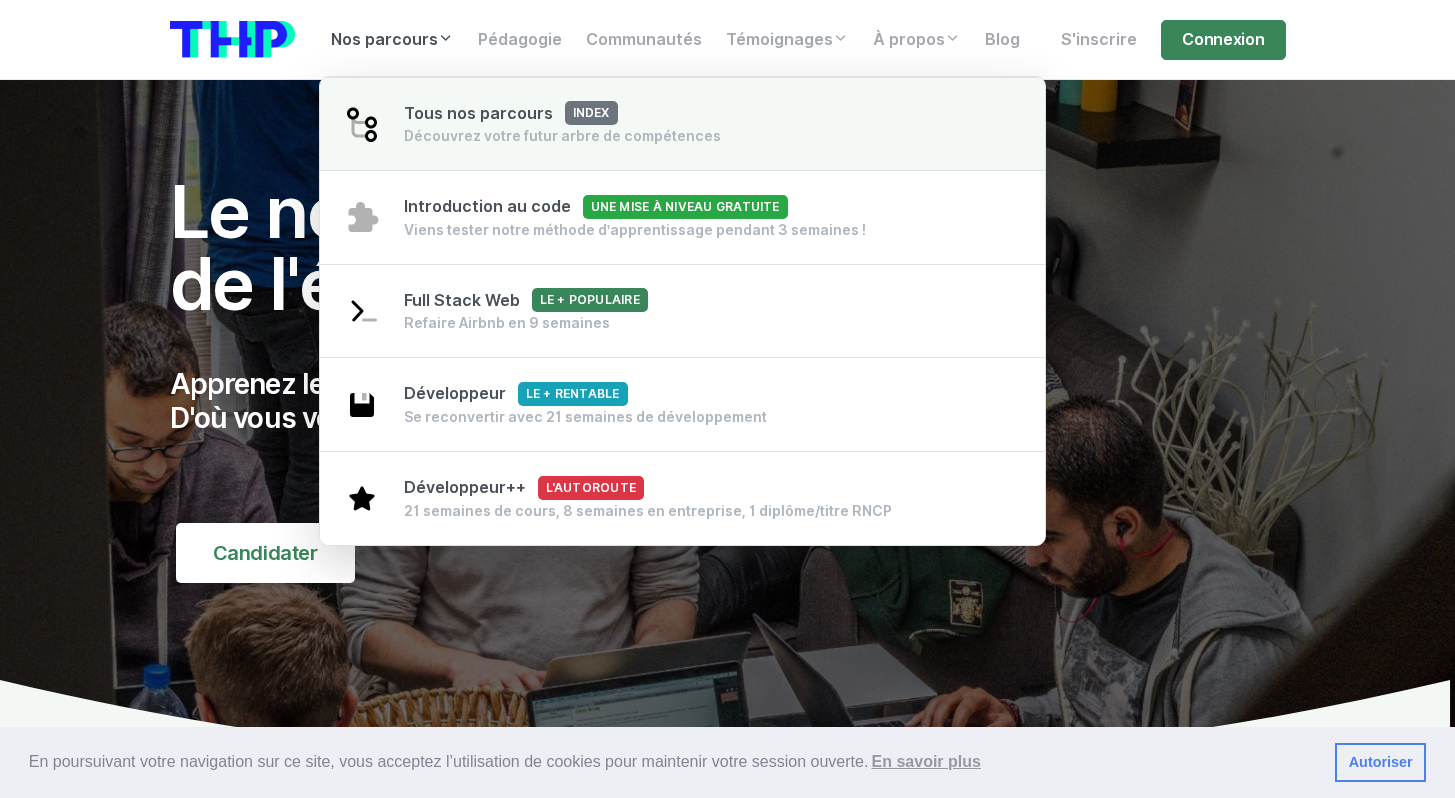 click on "Tous nos parcours
index" at bounding box center (511, 113) 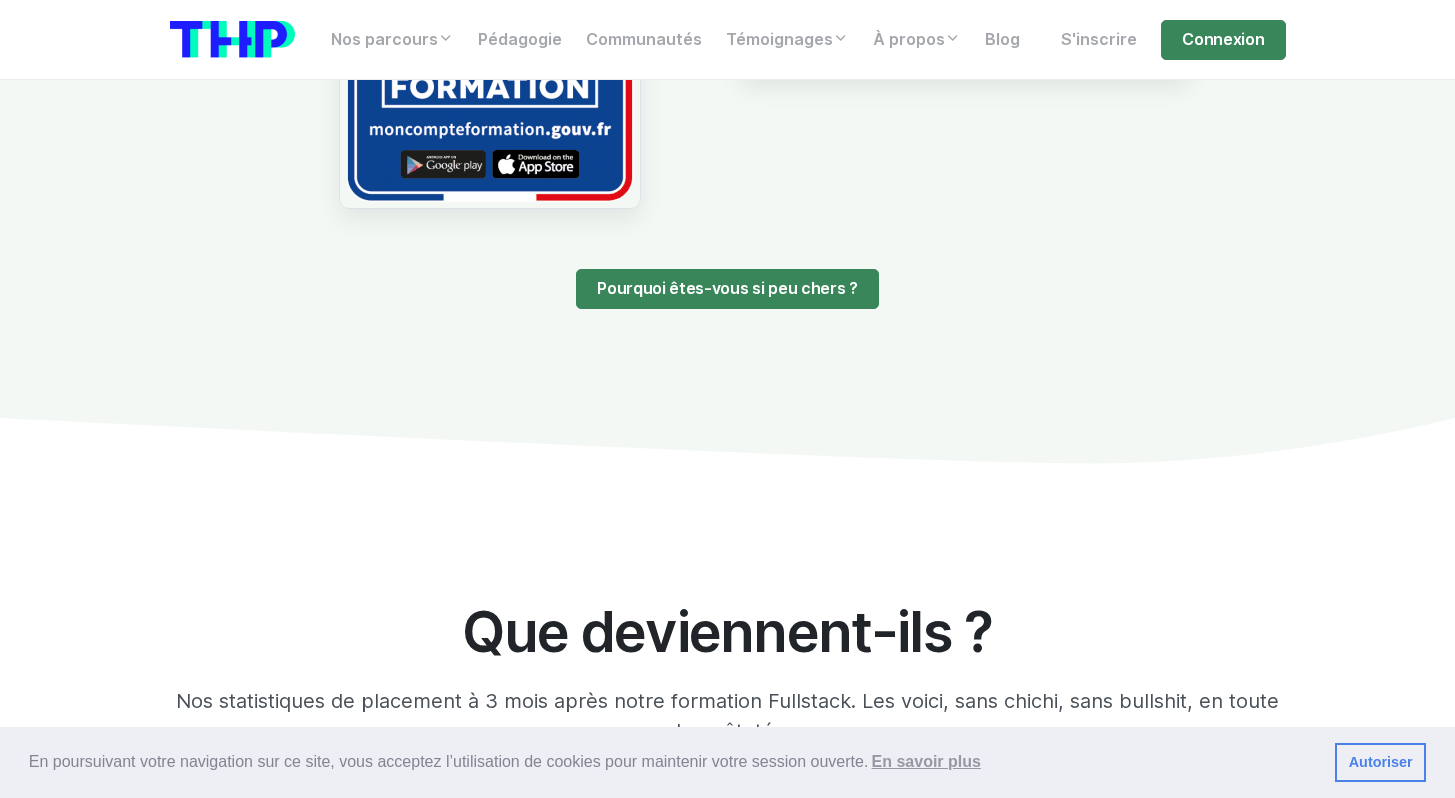 scroll, scrollTop: 0, scrollLeft: 0, axis: both 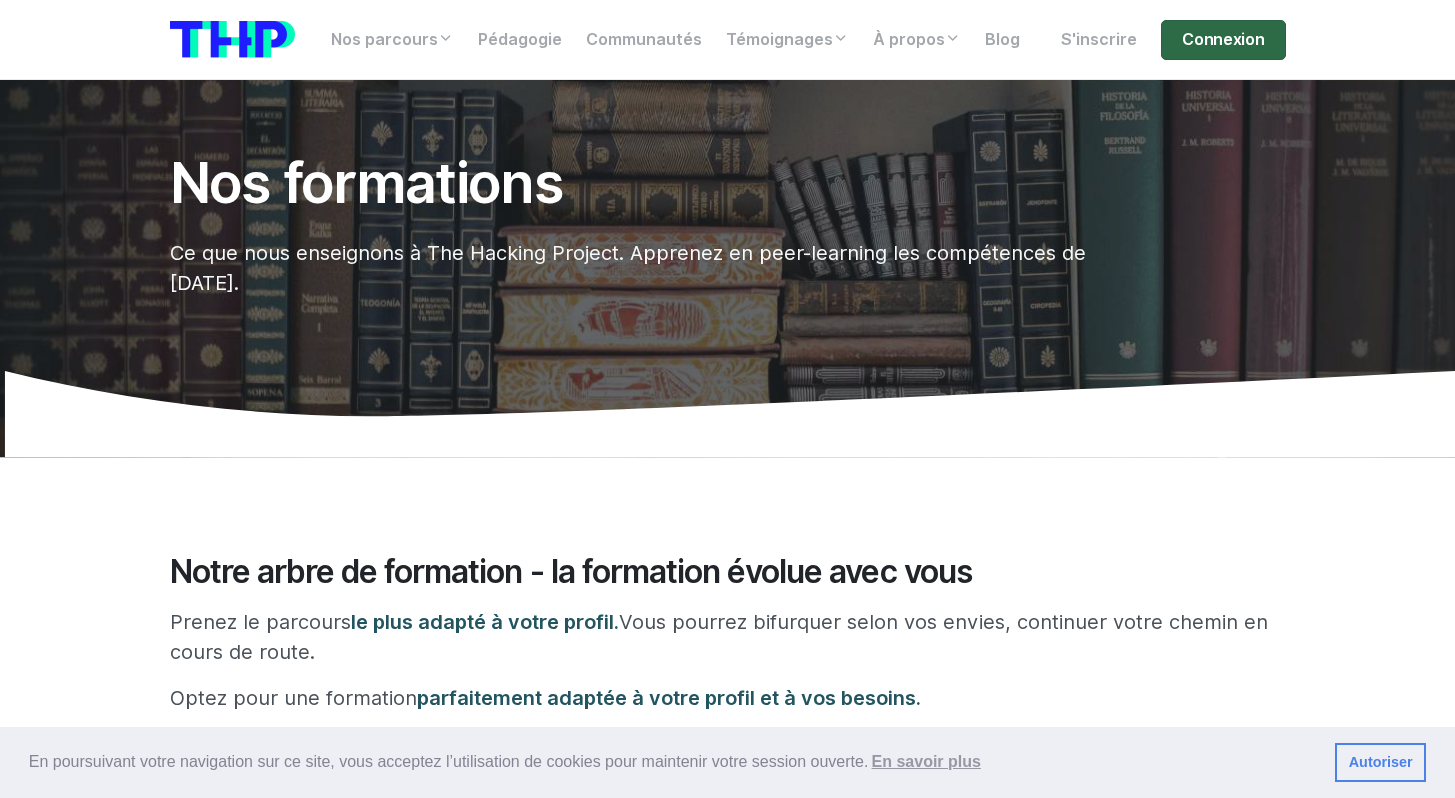 click on "Connexion" at bounding box center [1223, 40] 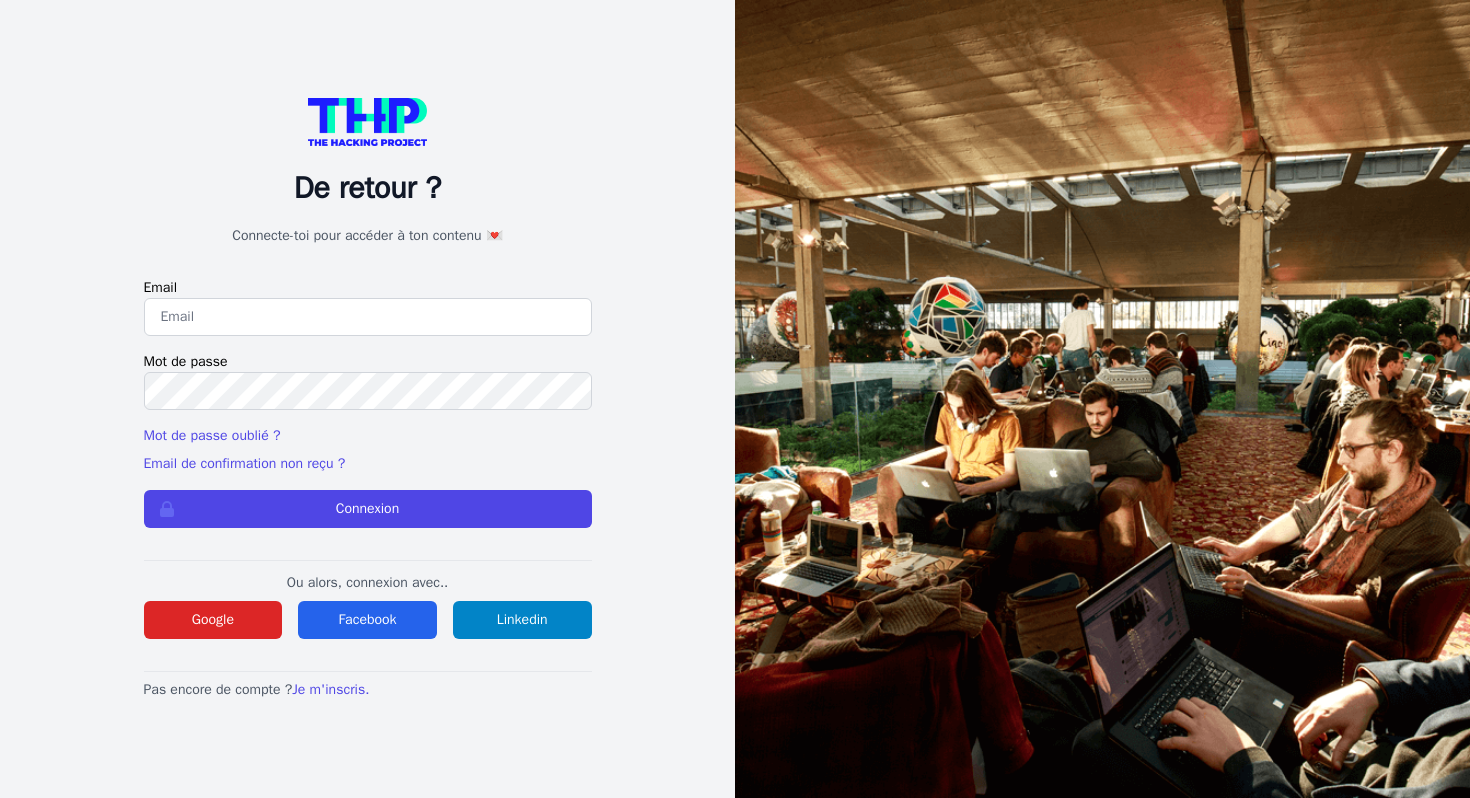 scroll, scrollTop: 0, scrollLeft: 0, axis: both 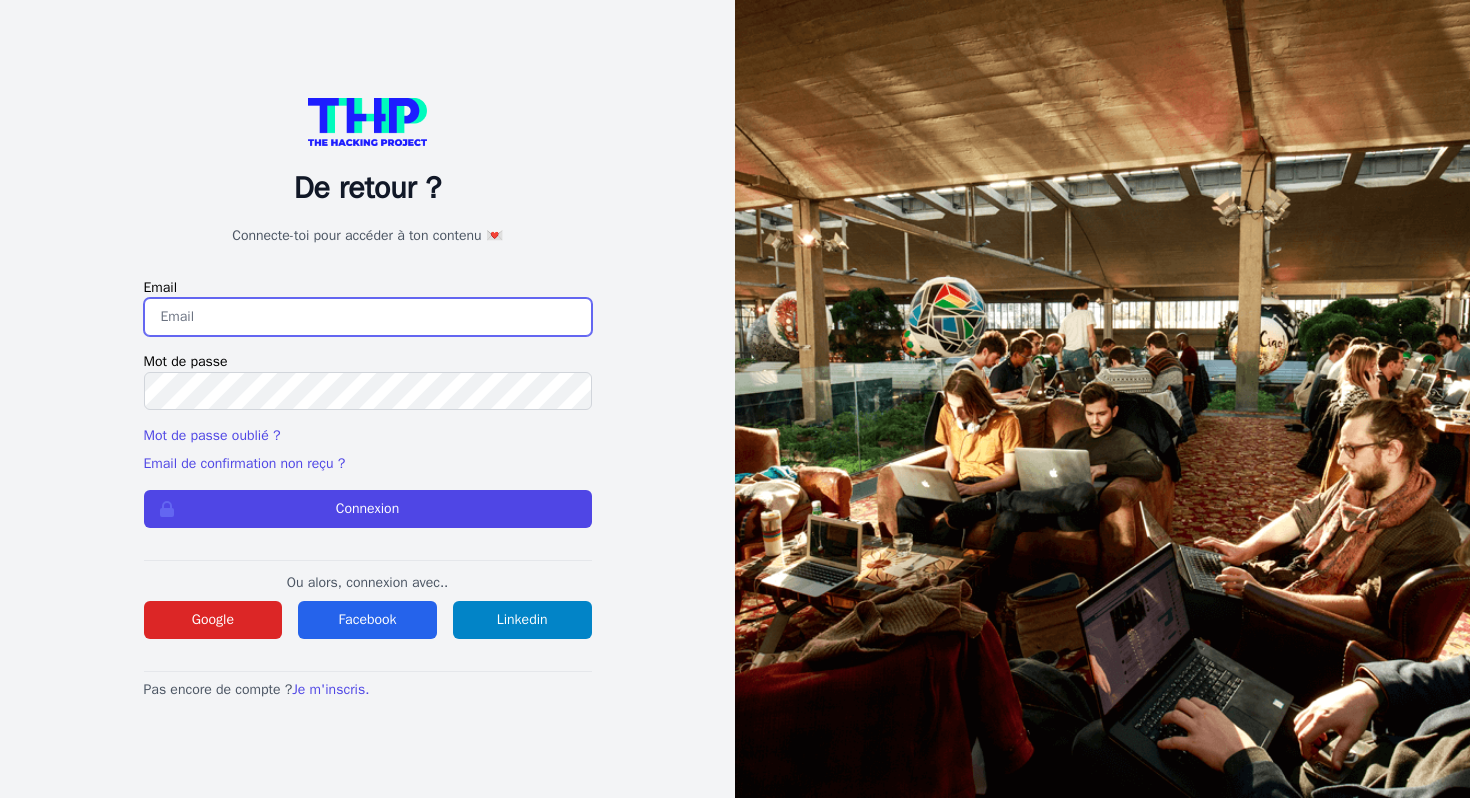 type on "n.hermet@gmail.com" 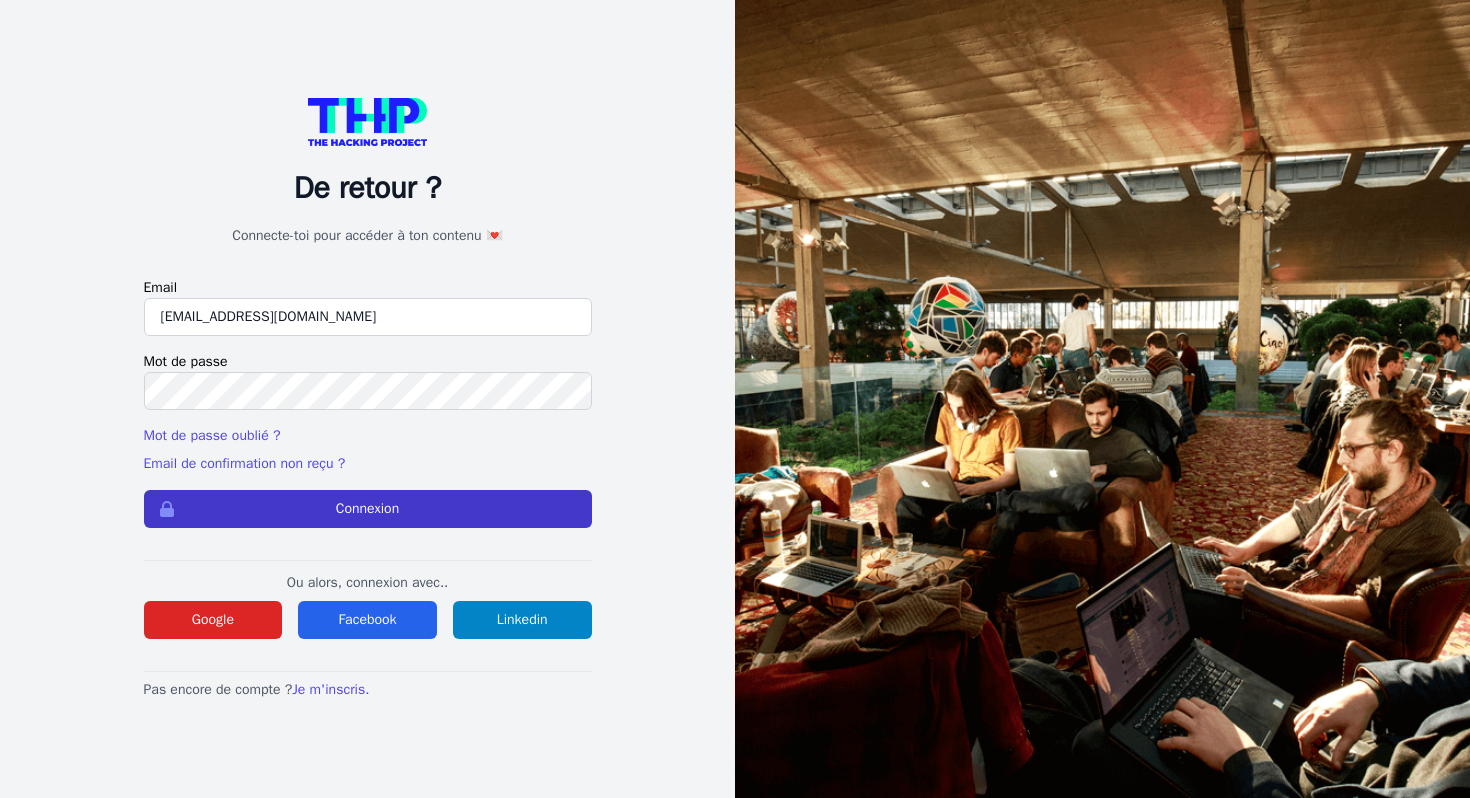 click on "Connexion" at bounding box center [368, 509] 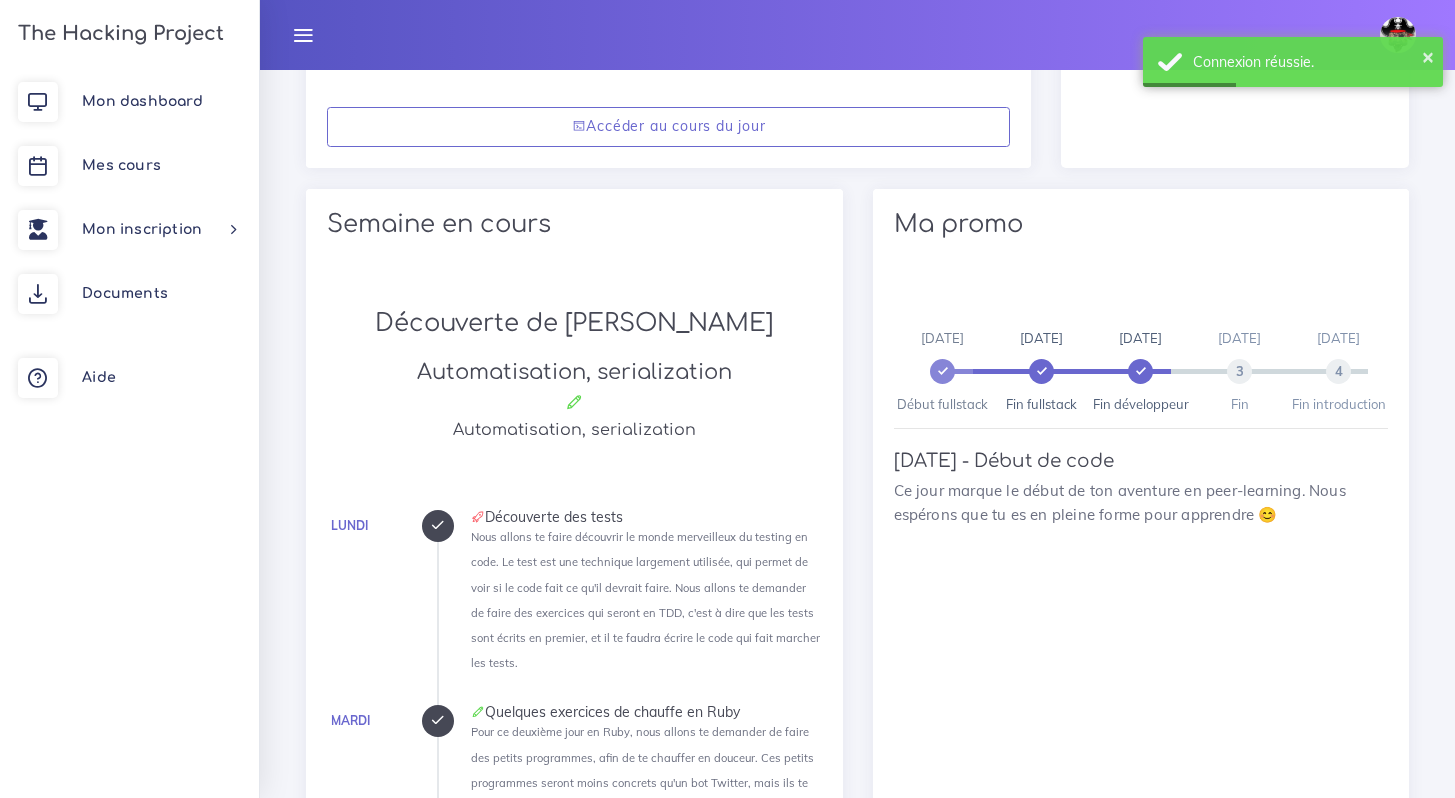 scroll, scrollTop: 219, scrollLeft: 0, axis: vertical 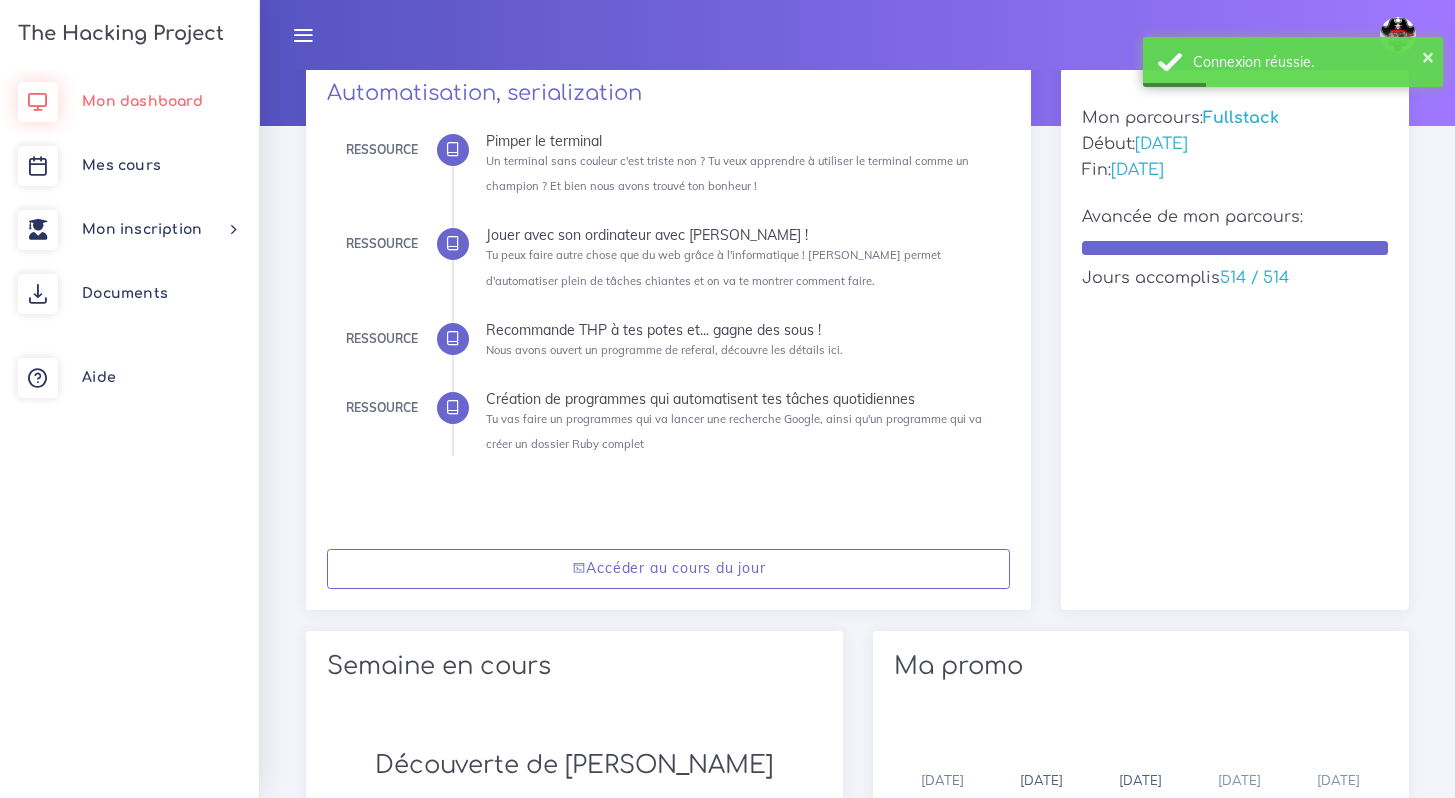 click on "Mon dashboard" at bounding box center [142, 101] 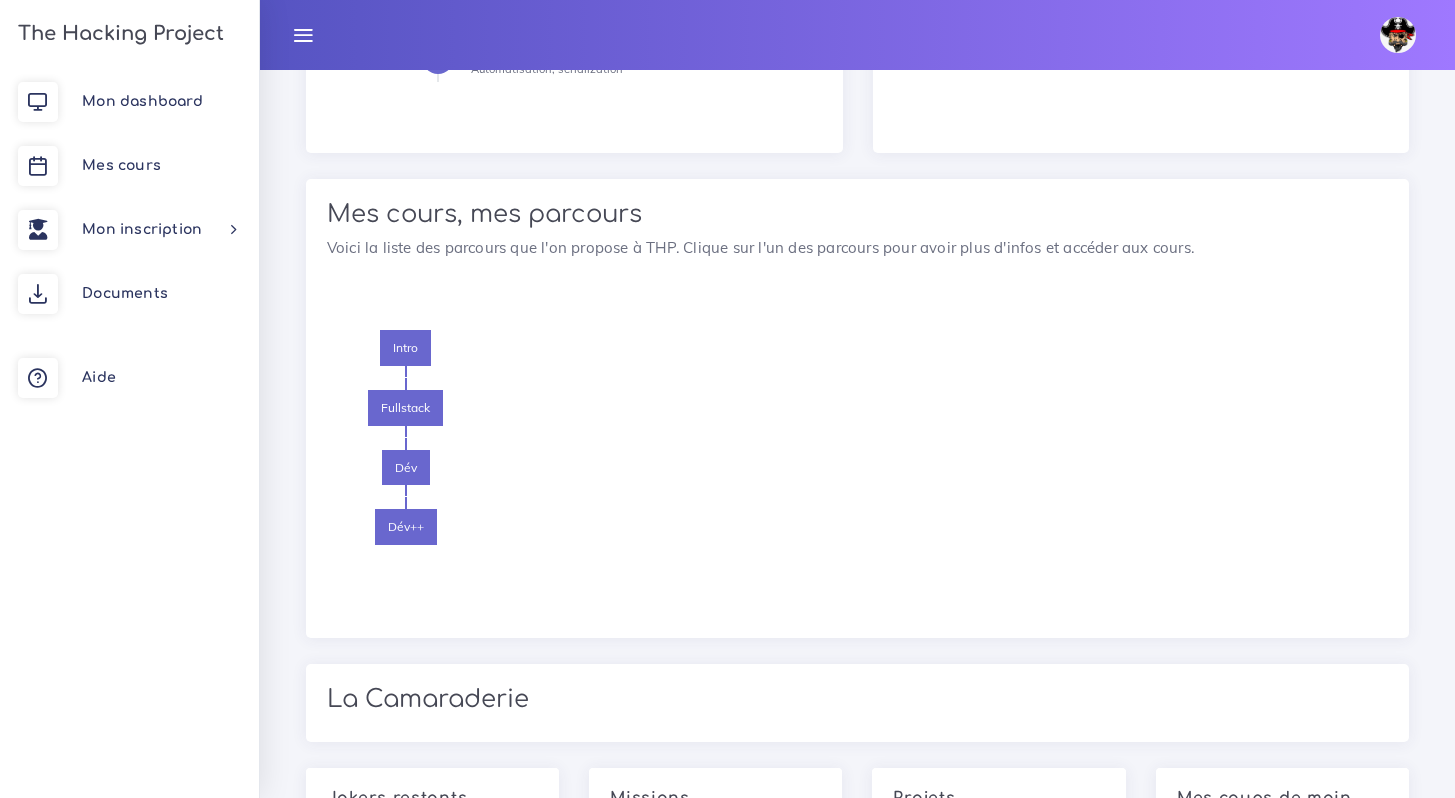 scroll, scrollTop: 1842, scrollLeft: 0, axis: vertical 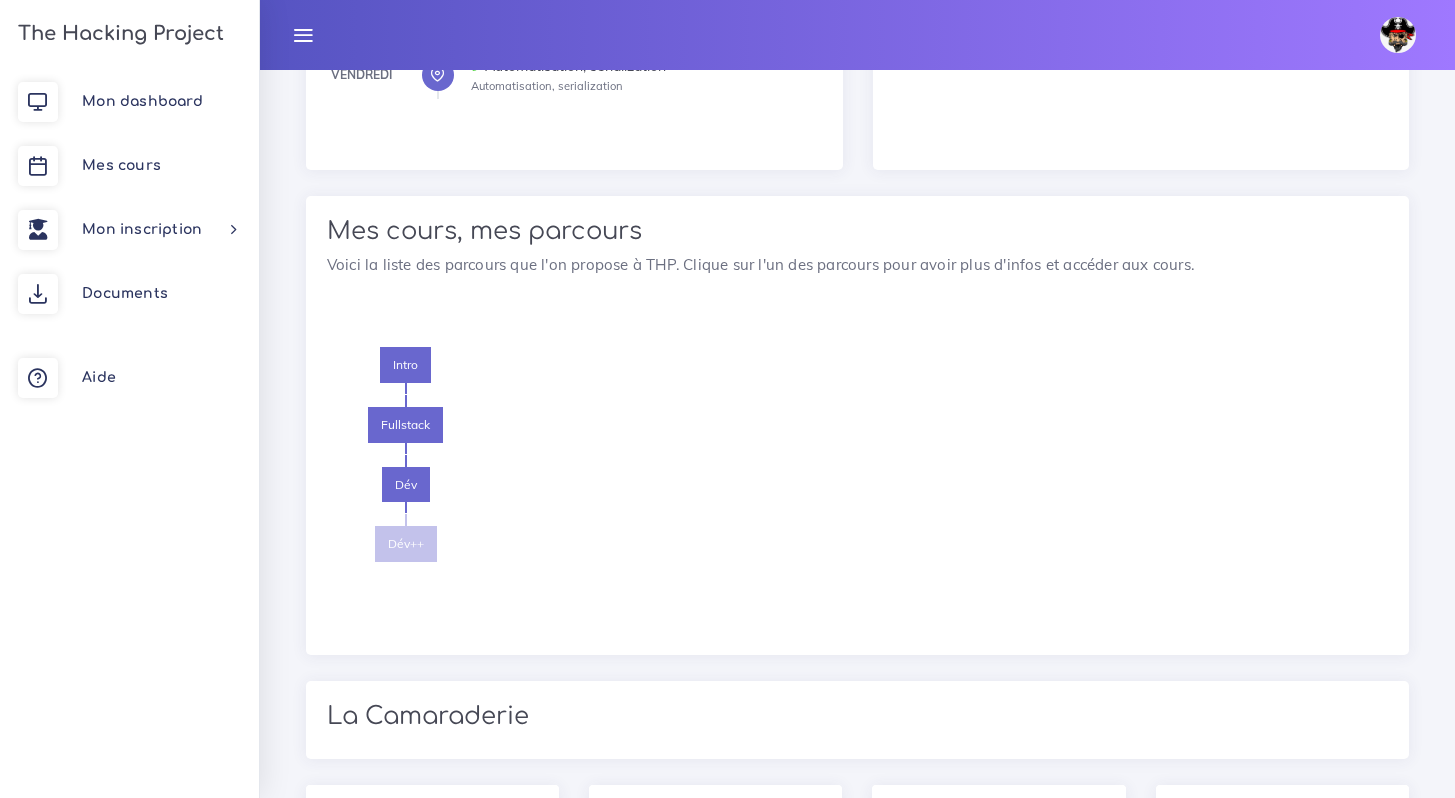 click on "Dév++" at bounding box center [406, 544] 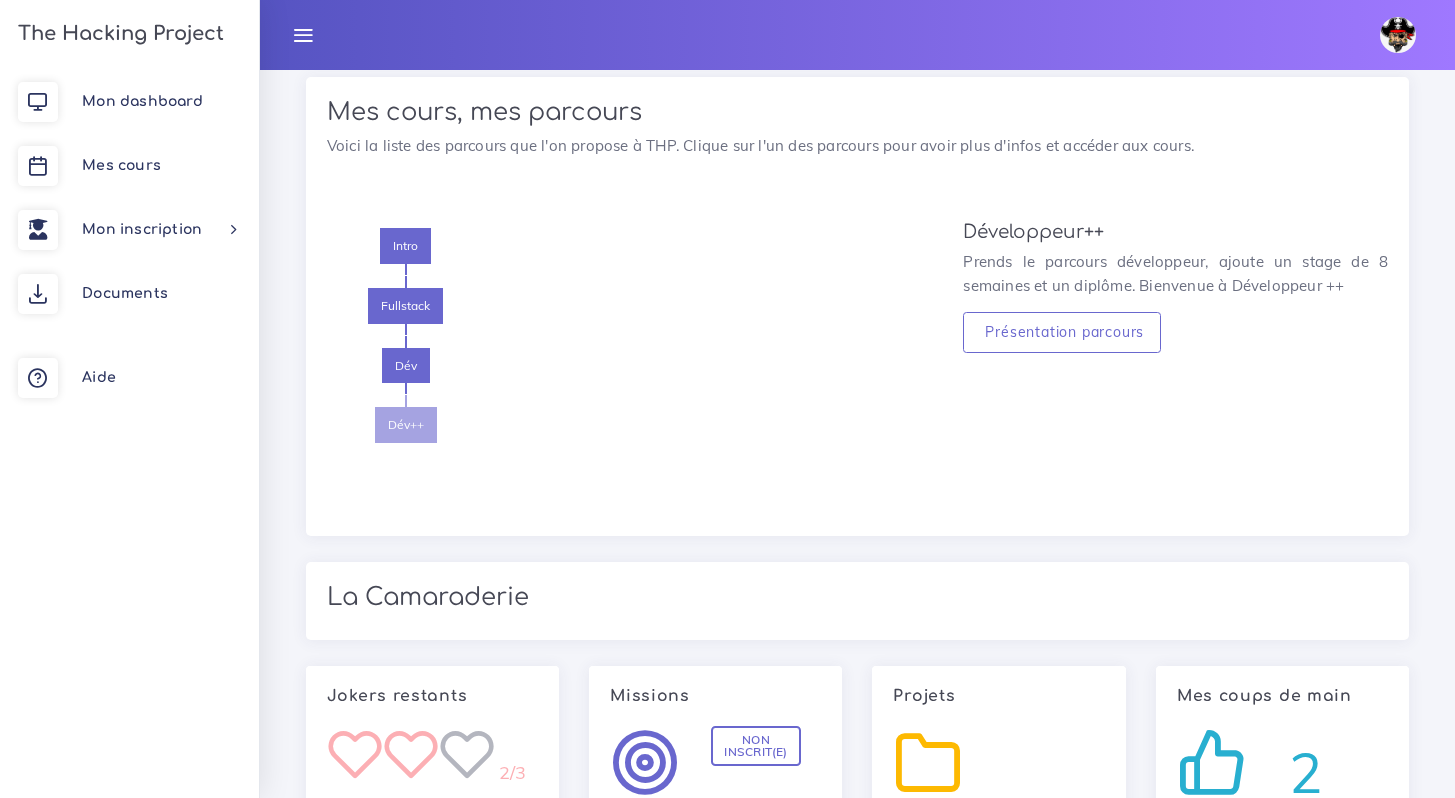 scroll, scrollTop: 1978, scrollLeft: 0, axis: vertical 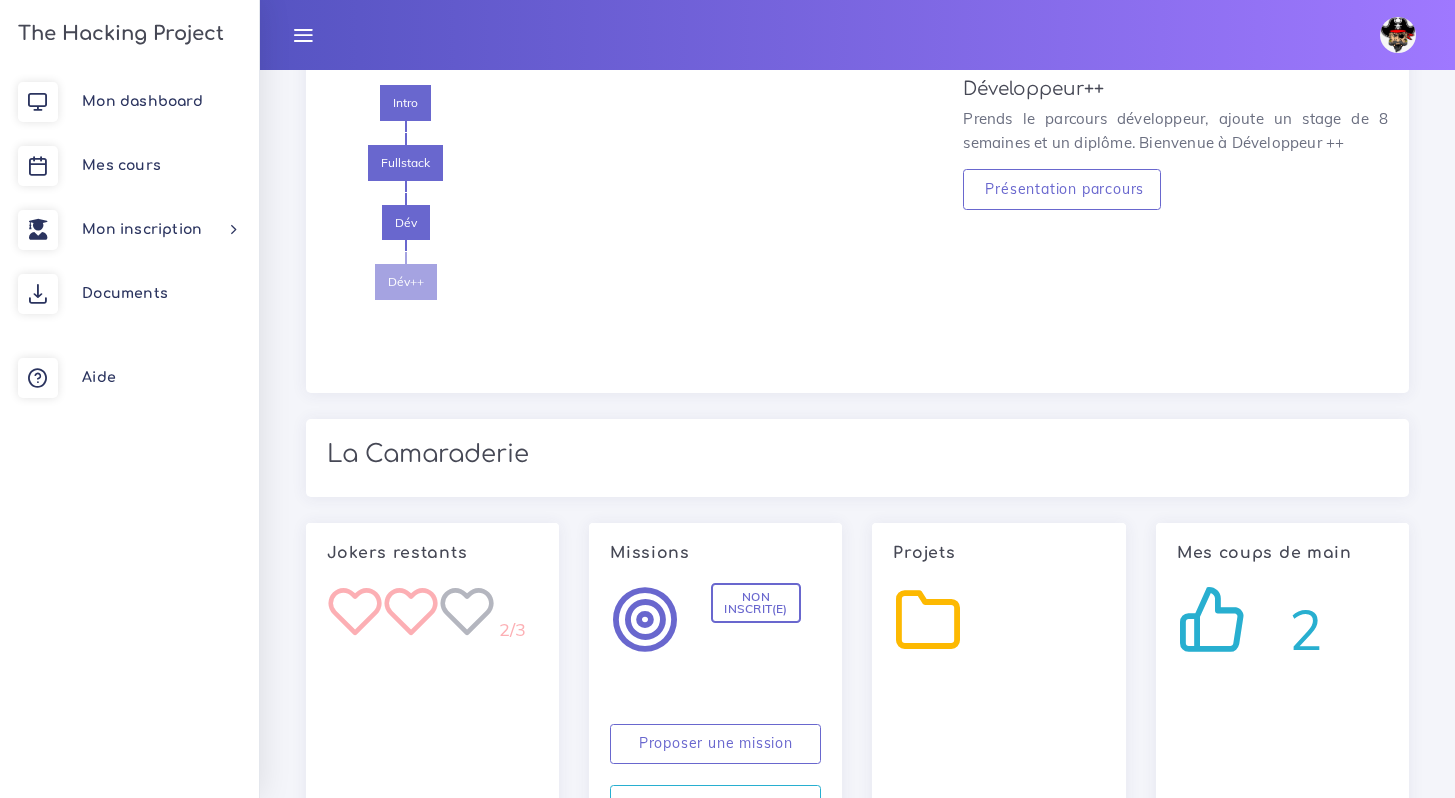click at bounding box center (928, 619) 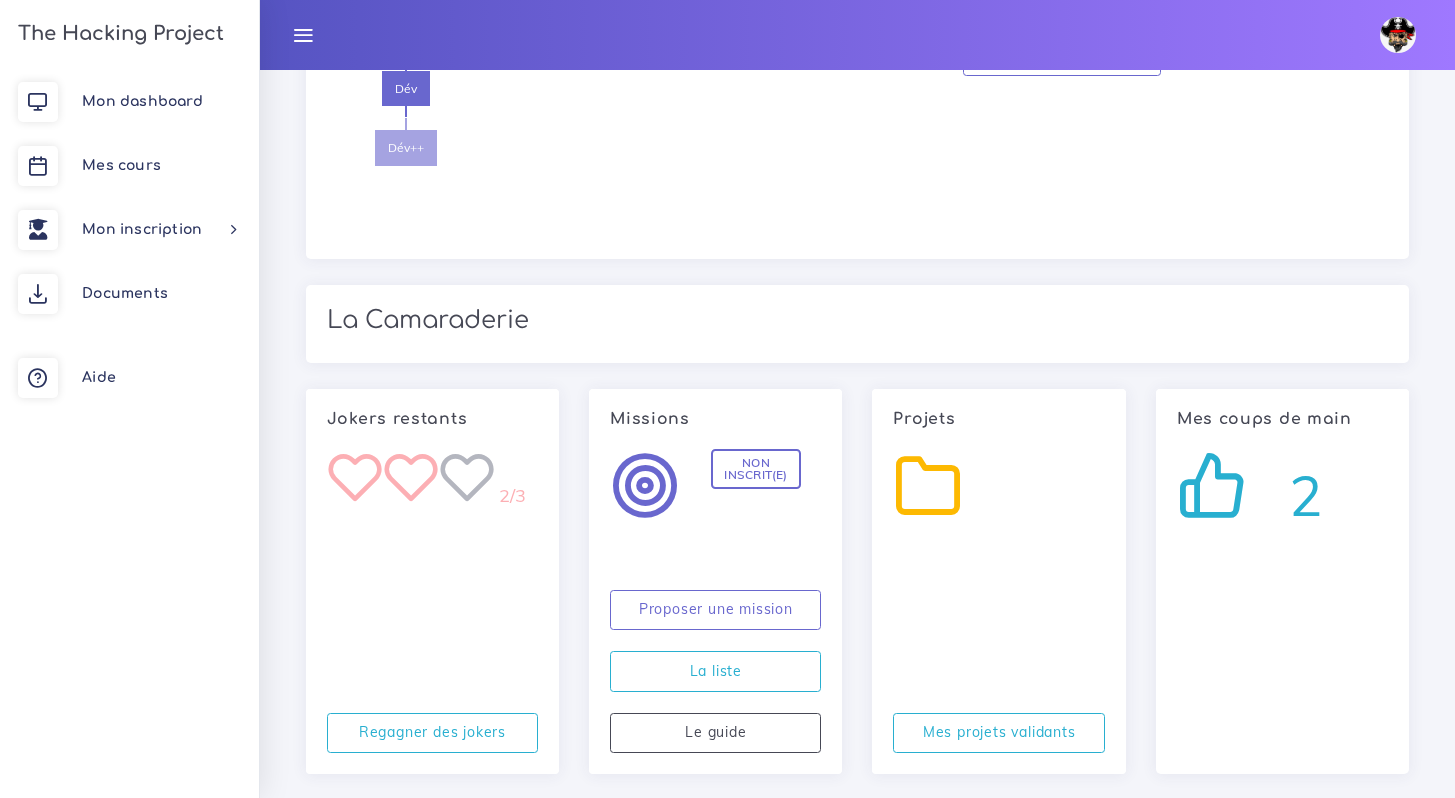 scroll, scrollTop: 2238, scrollLeft: 0, axis: vertical 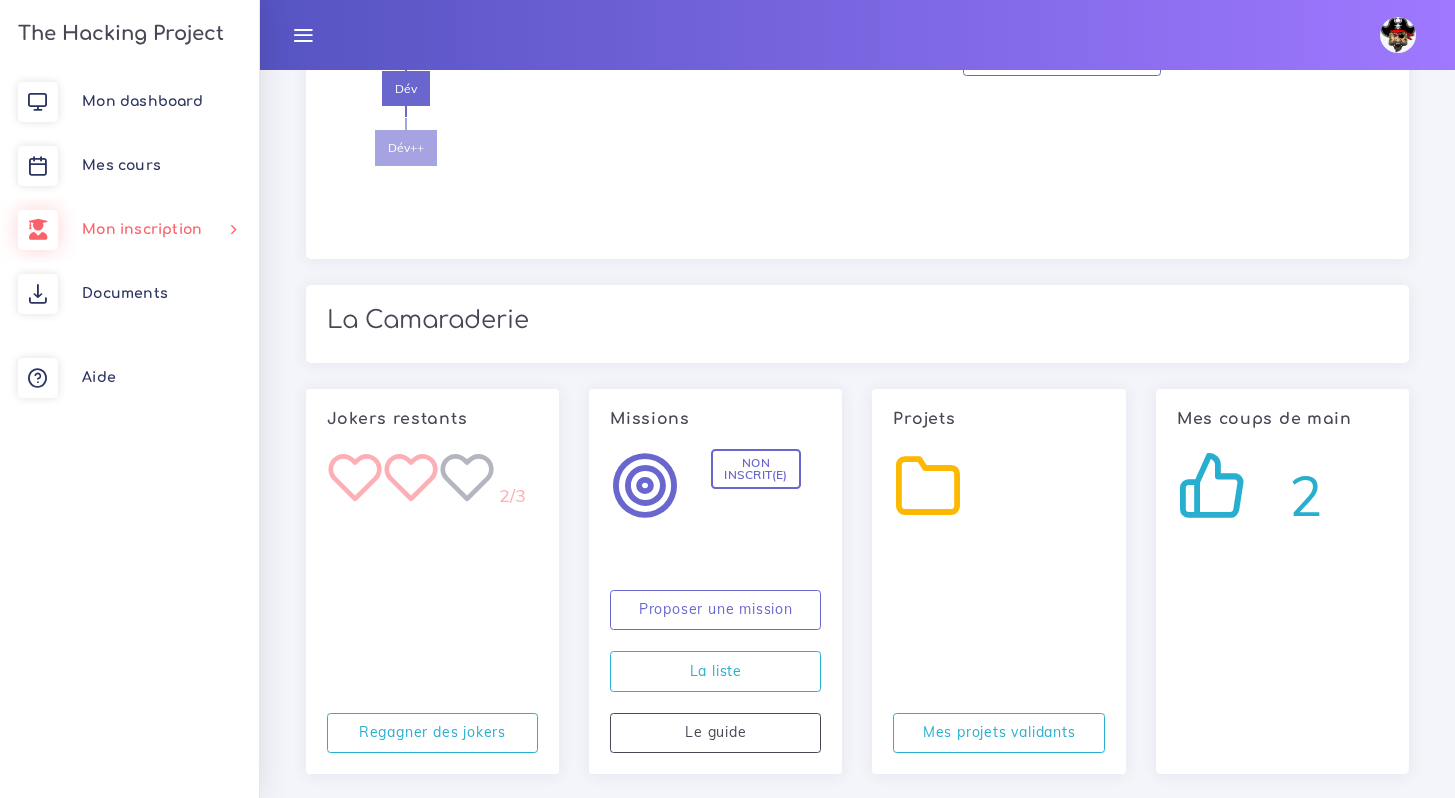 click on "Mon inscription" at bounding box center (129, 230) 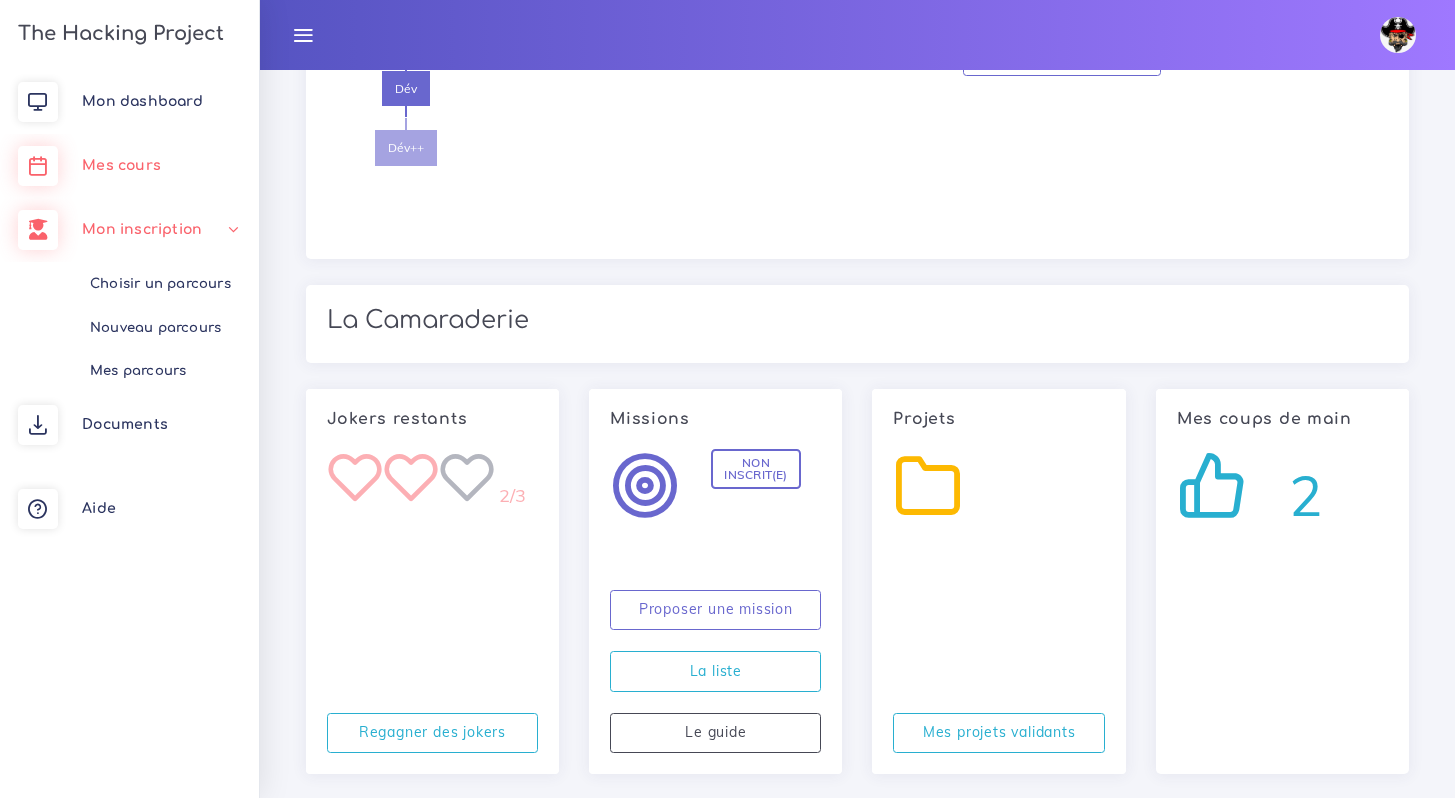 click on "Mes cours" at bounding box center [121, 165] 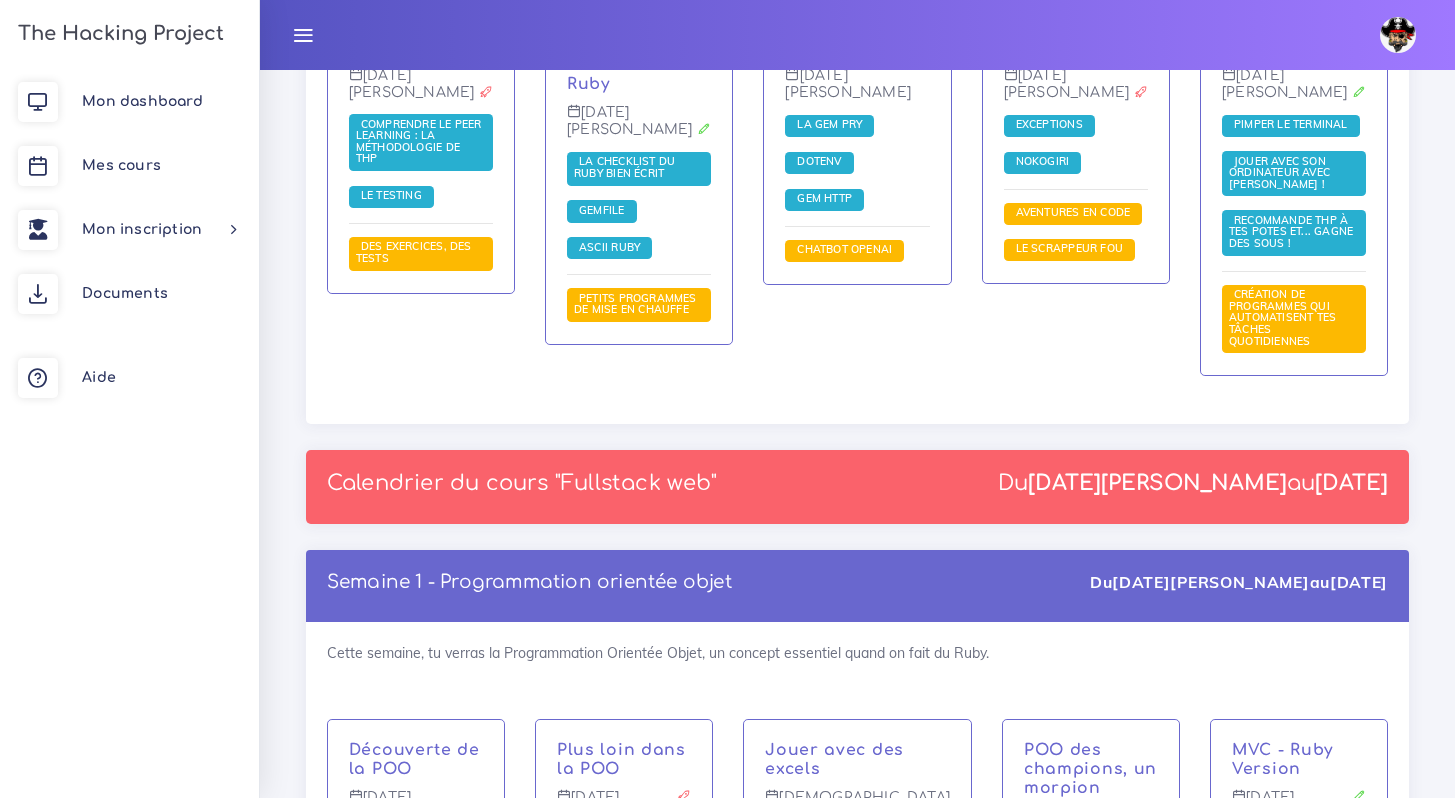 scroll, scrollTop: 2259, scrollLeft: 0, axis: vertical 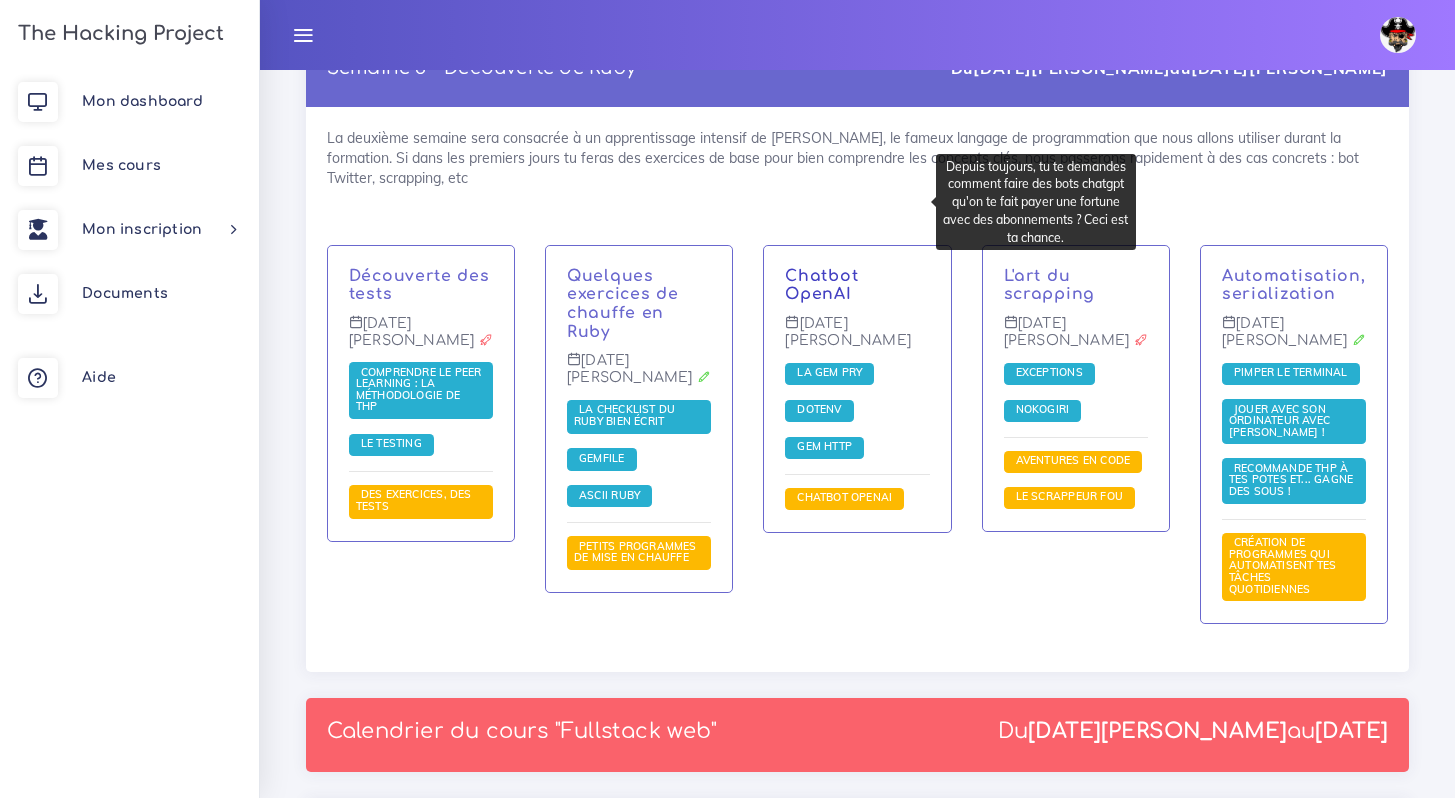 click on "Chatbot OpenAI" at bounding box center [821, 285] 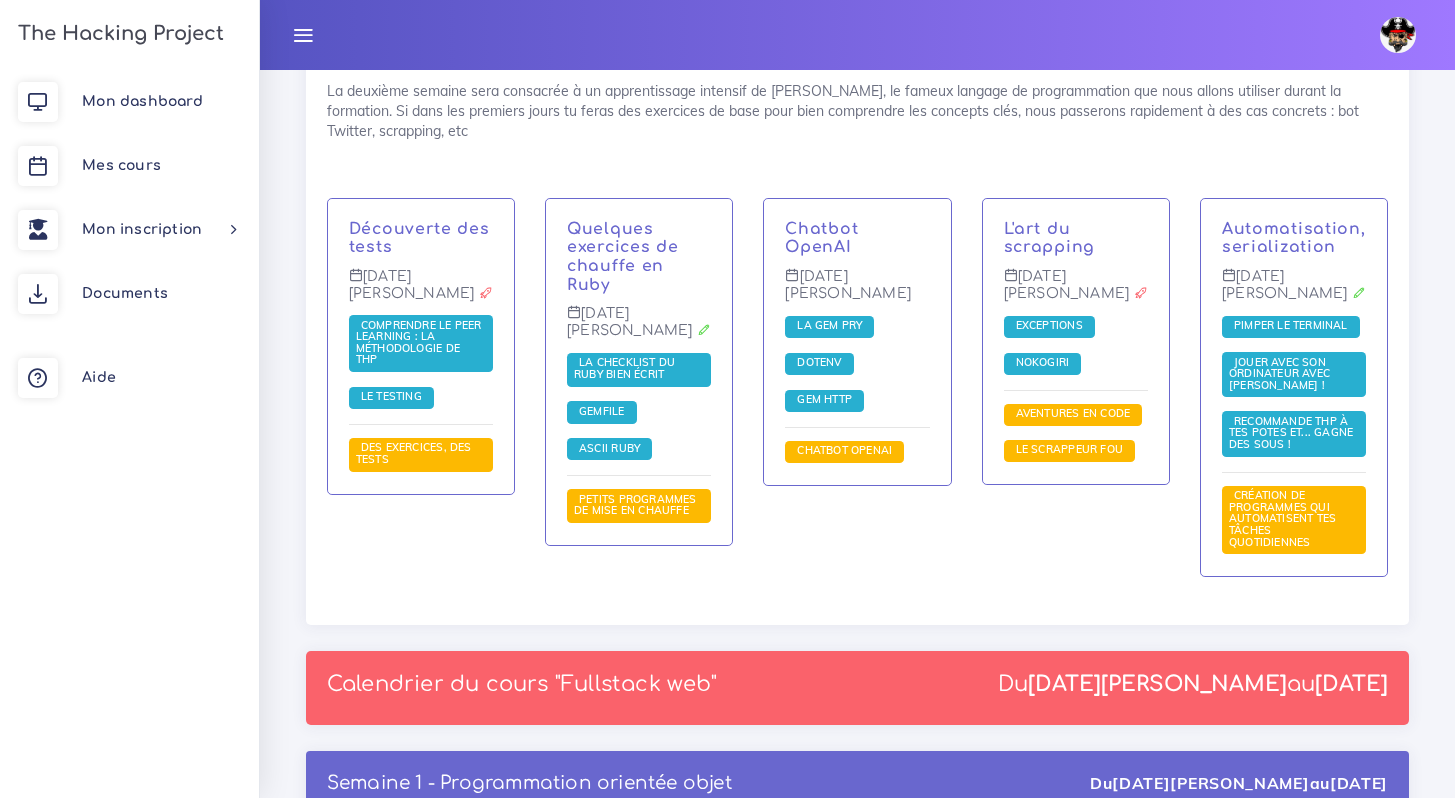 scroll, scrollTop: 2334, scrollLeft: 0, axis: vertical 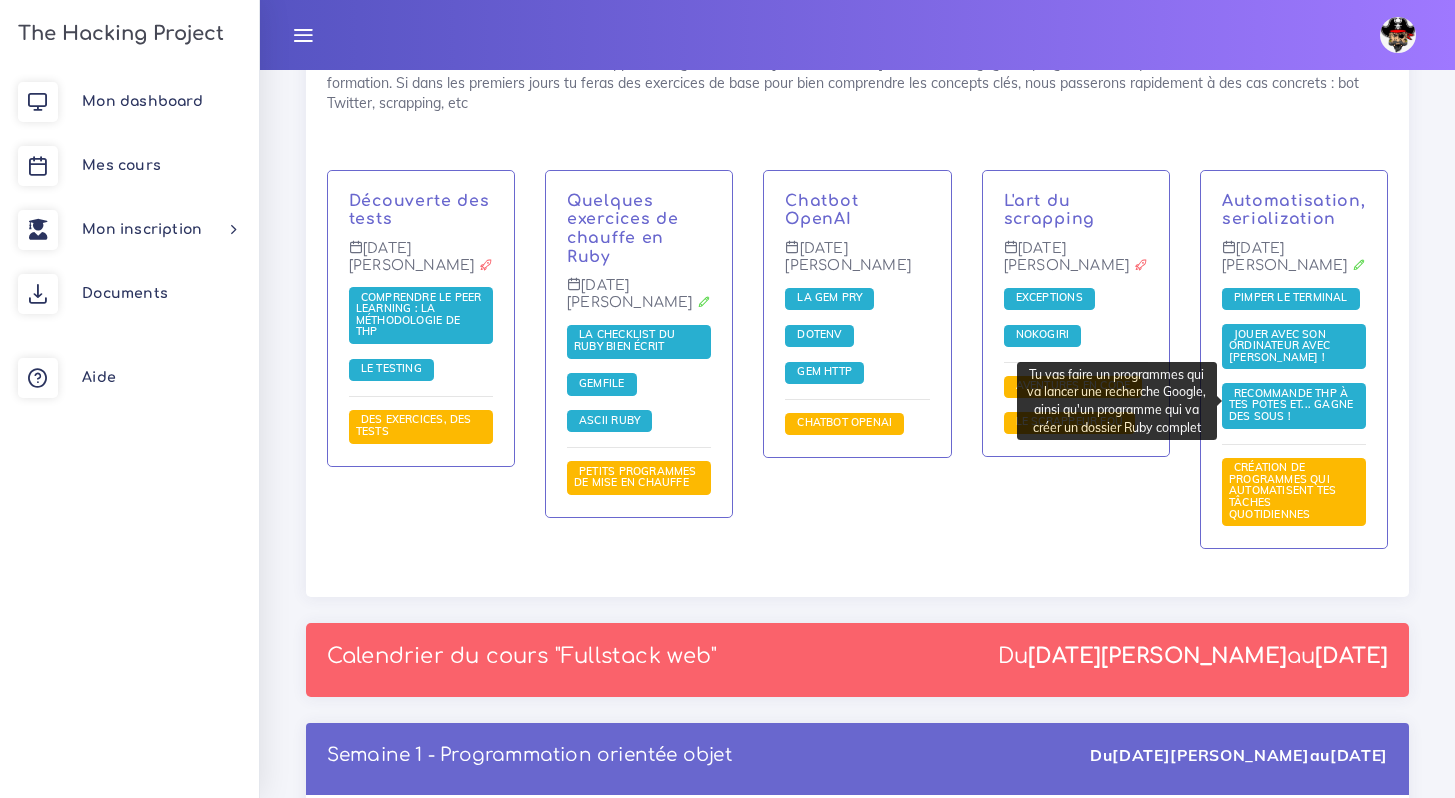 click on "Création de programmes qui automatisent tes tâches quotidiennes" at bounding box center [1282, 490] 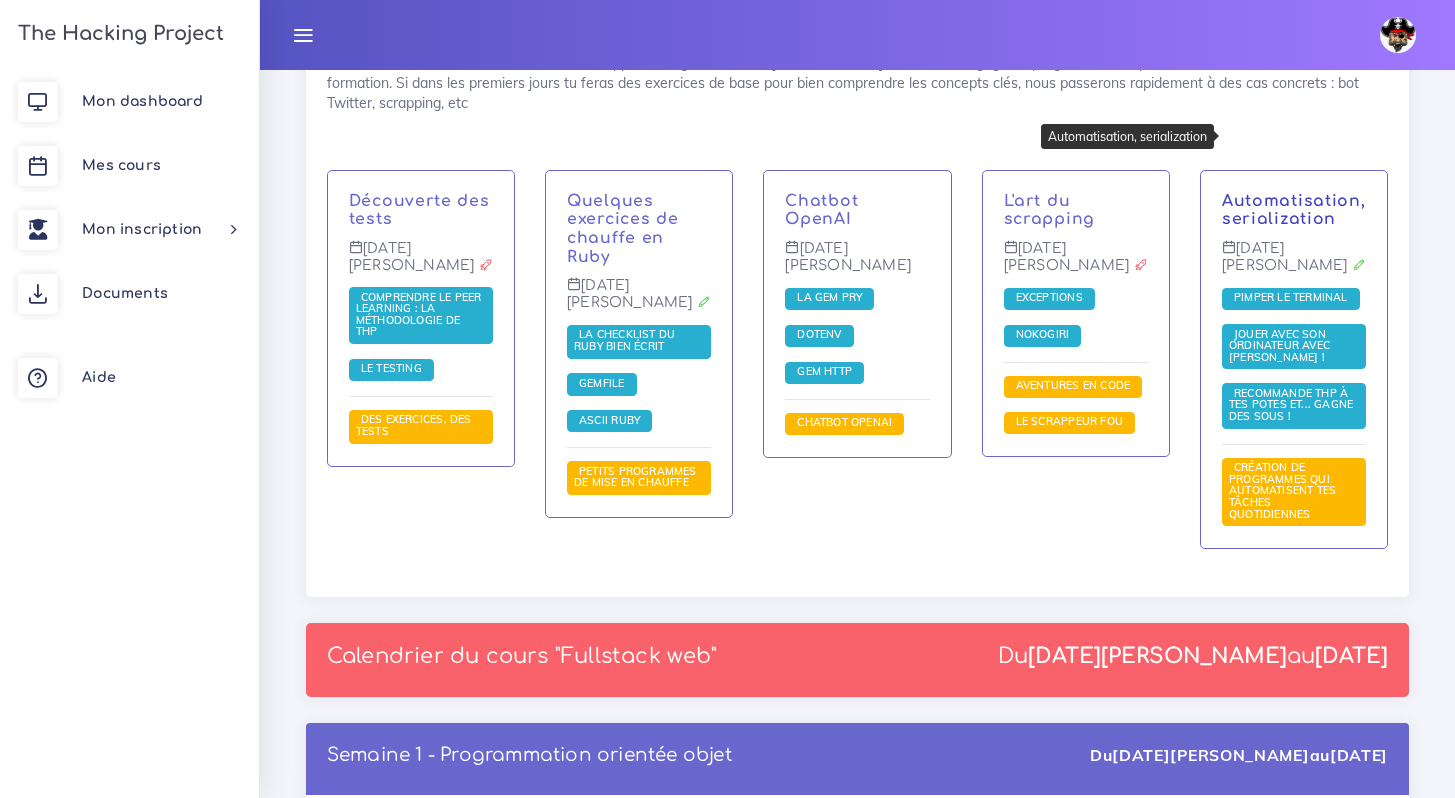 click on "Automatisation, serialization" at bounding box center [1294, 210] 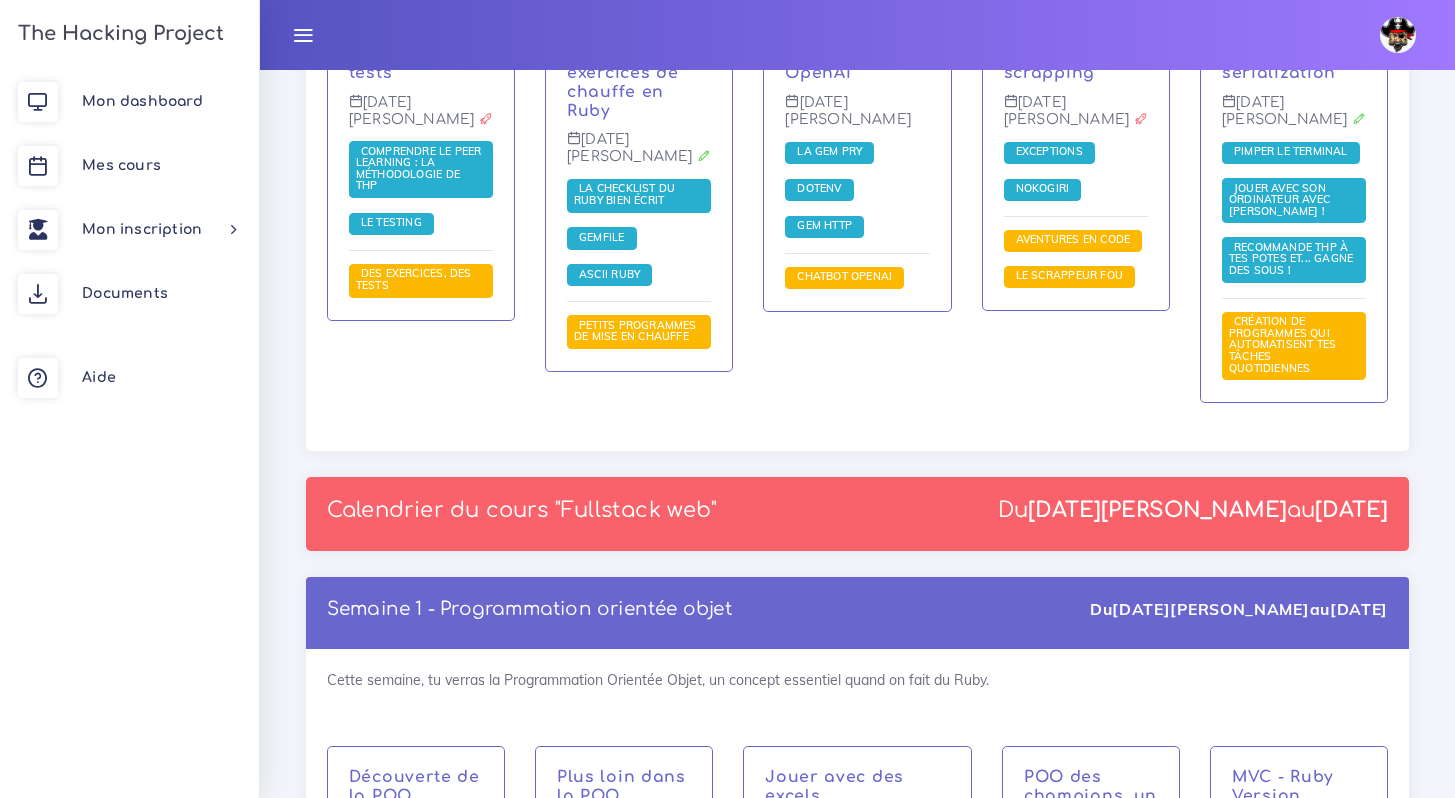 scroll, scrollTop: 2295, scrollLeft: 0, axis: vertical 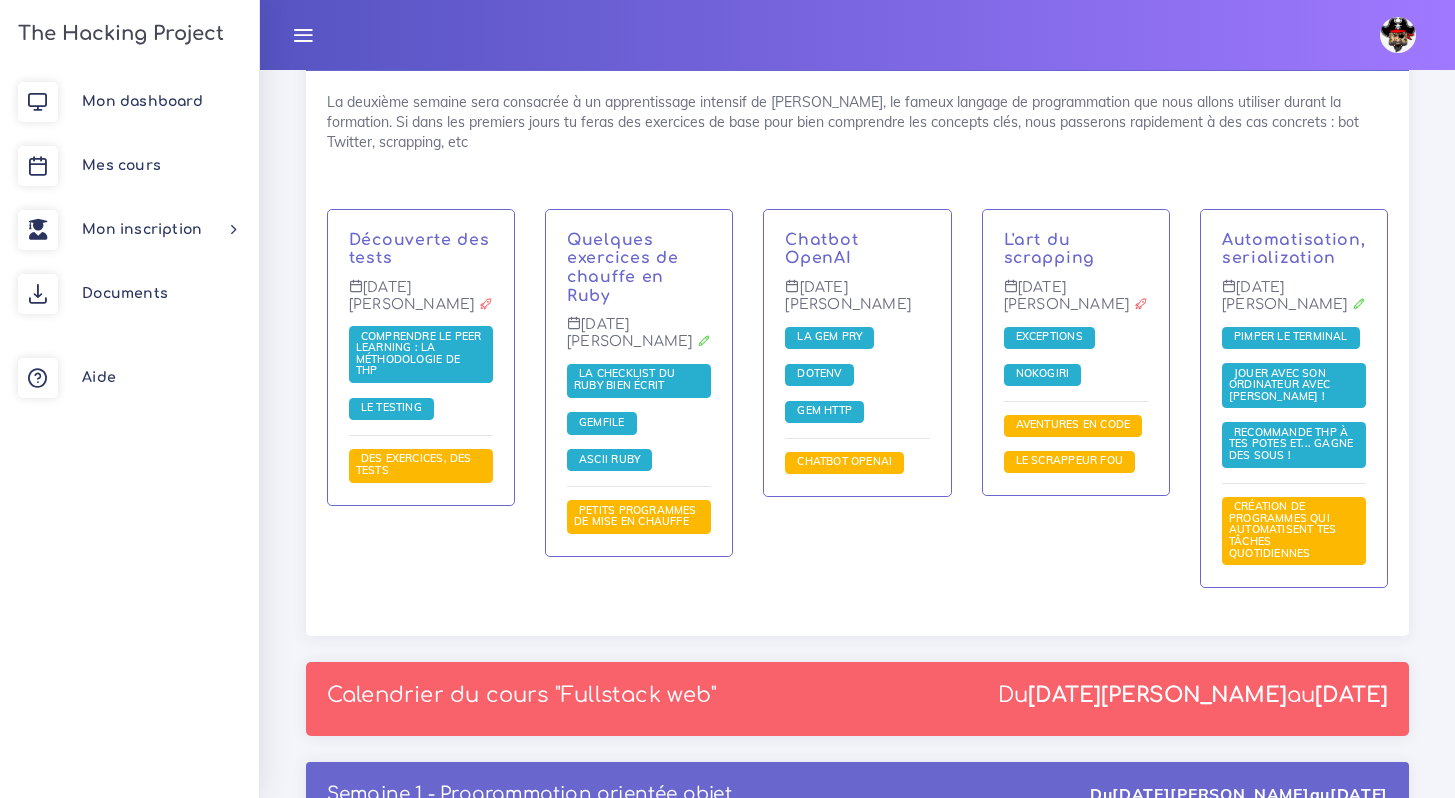 click at bounding box center (1398, 35) 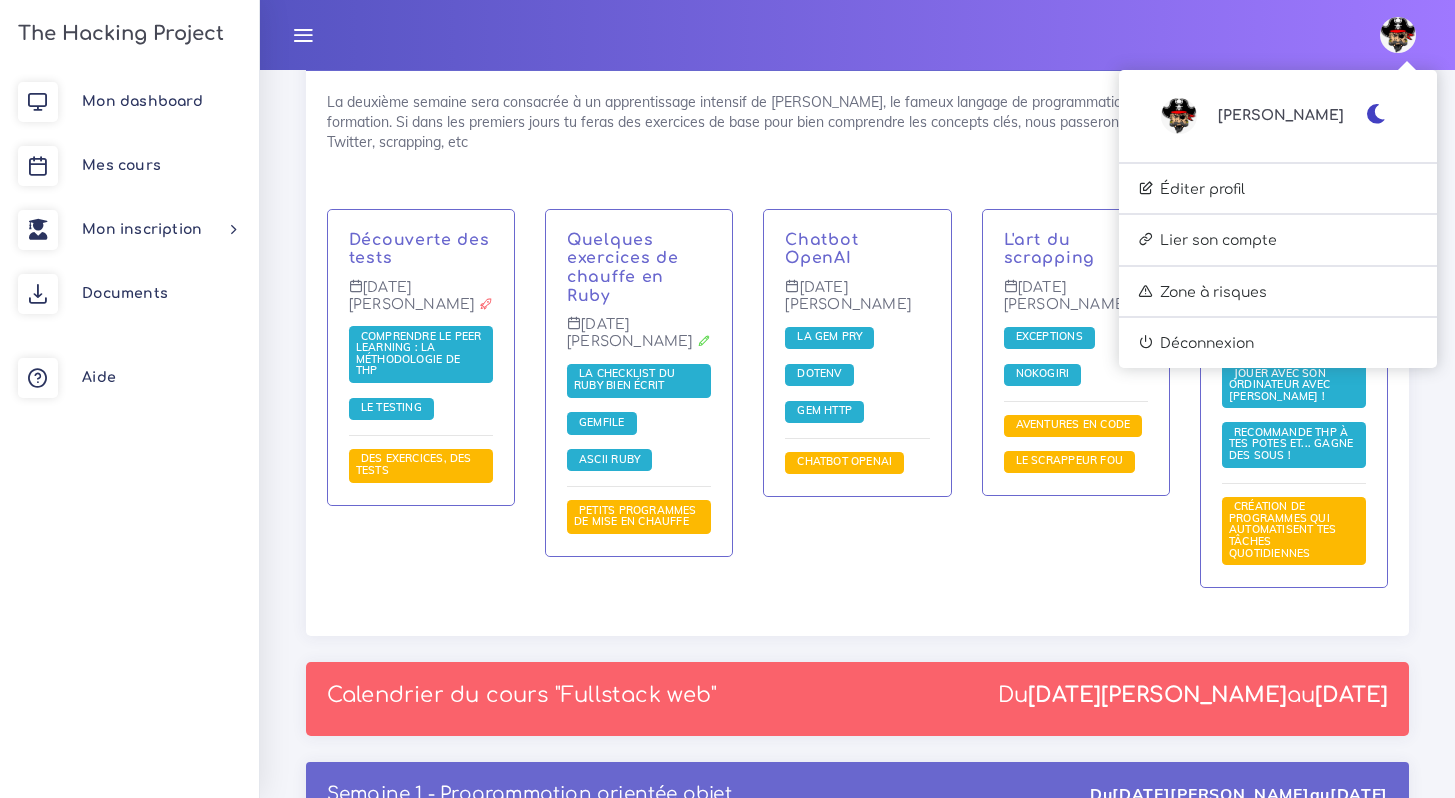 click at bounding box center [1376, 114] 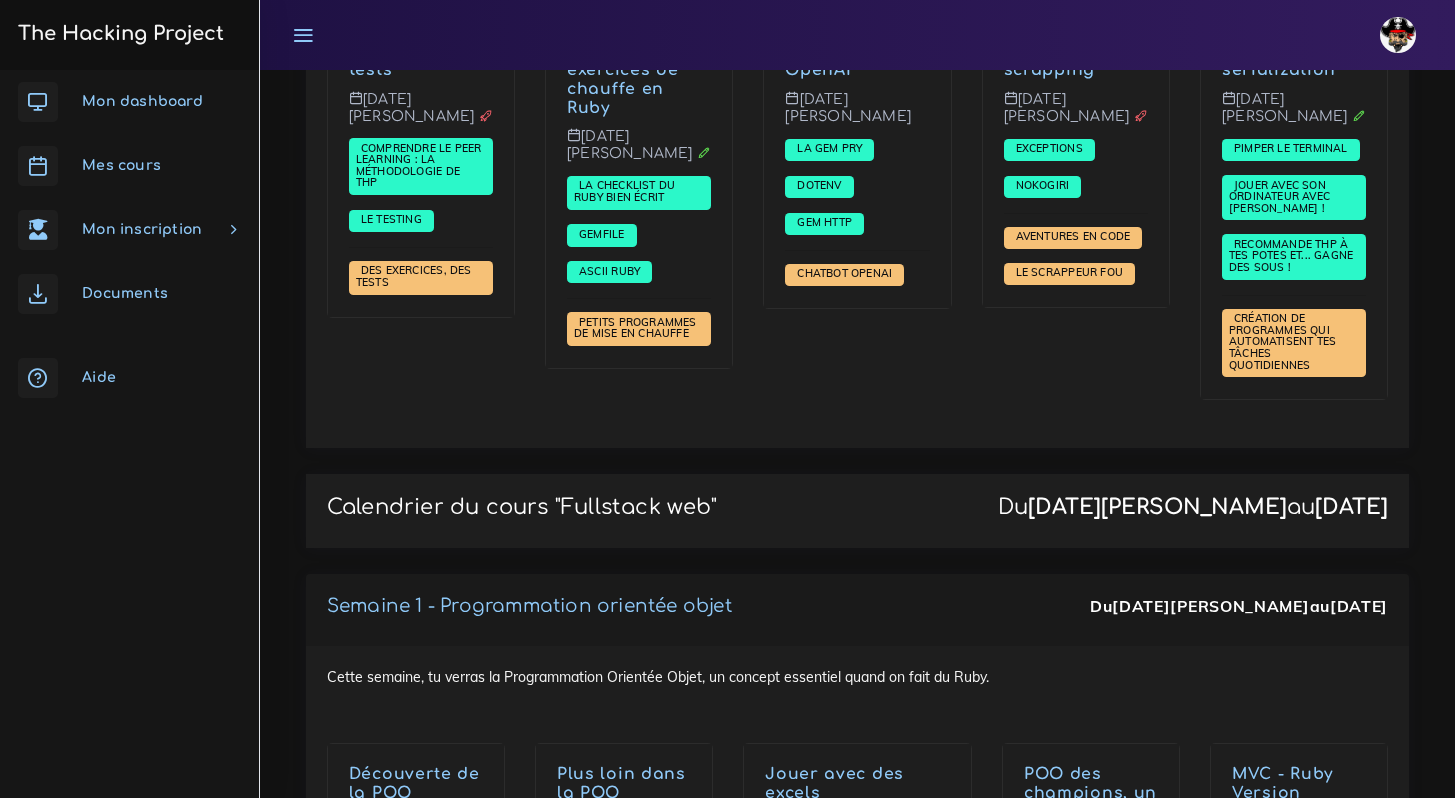 scroll, scrollTop: 2086, scrollLeft: 0, axis: vertical 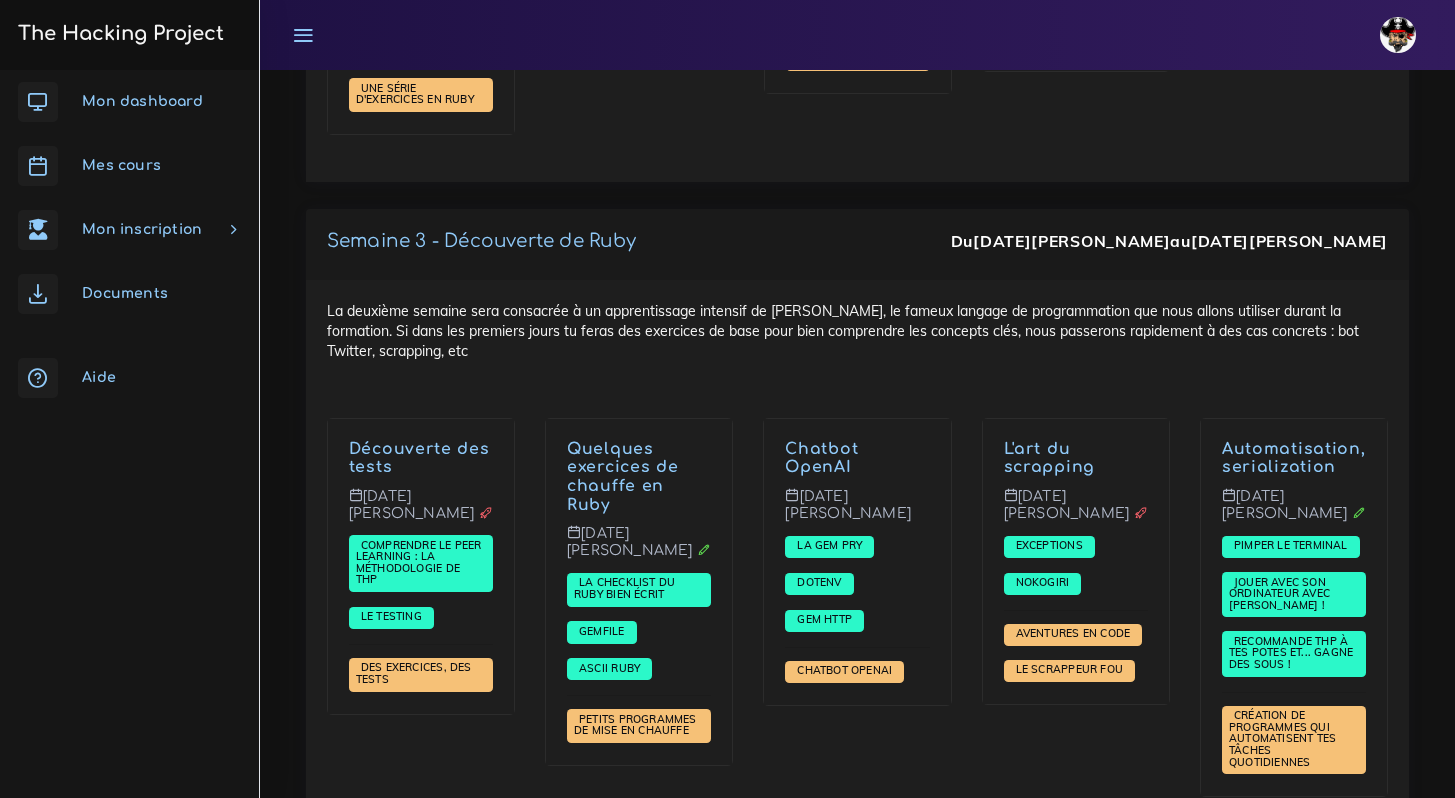 click at bounding box center (1401, 35) 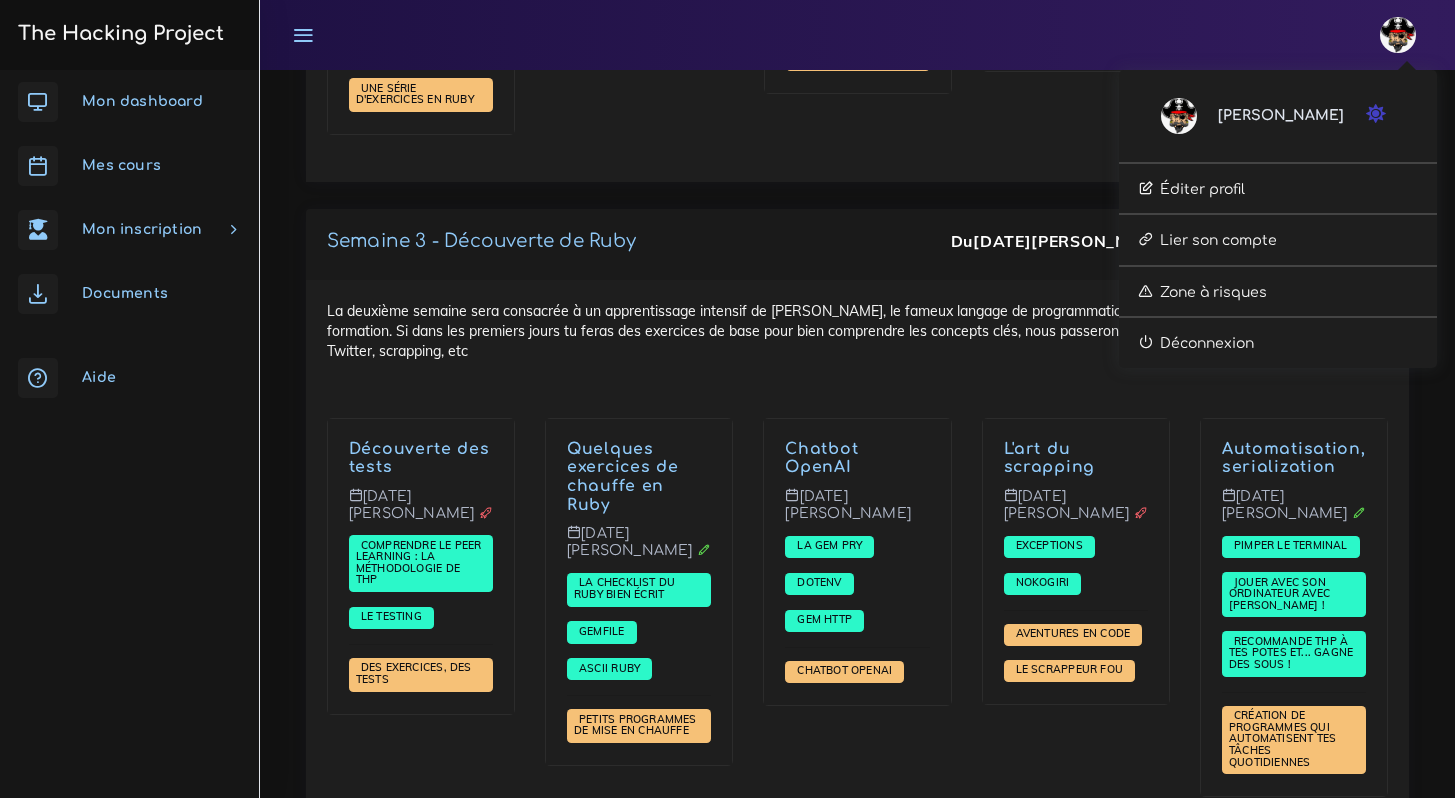 click at bounding box center [1376, 114] 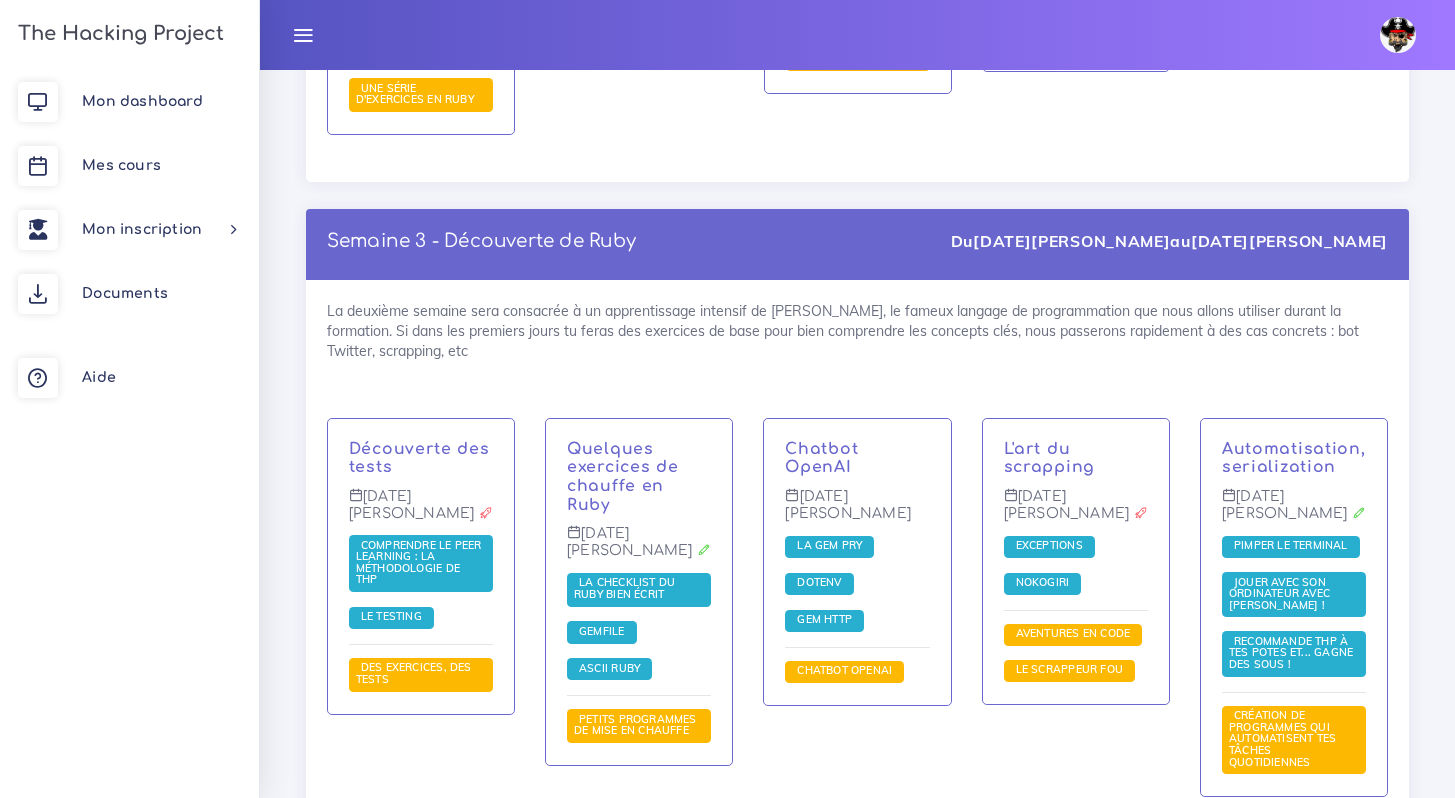 click at bounding box center (1398, 35) 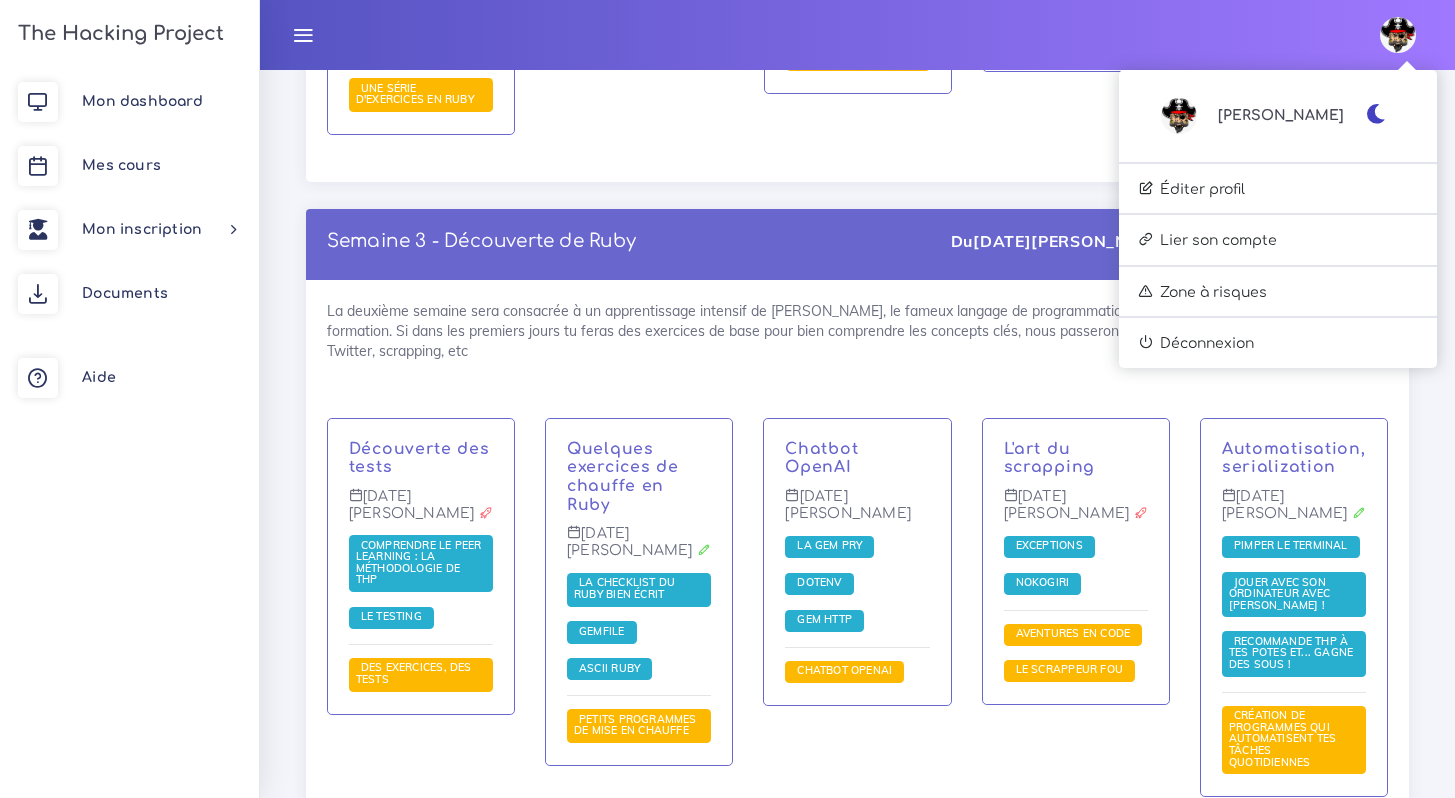 click at bounding box center (1376, 114) 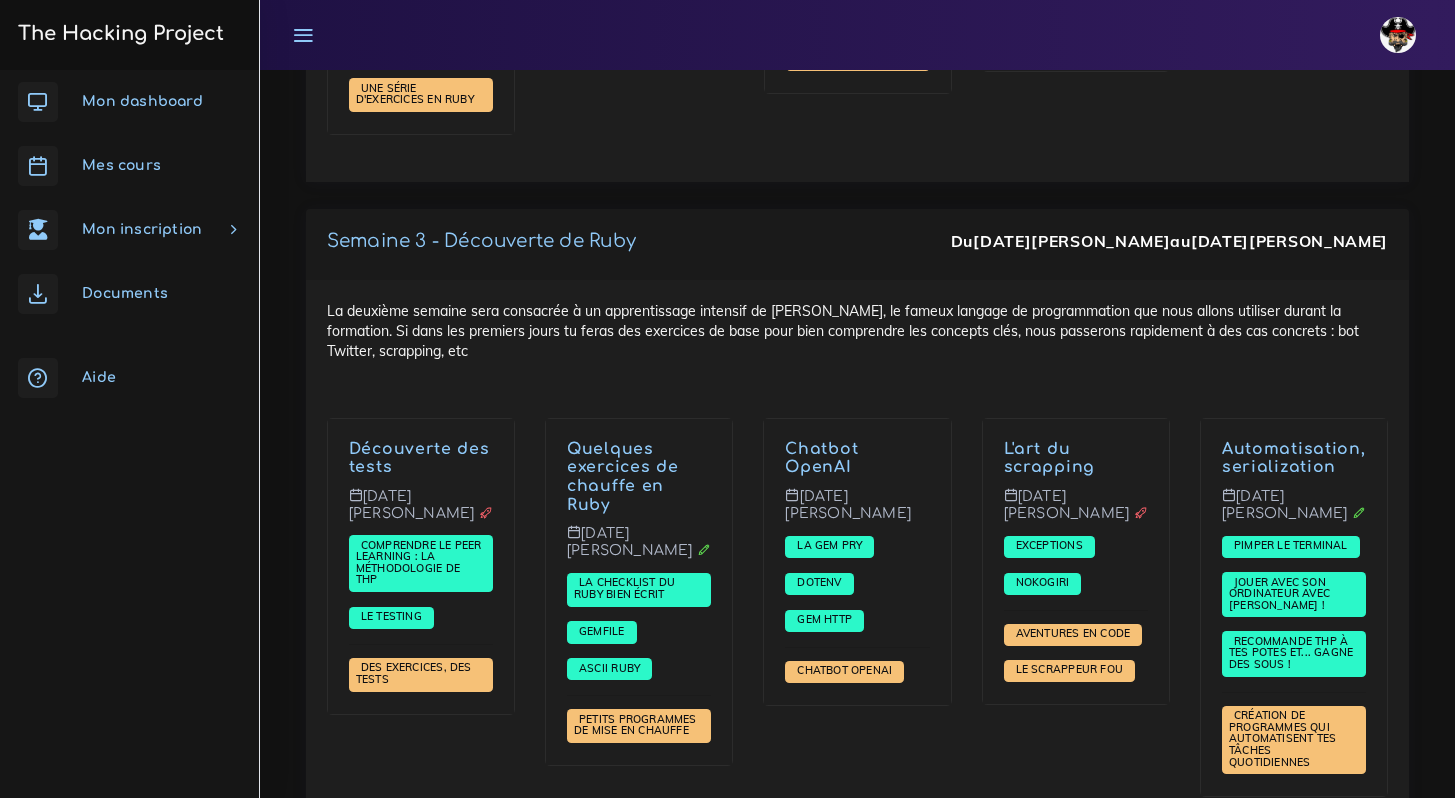 click at bounding box center [1401, 35] 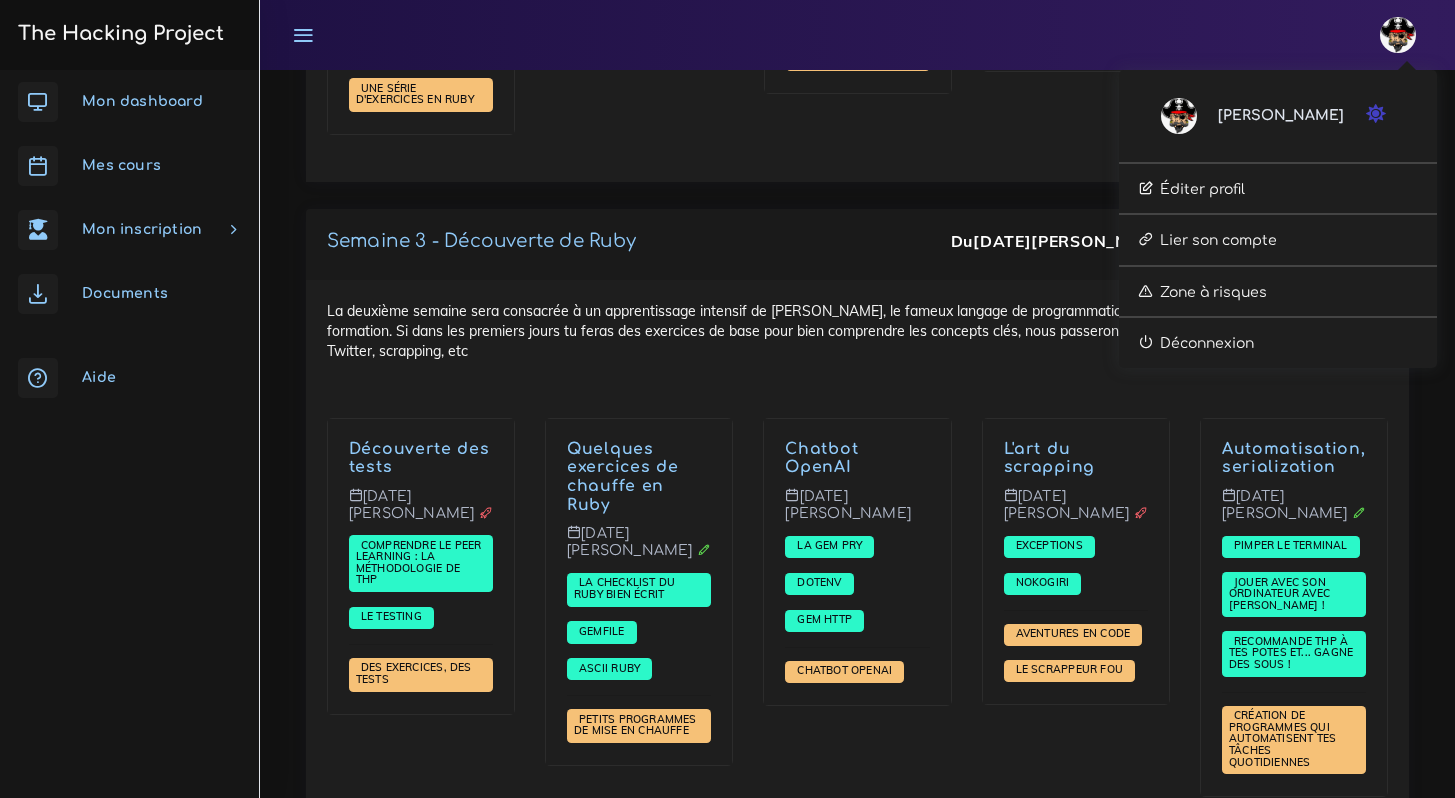 click at bounding box center [1376, 114] 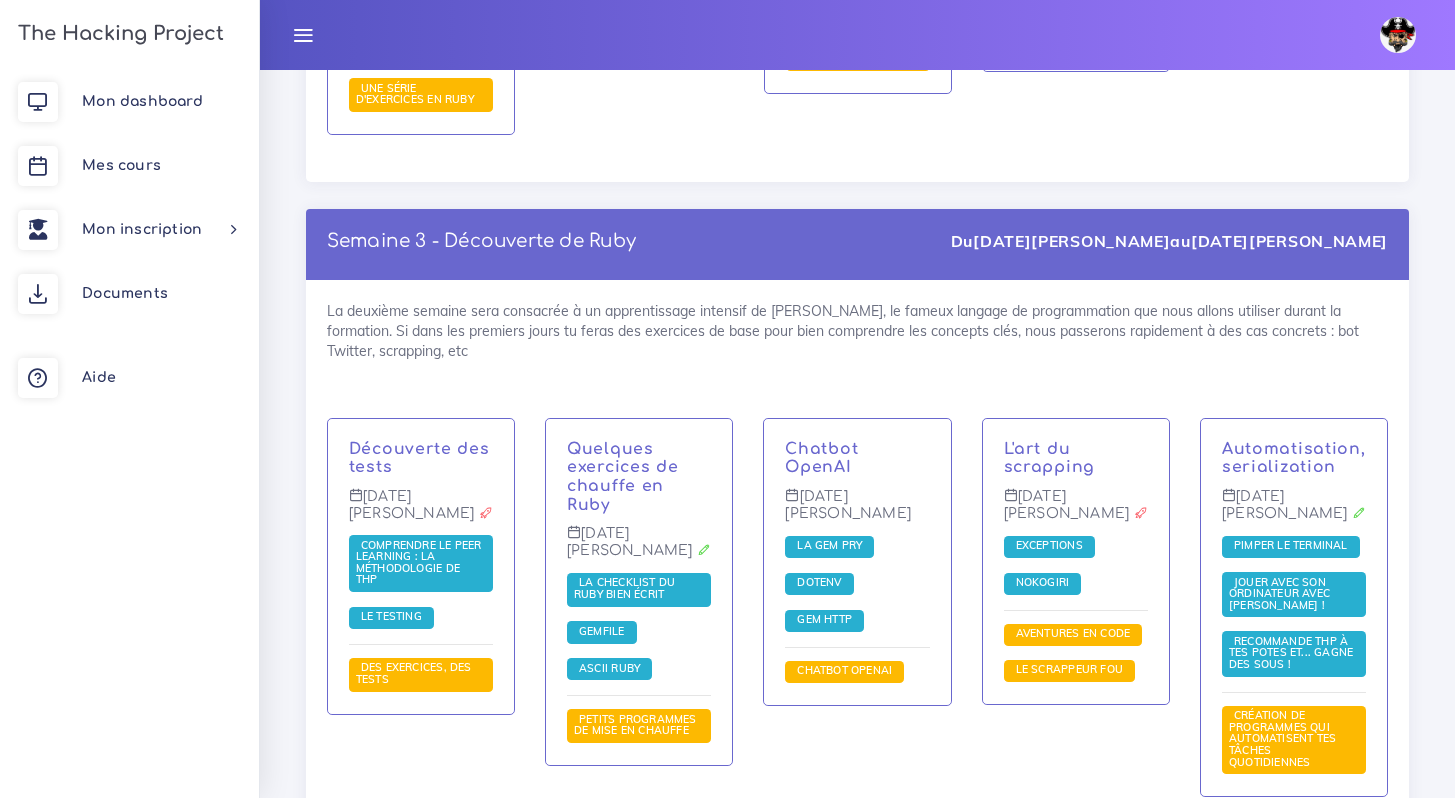 click at bounding box center [1398, 35] 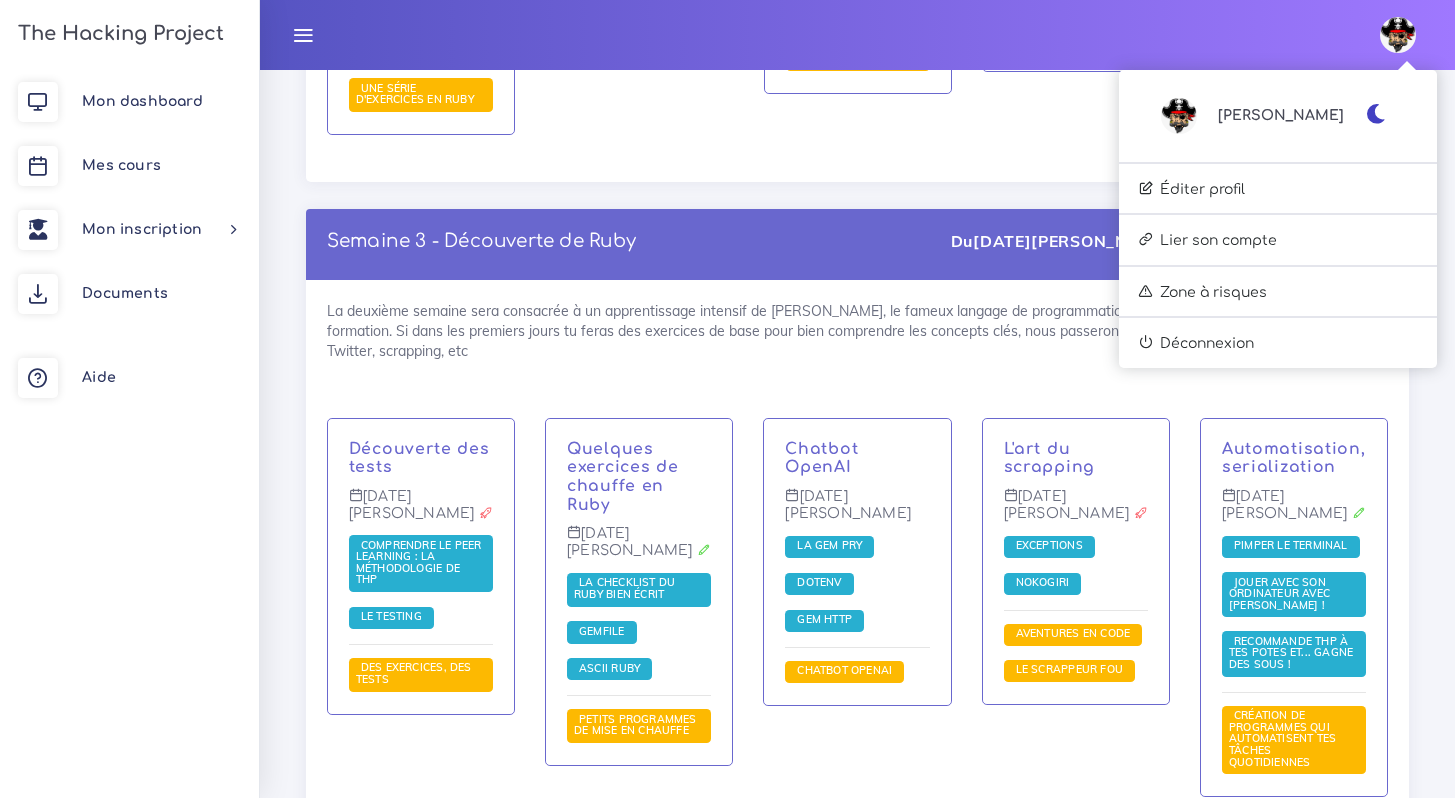 click on "La deuxième semaine sera consacrée à un apprentissage intensif de Ruby, le fameux langage de programmation que nous allons utiliser durant la formation. Si dans les premiers jours tu feras des exercices de base pour bien comprendre les concepts clés, nous passerons rapidement à des cas concrets : bot Twitter, scrapping, etc
Découverte des tests
Lundi 14 jan.
Comprendre le peer learning : la méthodologie de THP
Le testing
Des exercices, des tests
Quelques exercices de chauffe en Ruby
Mardi 15 jan.
La checklist du Ruby bien écrit
Gemfile
ASCII Ruby
Petits programmes de mise en chauffe
Chatbot OpenAI
Mercredi 16 jan.
La gem PRY
Dotenv
Gem HTTP
Chatbot OpenAI
L'art du scrapping
Jeudi 17 jan.
Exceptions
Nokogiri
Aventures en code
Le scrappeur fou" at bounding box center [857, 562] 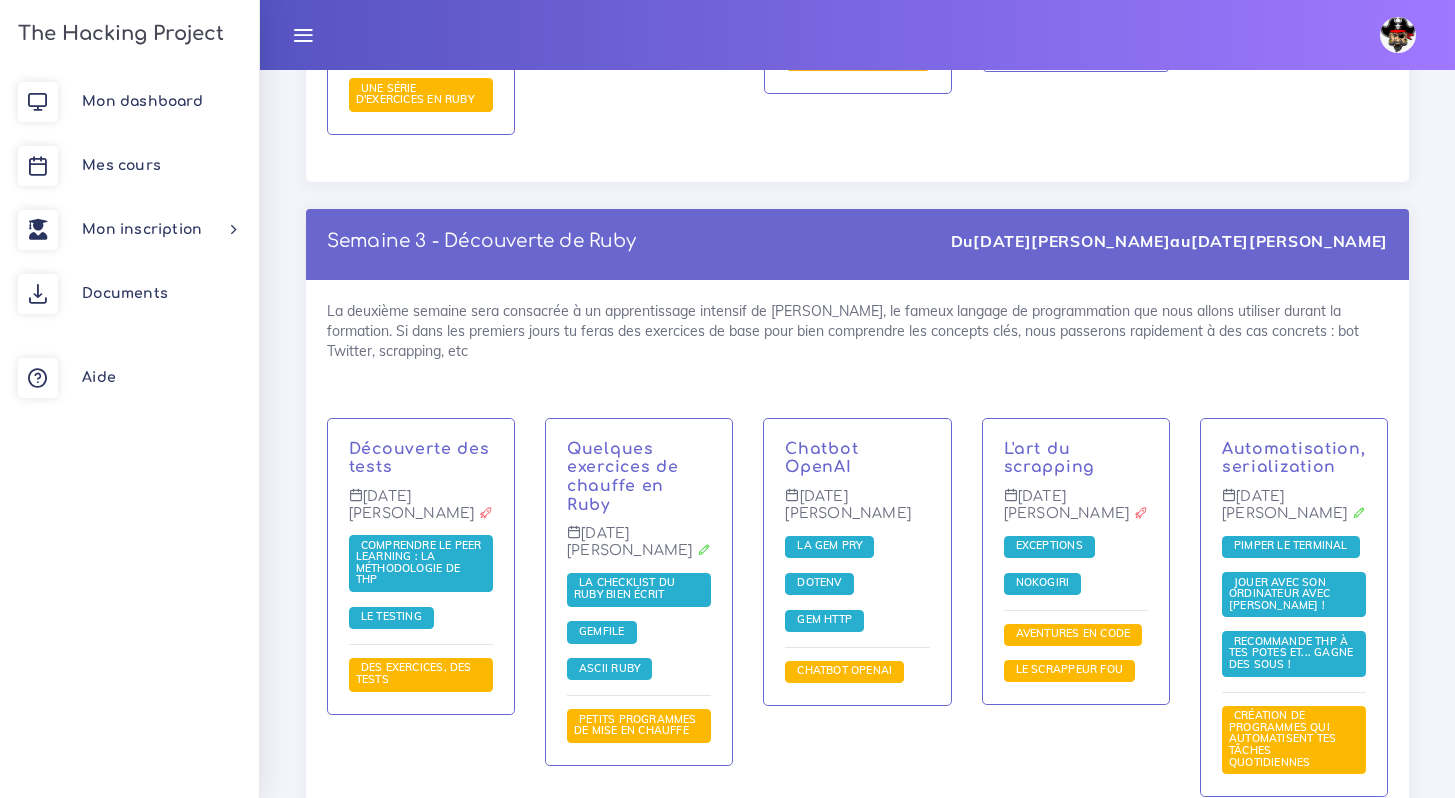 click at bounding box center [1398, 35] 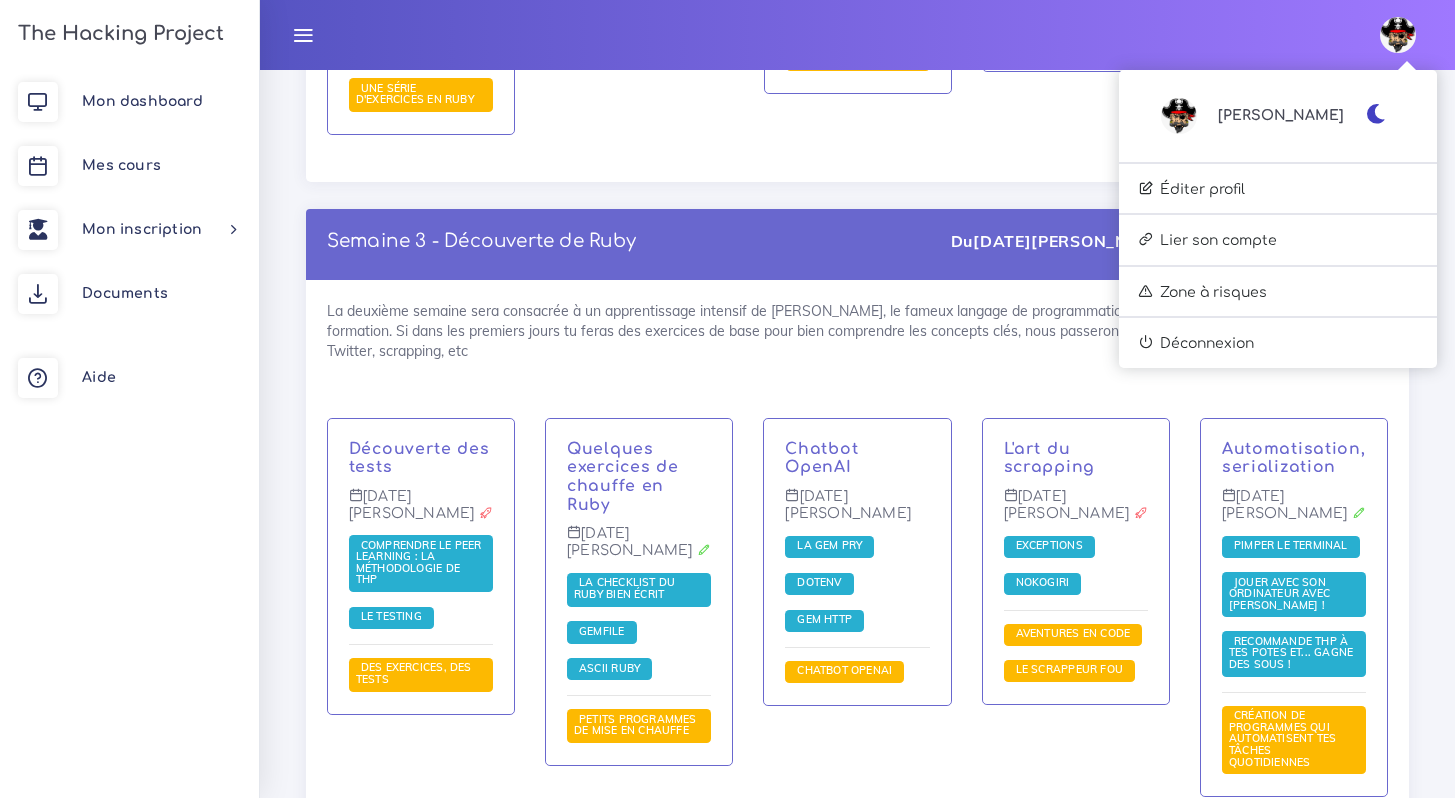 click on "La deuxième semaine sera consacrée à un apprentissage intensif de Ruby, le fameux langage de programmation que nous allons utiliser durant la formation. Si dans les premiers jours tu feras des exercices de base pour bien comprendre les concepts clés, nous passerons rapidement à des cas concrets : bot Twitter, scrapping, etc
Découverte des tests
Lundi 14 jan.
Comprendre le peer learning : la méthodologie de THP
Le testing
Des exercices, des tests
Quelques exercices de chauffe en Ruby
Mardi 15 jan.
La checklist du Ruby bien écrit
Gemfile
ASCII Ruby
Petits programmes de mise en chauffe
Chatbot OpenAI
Mercredi 16 jan.
La gem PRY
Dotenv
Gem HTTP
Chatbot OpenAI
L'art du scrapping
Jeudi 17 jan.
Exceptions
Nokogiri
Aventures en code
Le scrappeur fou" at bounding box center (857, 562) 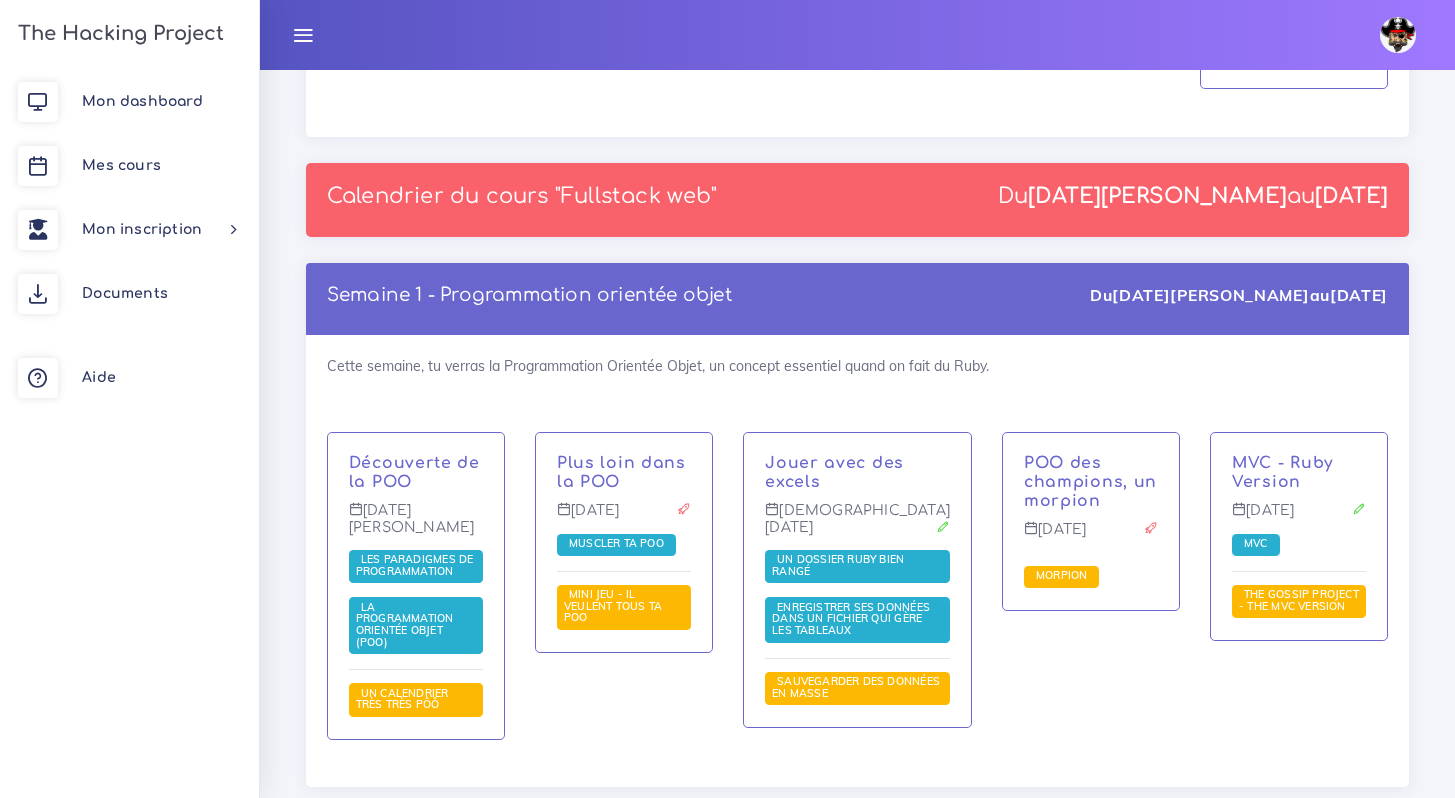 scroll, scrollTop: 2874, scrollLeft: 0, axis: vertical 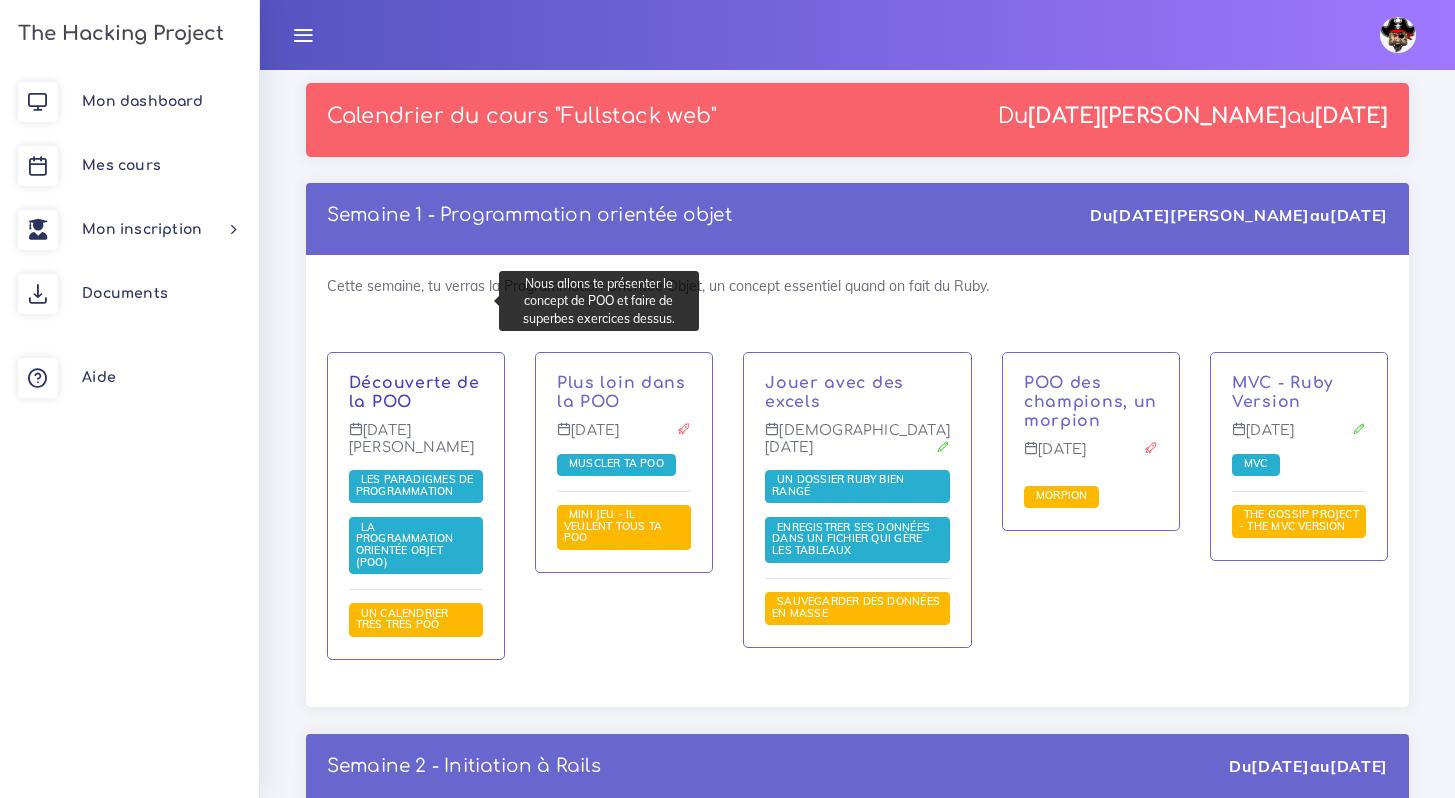click on "Découverte de la POO" at bounding box center (414, 392) 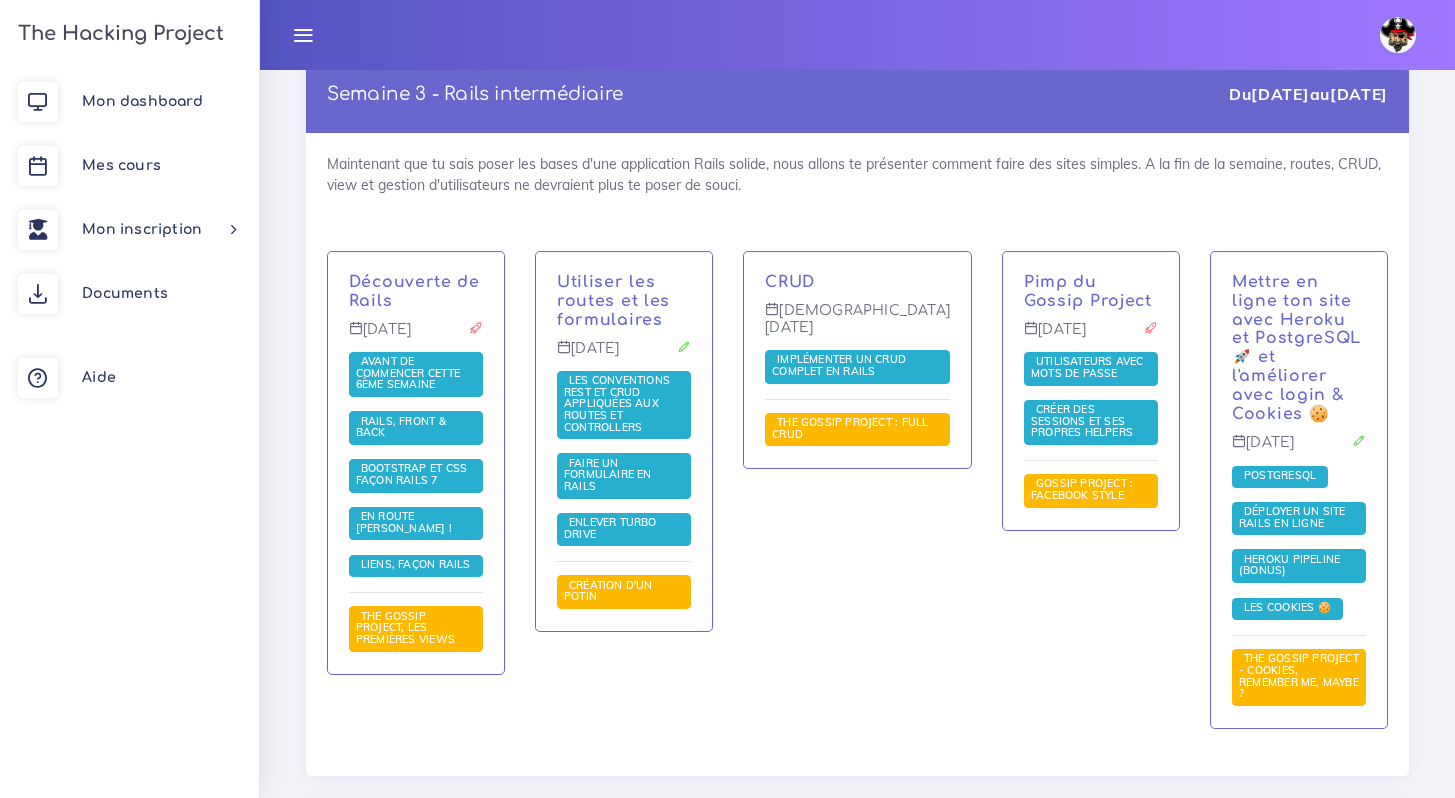 scroll, scrollTop: 4270, scrollLeft: 0, axis: vertical 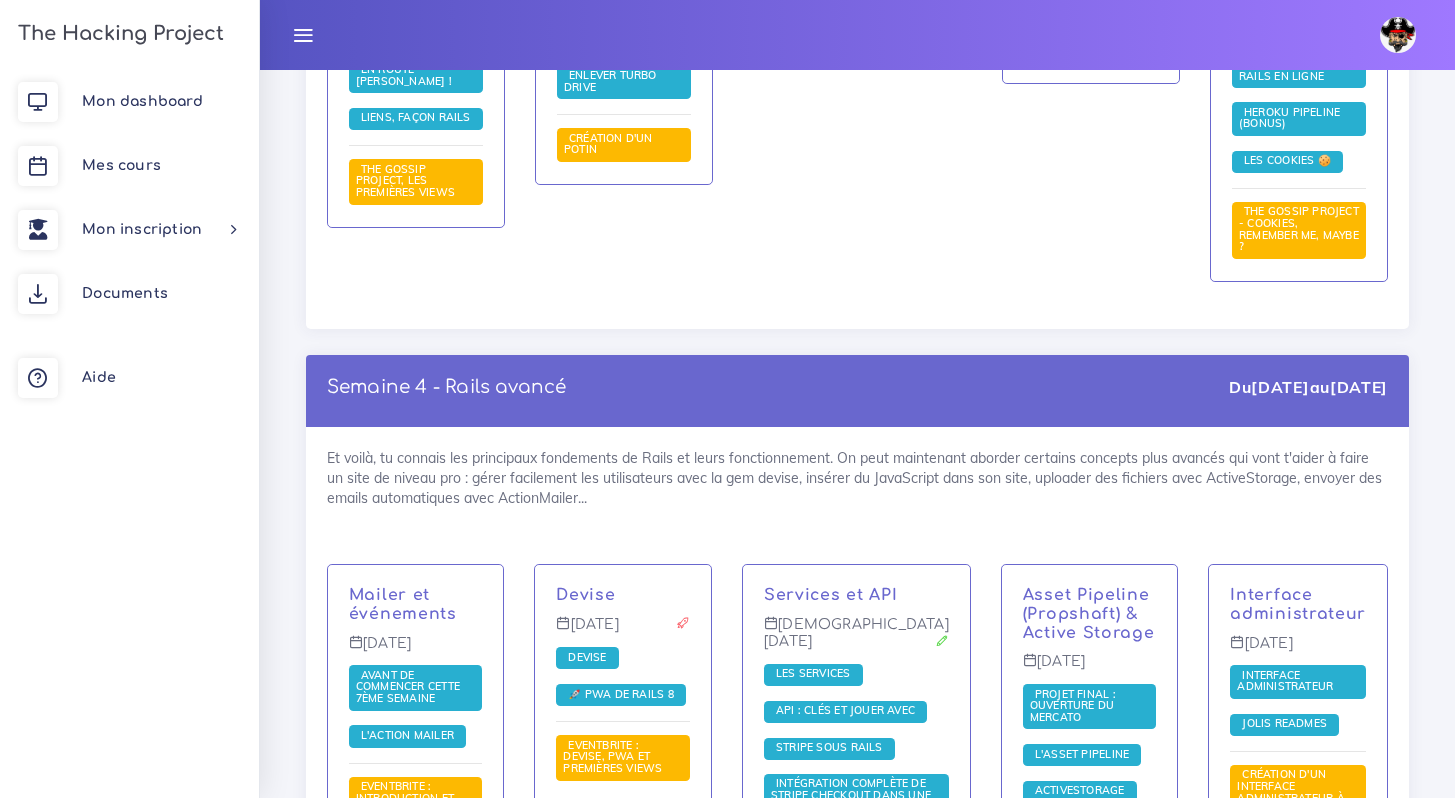 click on "Et voilà, tu connais les principaux fondements de Rails et leurs fonctionnement. On peut maintenant aborder certains concepts plus avancés qui vont t'aider à faire un site de niveau pro : gérer facilement les utilisateurs avec la gem devise, insérer du JavaScript dans son site, uploader des fichiers avec ActiveStorage, envoyer des emails automatiques avec ActionMailer...
Mailer et événements
Mardi 21 fév.
Avant de commencer cette 7ème semaine
L'Action Mailer
Eventbrite : introduction et backend
Devise
Mercredi 22 fév.
Devise
🚀 PWA de Rails 8
Eventbrite : Devise, PWA et premières views
Services et API
Jeudi 23 fév.
Les services
API : clés et jouer avec
Stripe sous Rails
Intégration complète de Stripe Checkout dans une app Rails 8 avec VSCode
Stripe ton Eventbrite
Vendredi 24 fév." at bounding box center [857, 693] 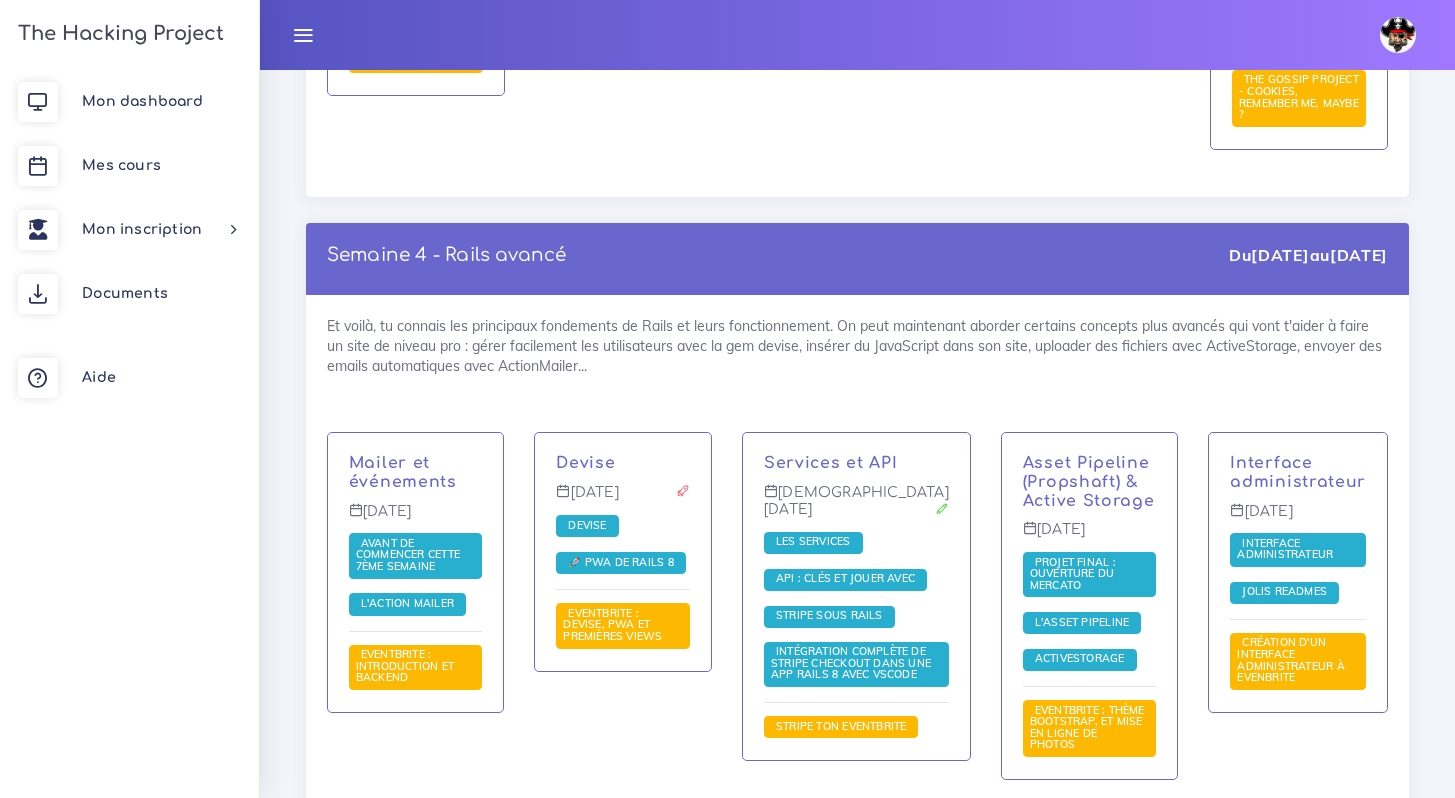 scroll, scrollTop: 4781, scrollLeft: 0, axis: vertical 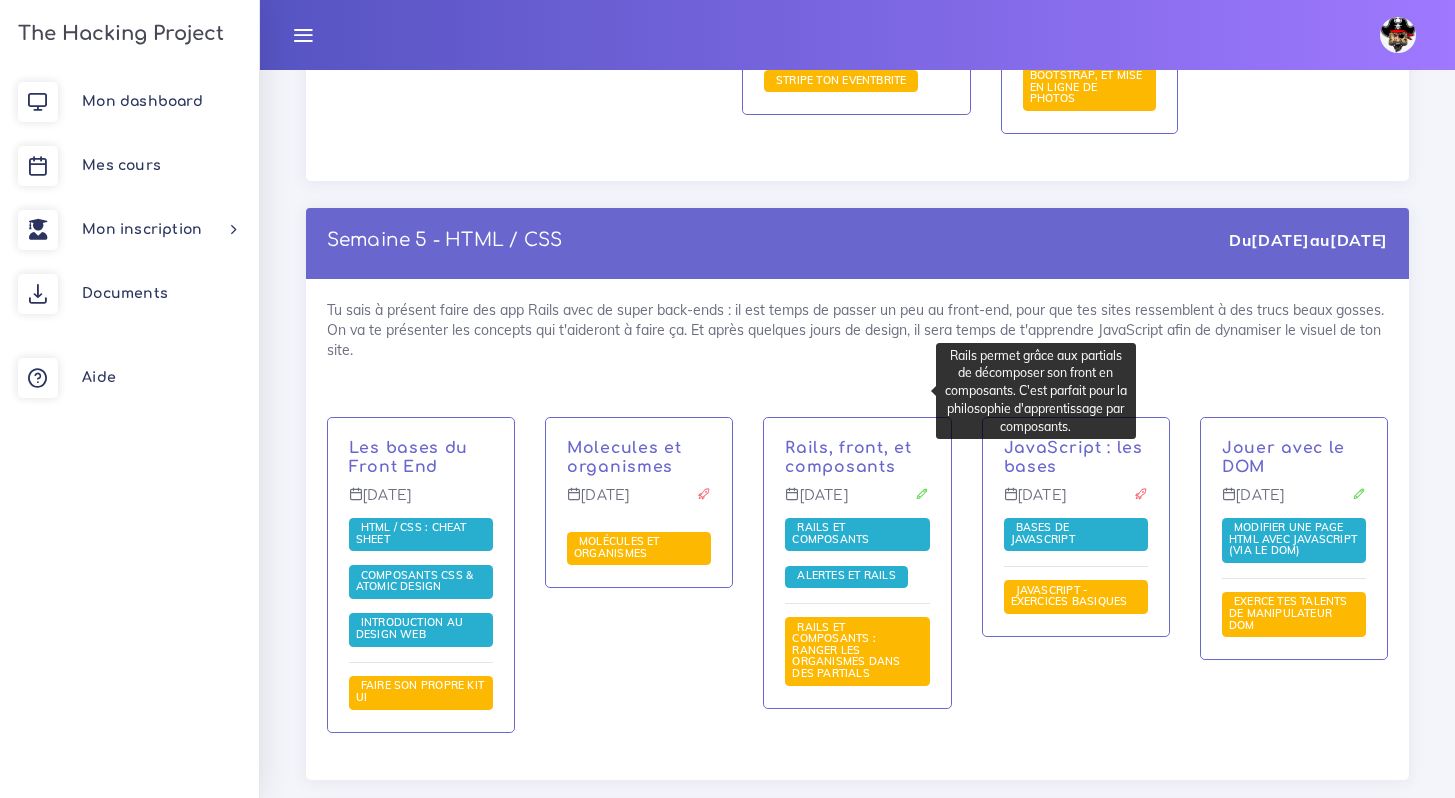 click on "Rails et composants" at bounding box center [833, 533] 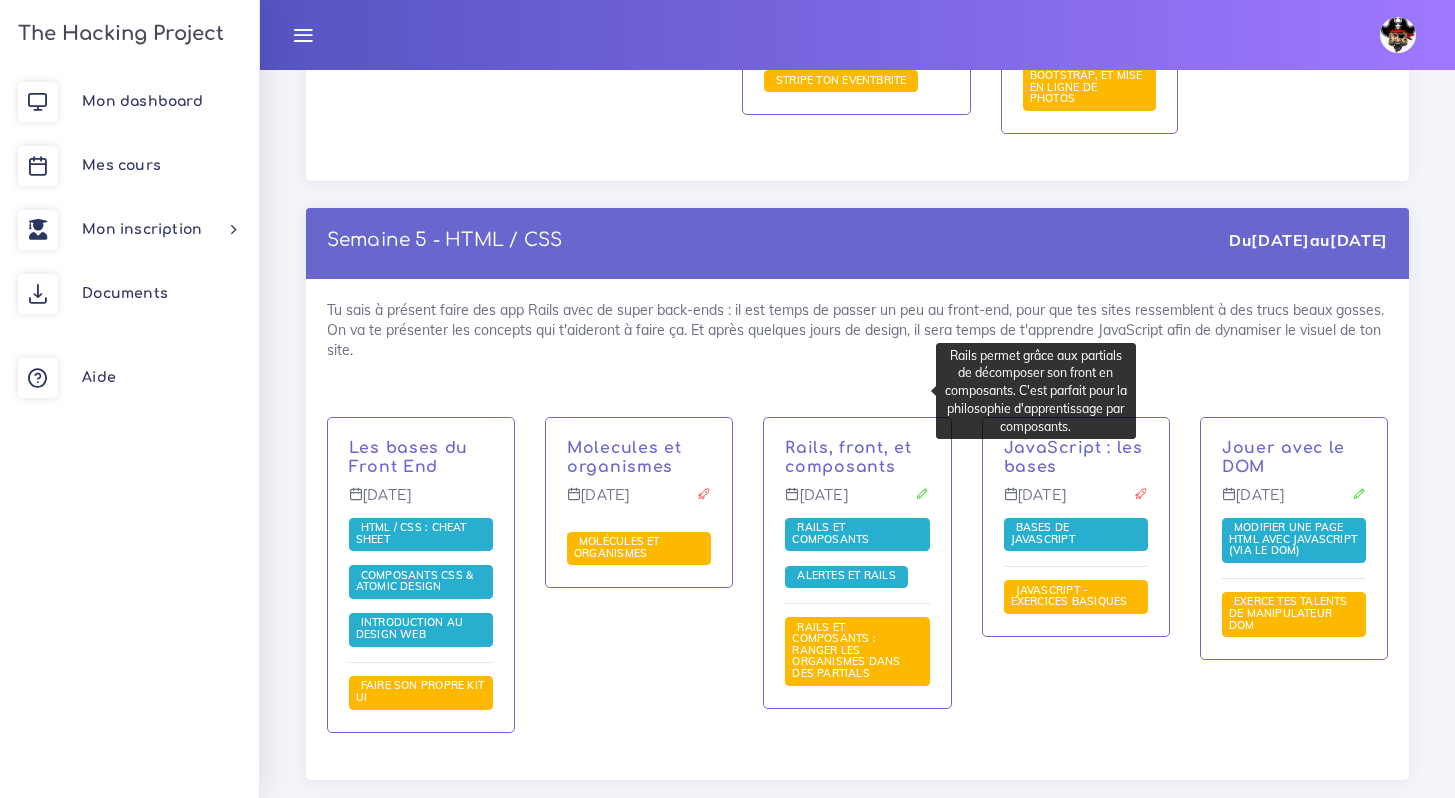 scroll, scrollTop: 5438, scrollLeft: 0, axis: vertical 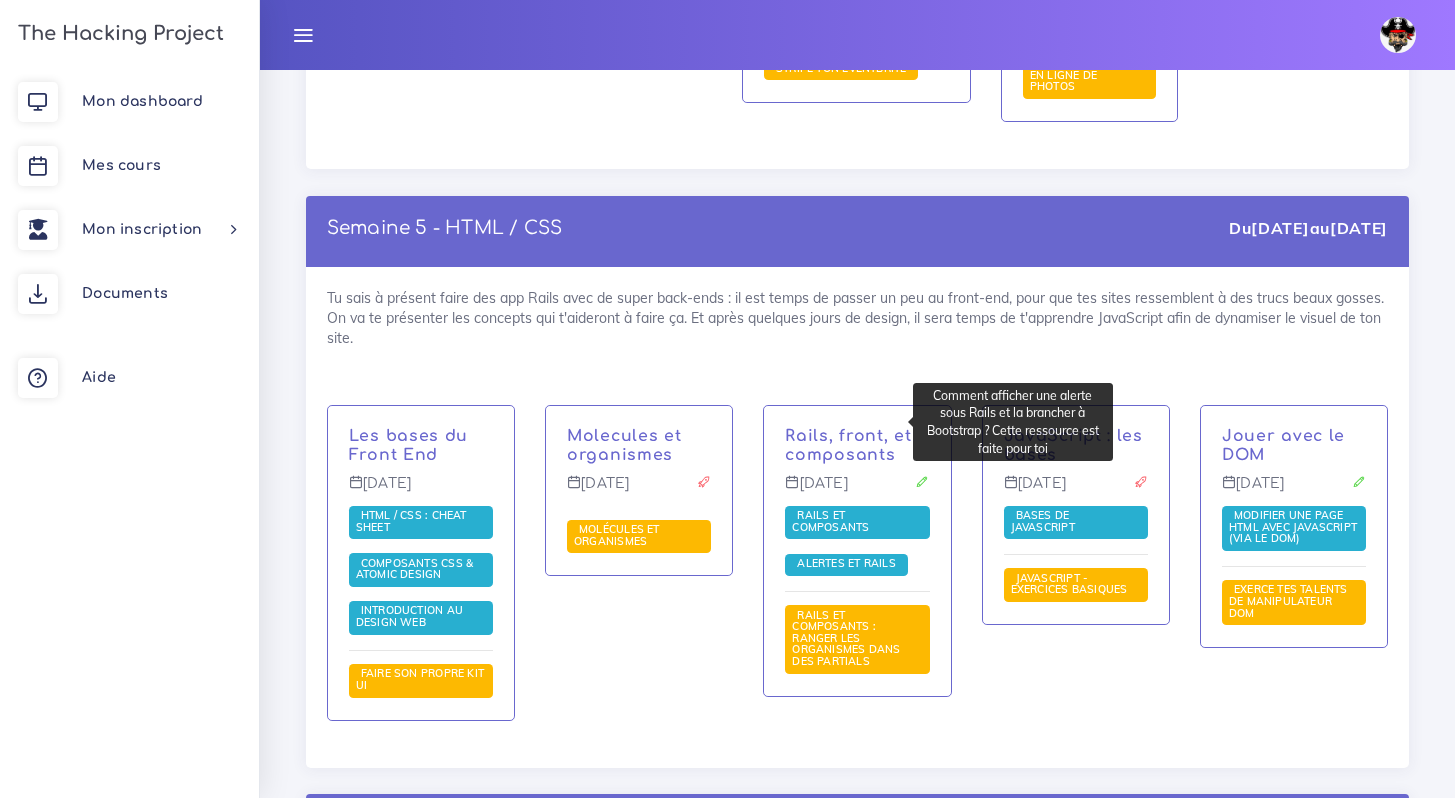 click on "Alertes et Rails" at bounding box center [846, 563] 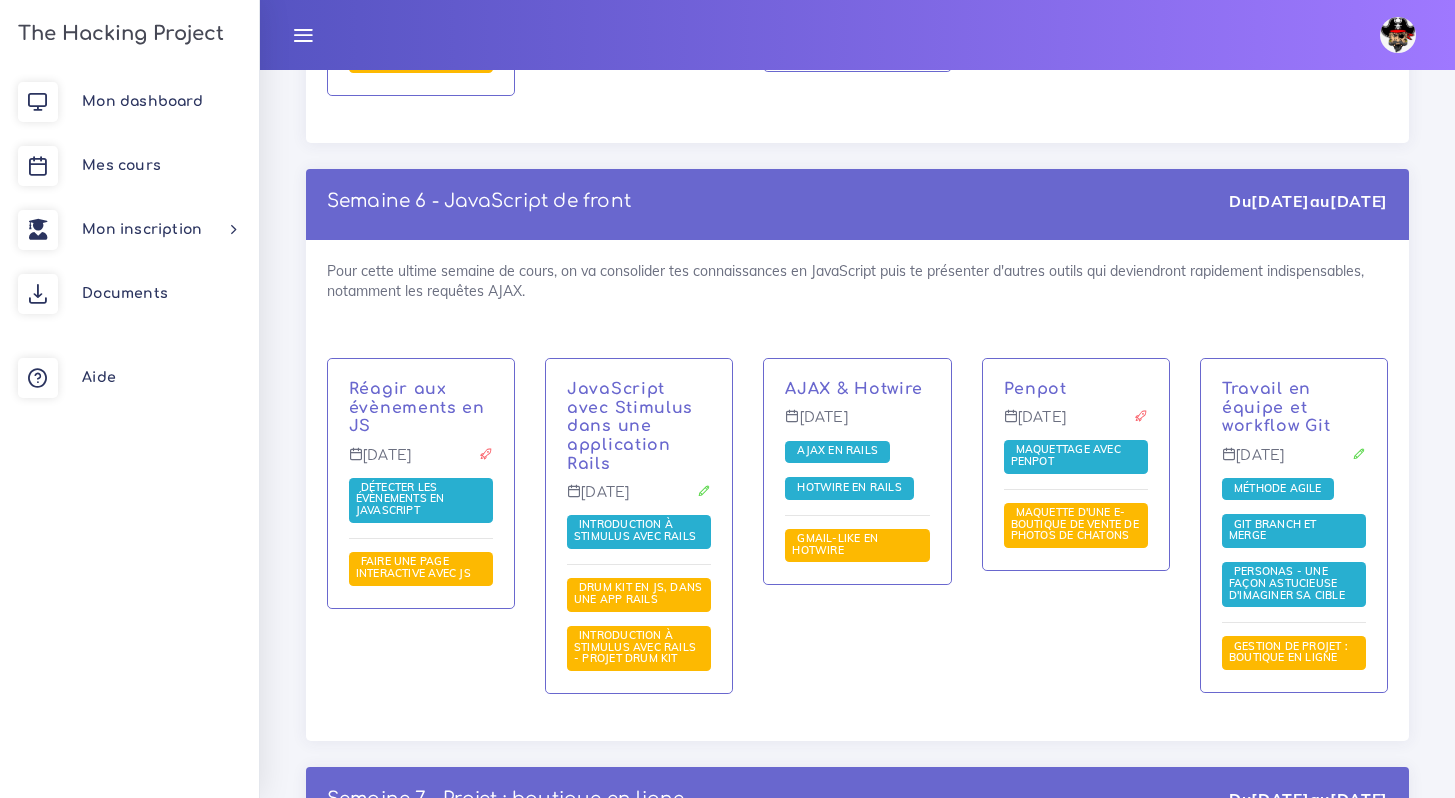 scroll, scrollTop: 6063, scrollLeft: 0, axis: vertical 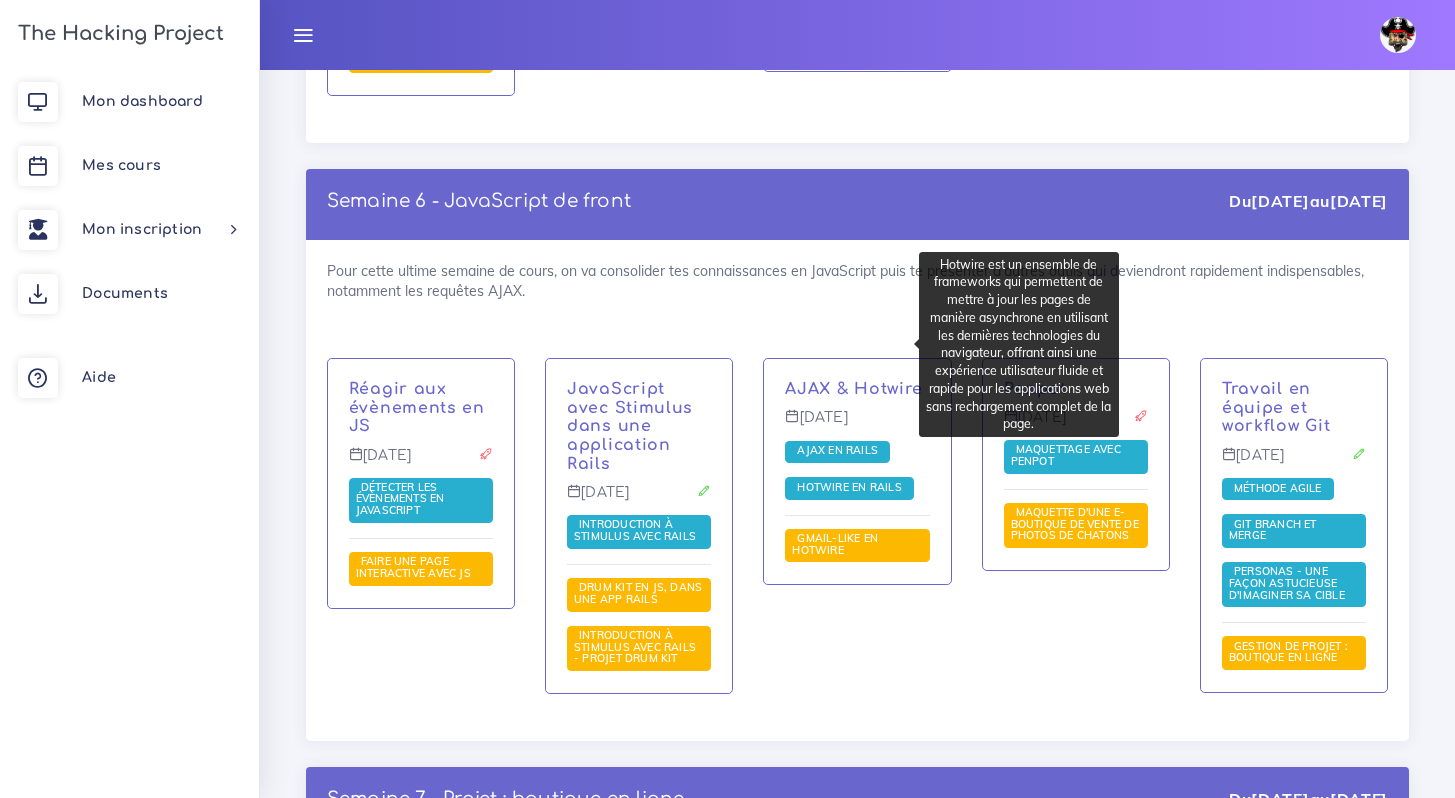 click on "Penpot
Vendredi 10 mar.
Maquettage avec Penpot
Maquette d'une e-boutique de vente de photos de chatons" at bounding box center [1076, 539] 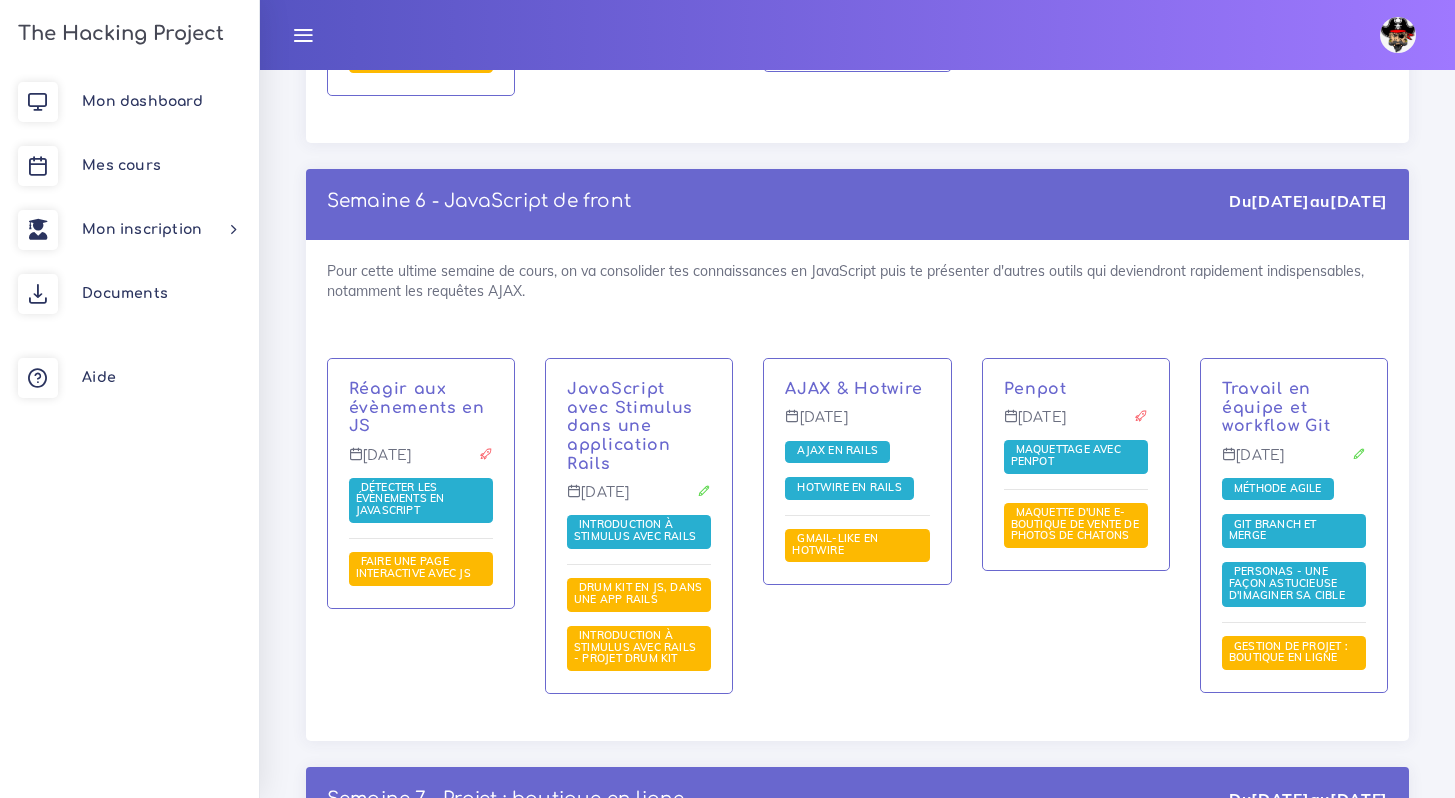 click on "Penpot
Vendredi 10 mar.
Maquettage avec Penpot
Maquette d'une e-boutique de vente de photos de chatons" at bounding box center [1076, 539] 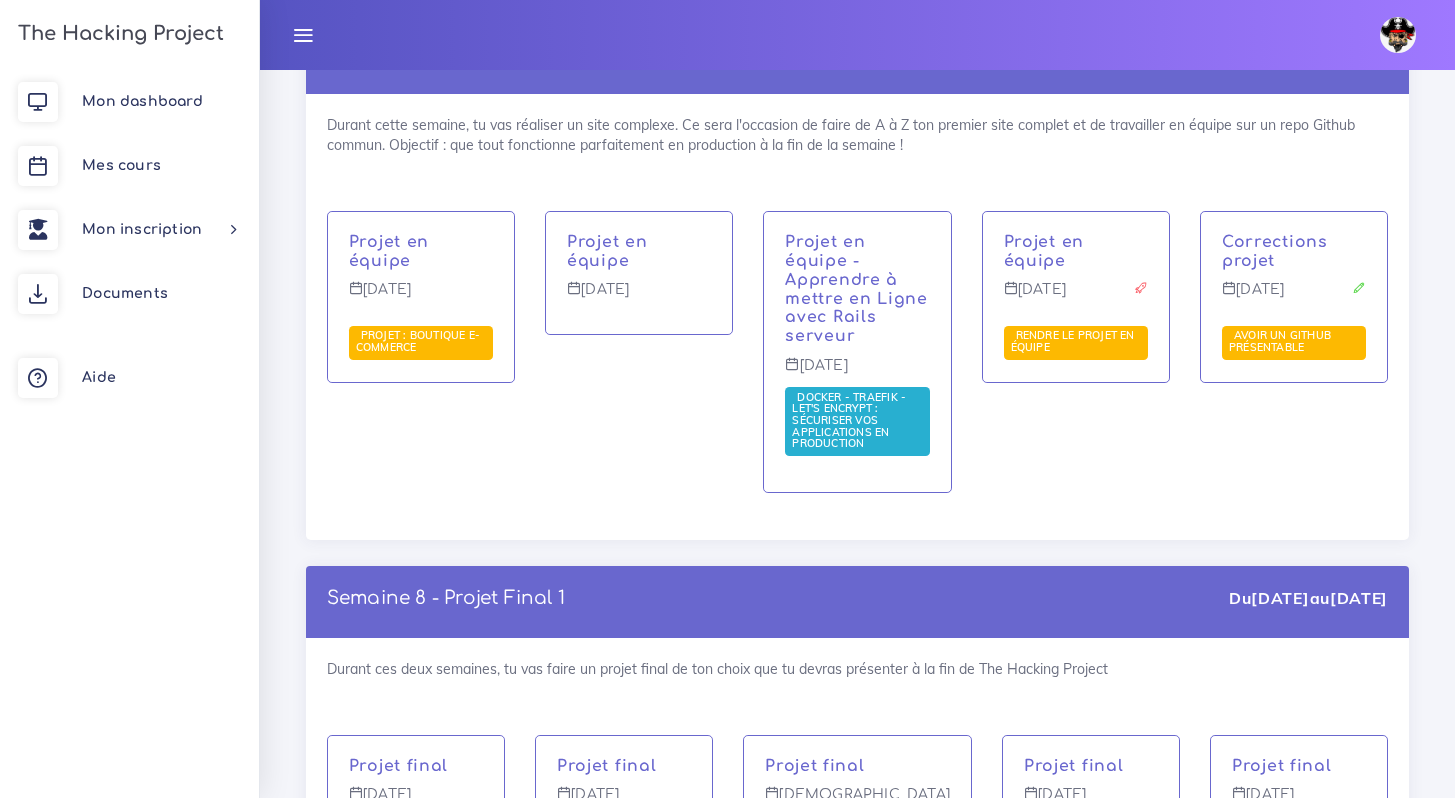 scroll, scrollTop: 6810, scrollLeft: 0, axis: vertical 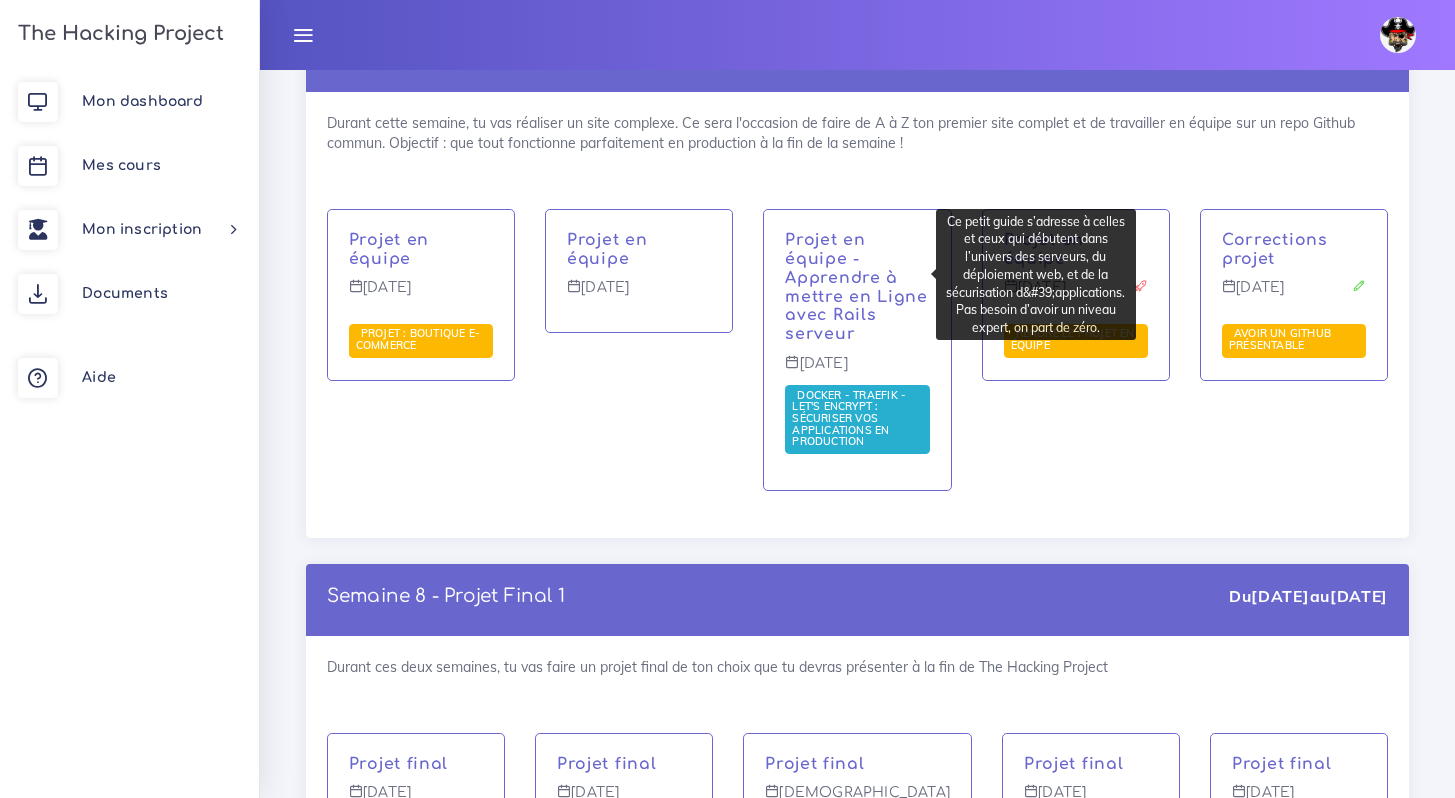 click on "Corrections projet
Samedi 18 mar.
Avoir un GitHub présentable" at bounding box center [1294, 363] 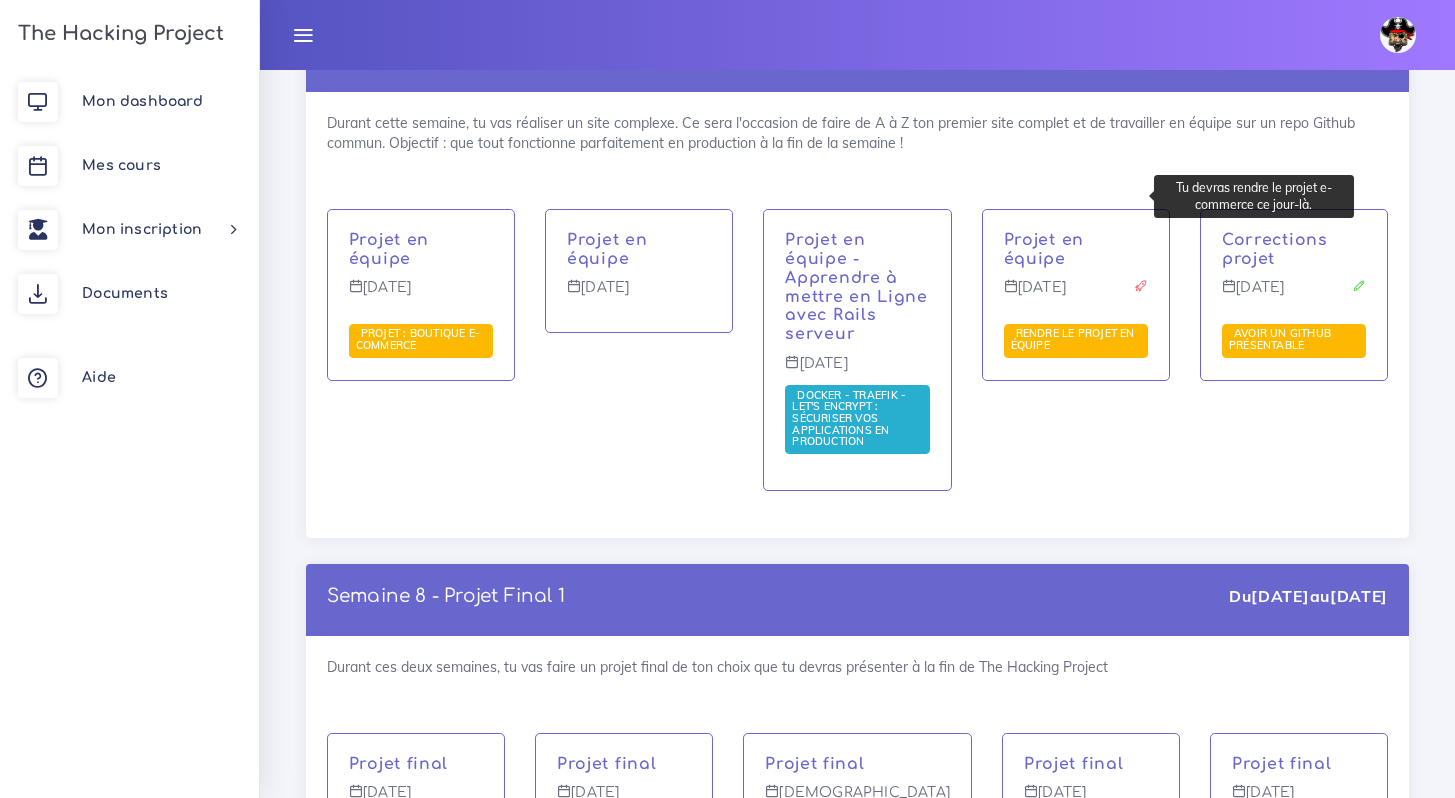 click on "Corrections projet
Samedi 18 mar.
Avoir un GitHub présentable" at bounding box center [1294, 363] 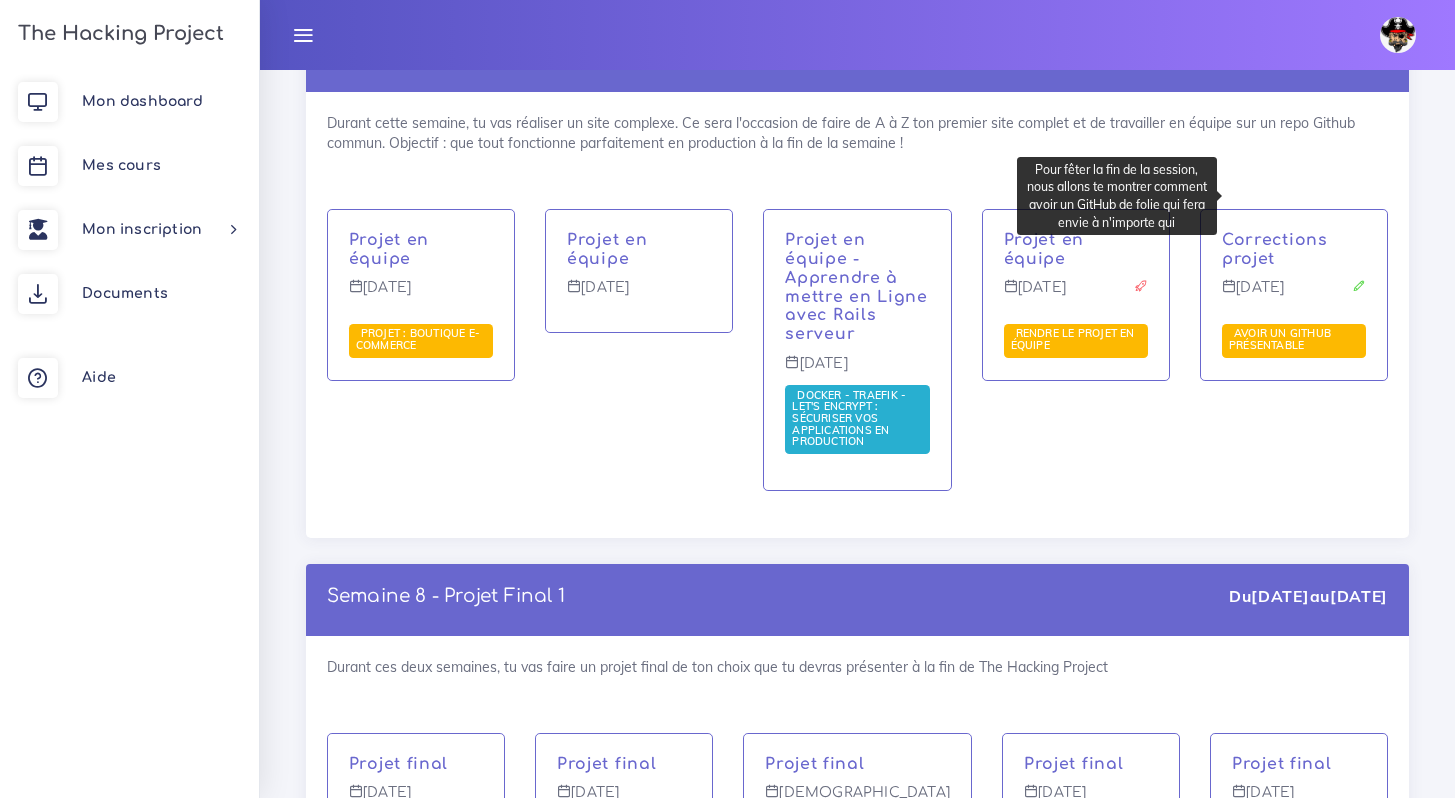click on "Projet en équipe
Vendredi 17 mar.
Rendre le projet en équipe" at bounding box center [1076, 363] 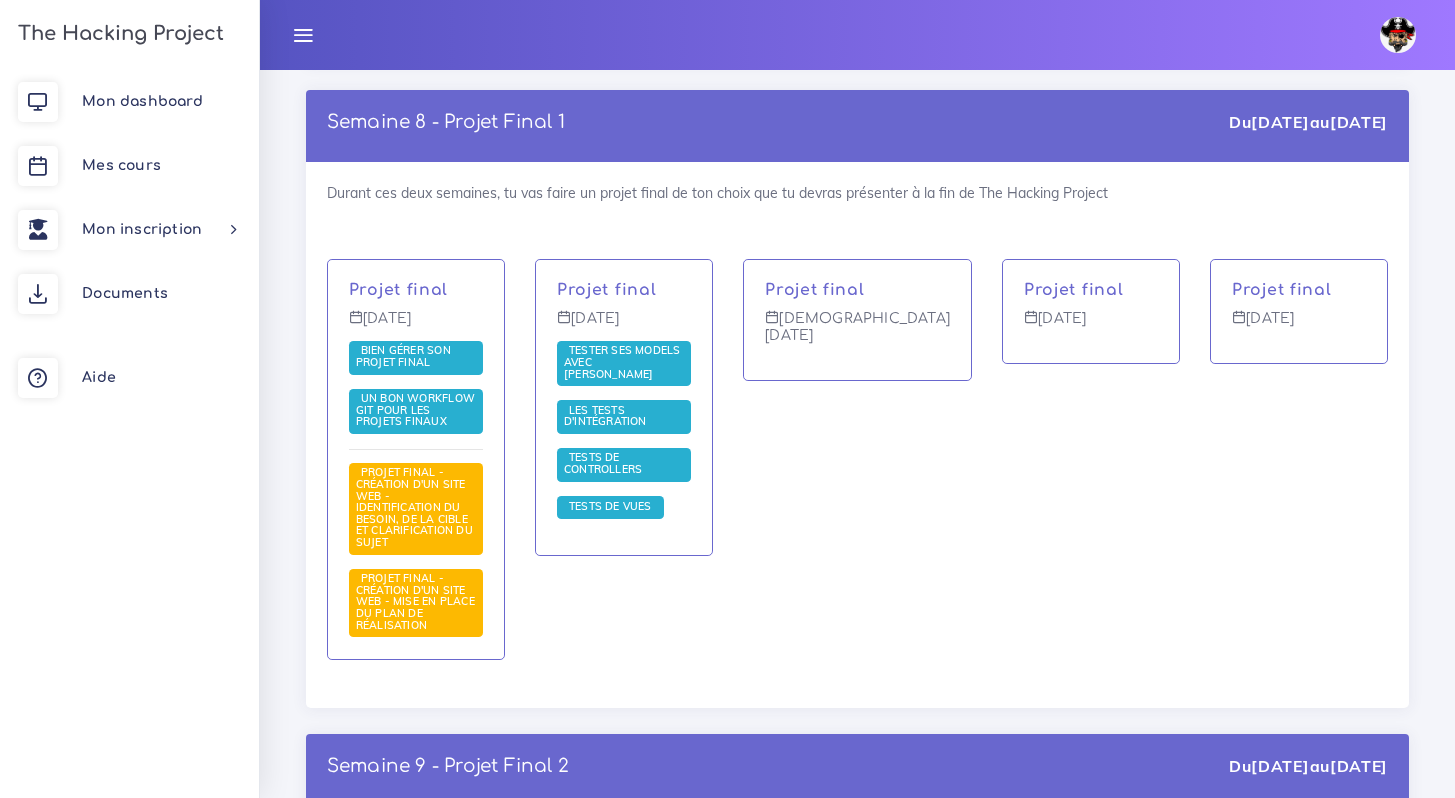 scroll, scrollTop: 7263, scrollLeft: 0, axis: vertical 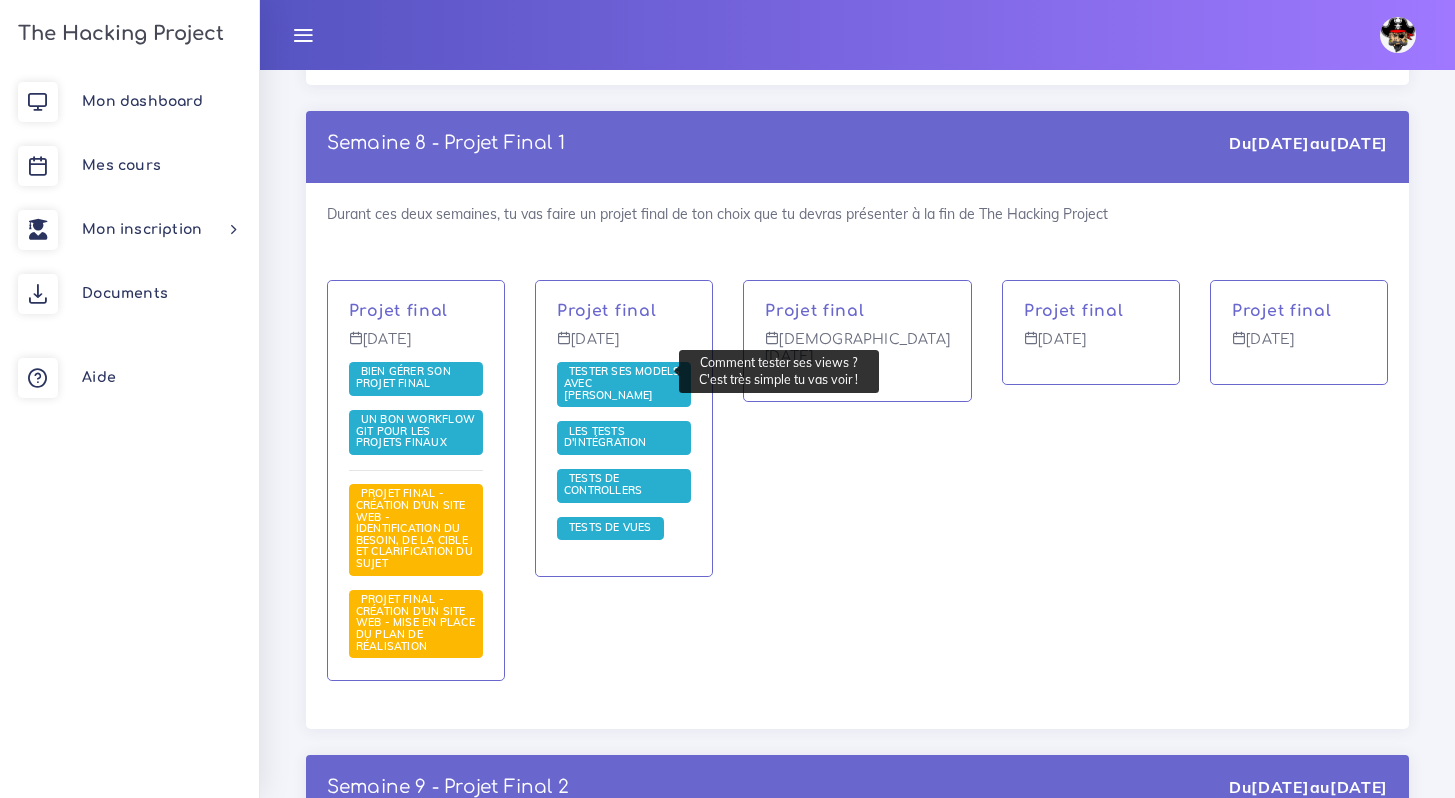 click on "Projet final
Jeudi 23 mar." at bounding box center (857, 494) 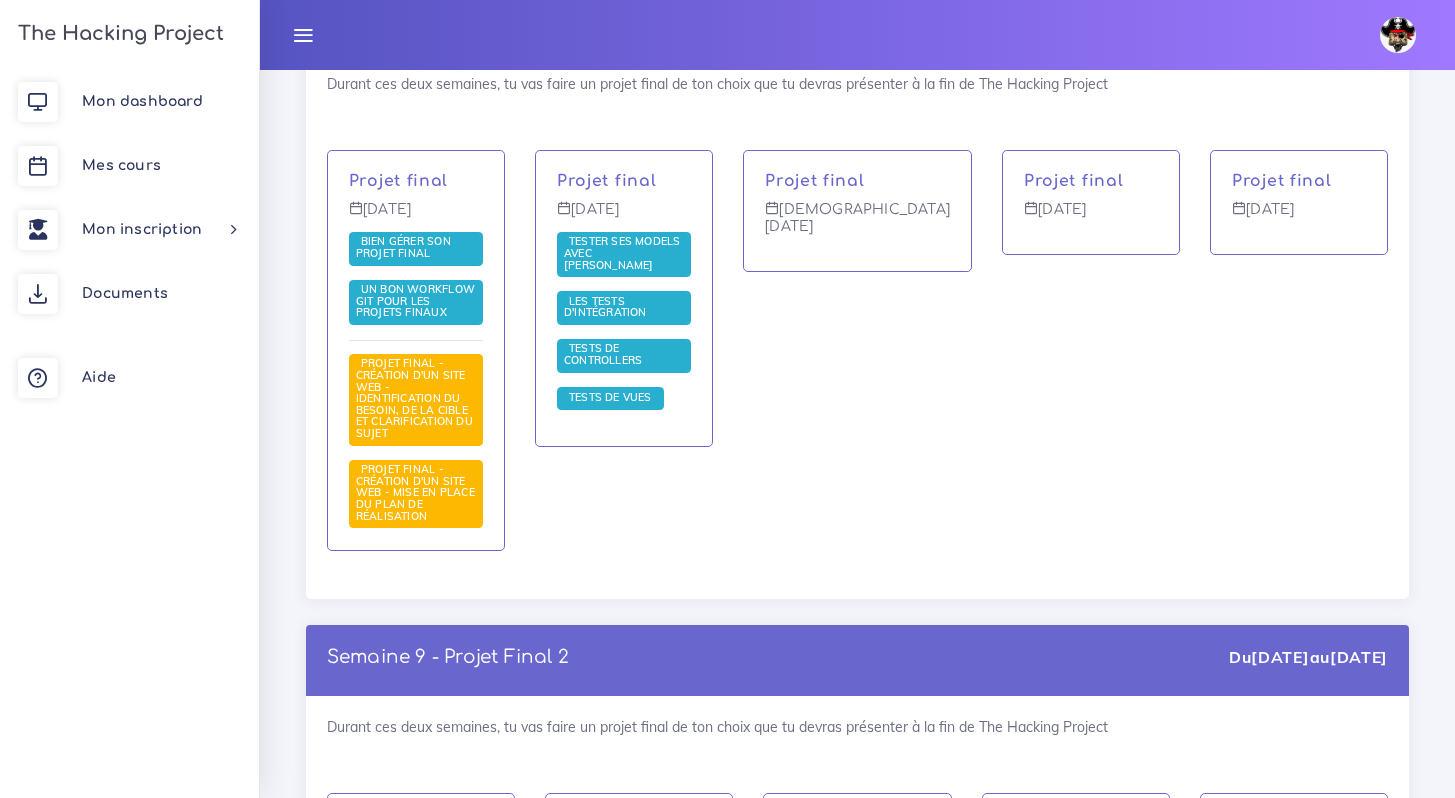 scroll, scrollTop: 7767, scrollLeft: 0, axis: vertical 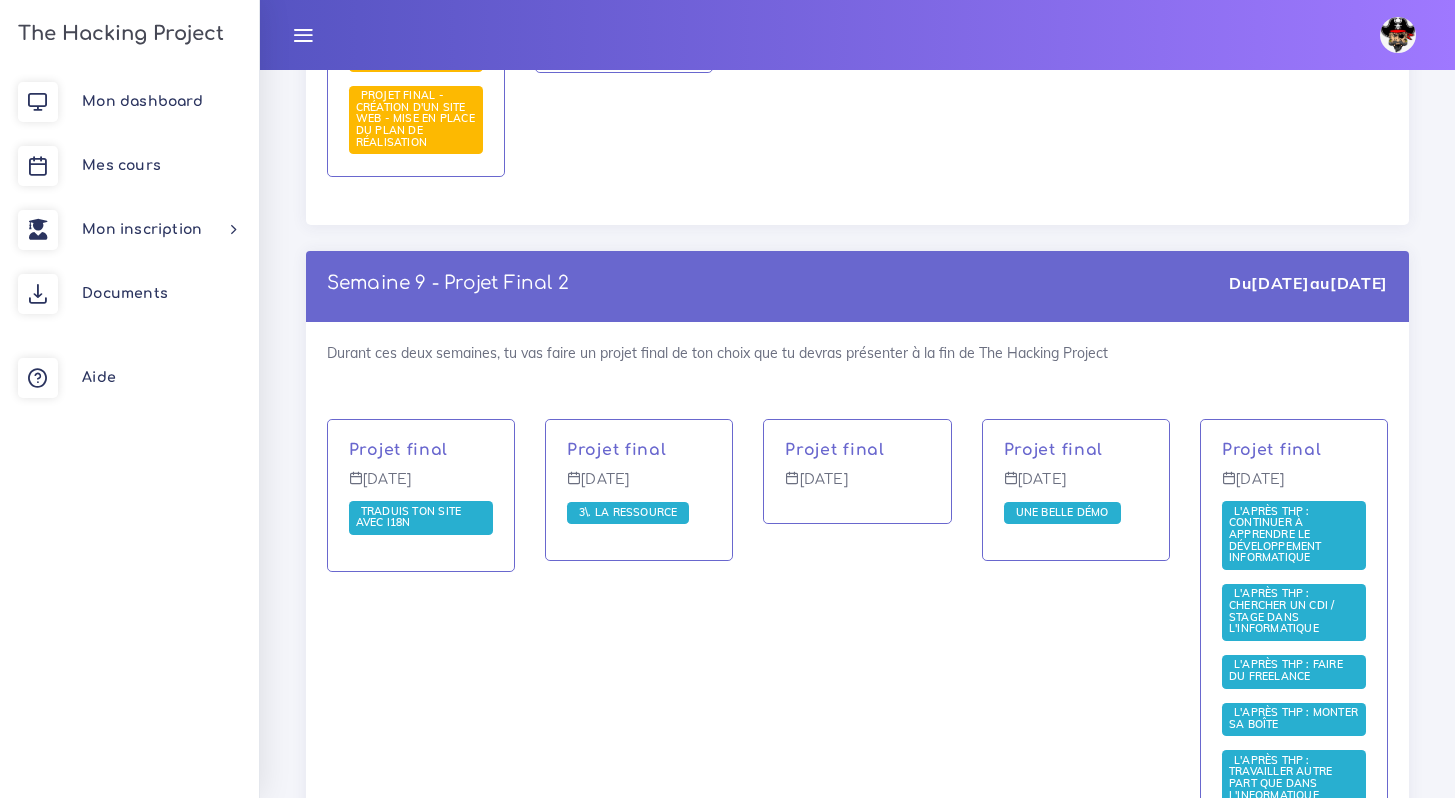 click on "Projet final
Jeudi 30 mar." at bounding box center (857, 668) 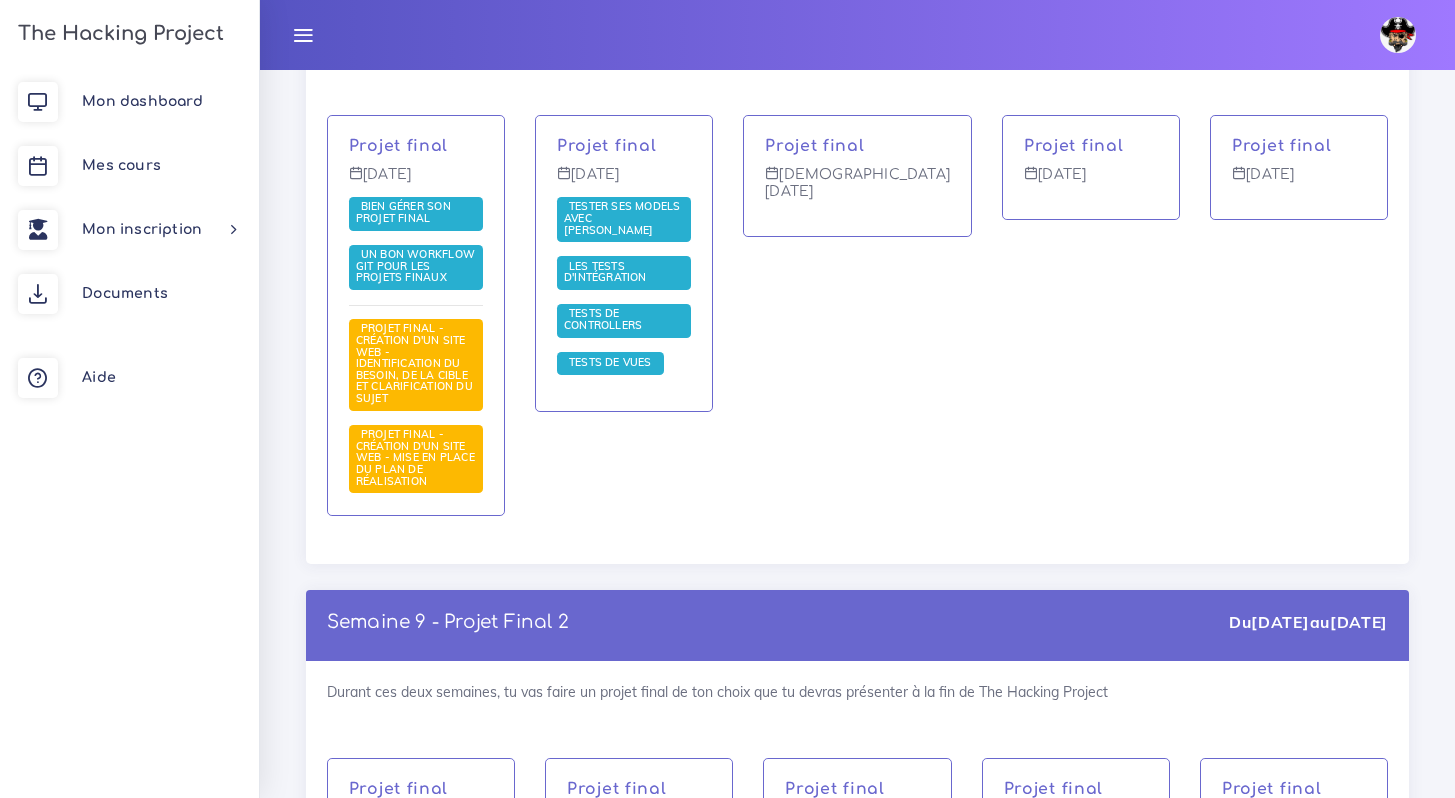 scroll, scrollTop: 7242, scrollLeft: 0, axis: vertical 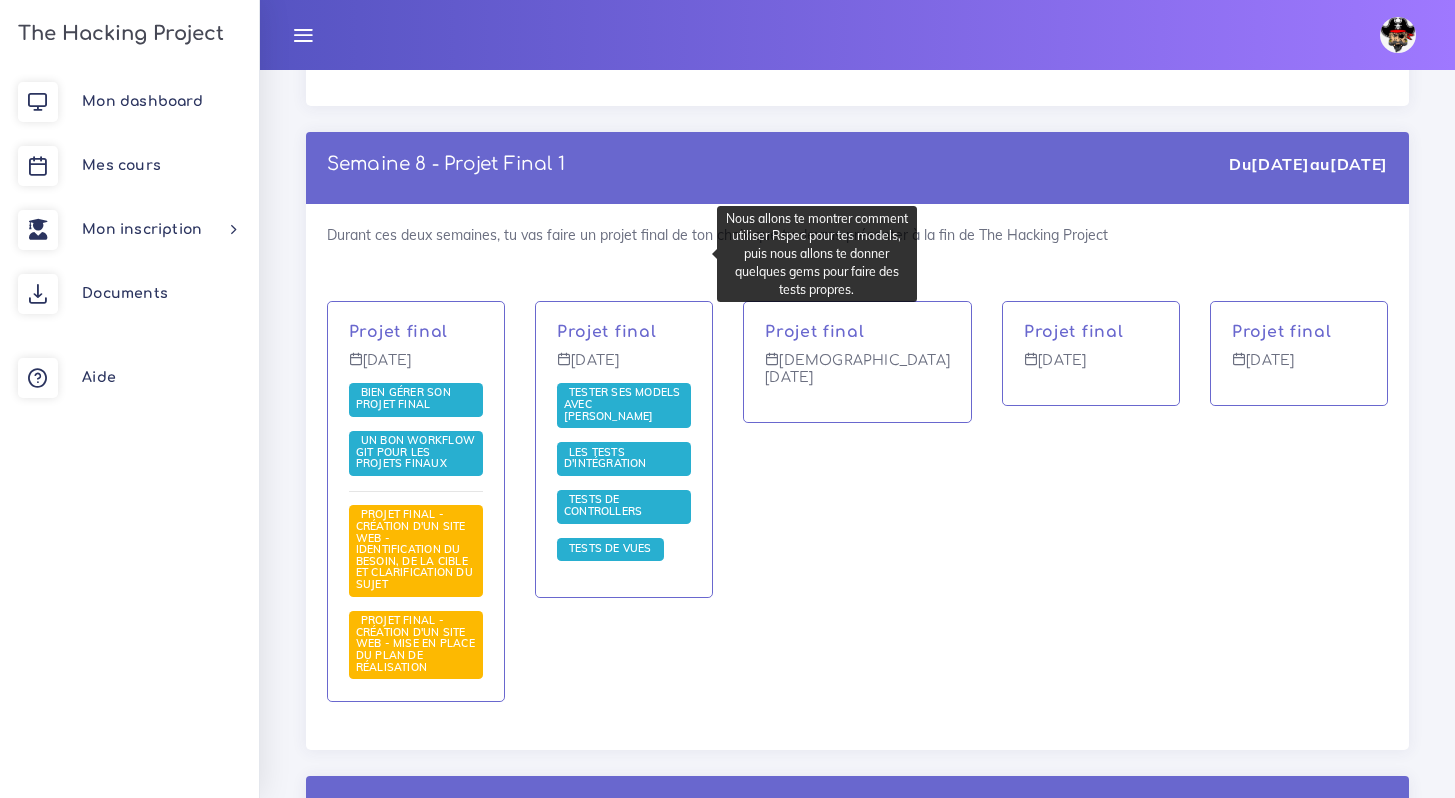 click on "Projet final
Jeudi 23 mar." at bounding box center [857, 515] 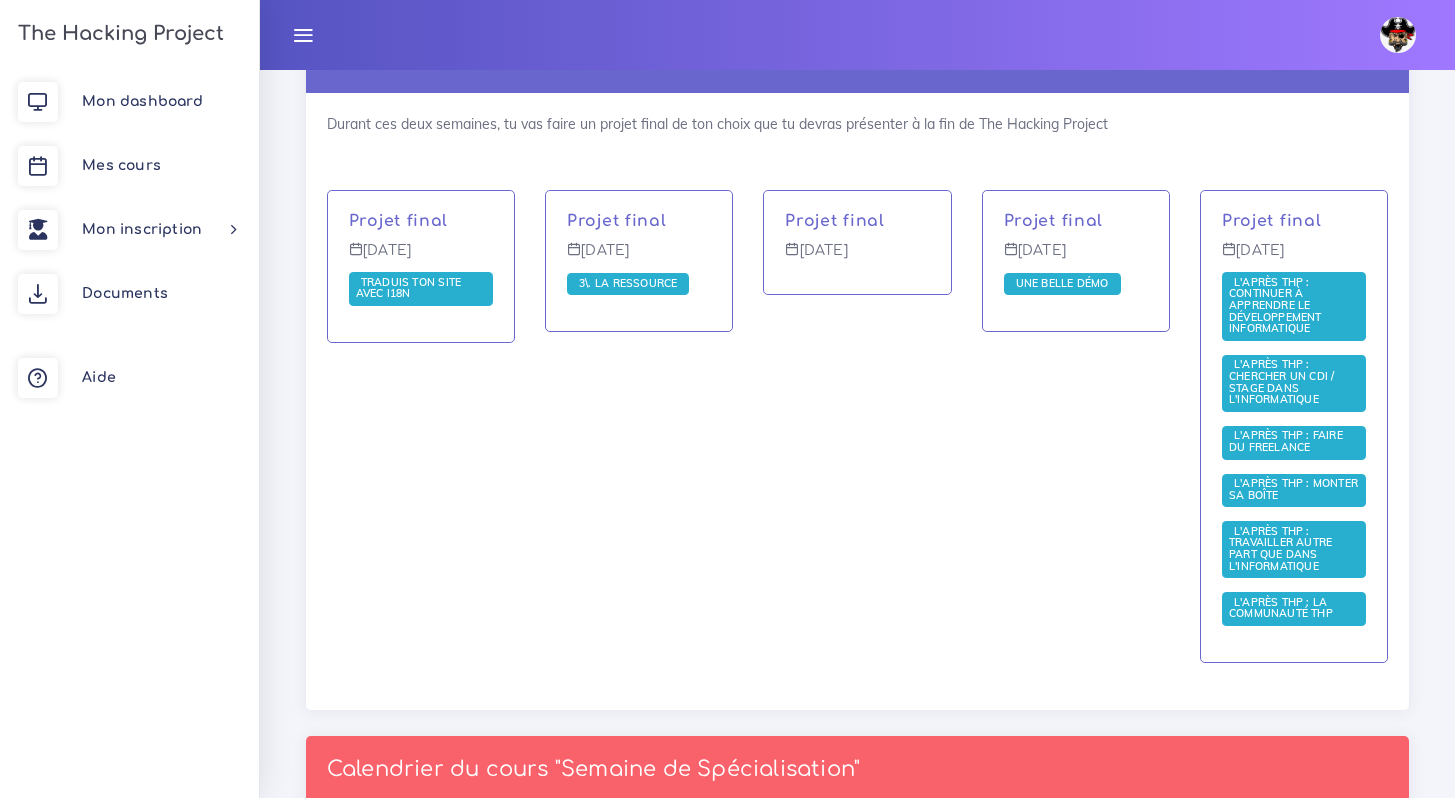 scroll, scrollTop: 7794, scrollLeft: 0, axis: vertical 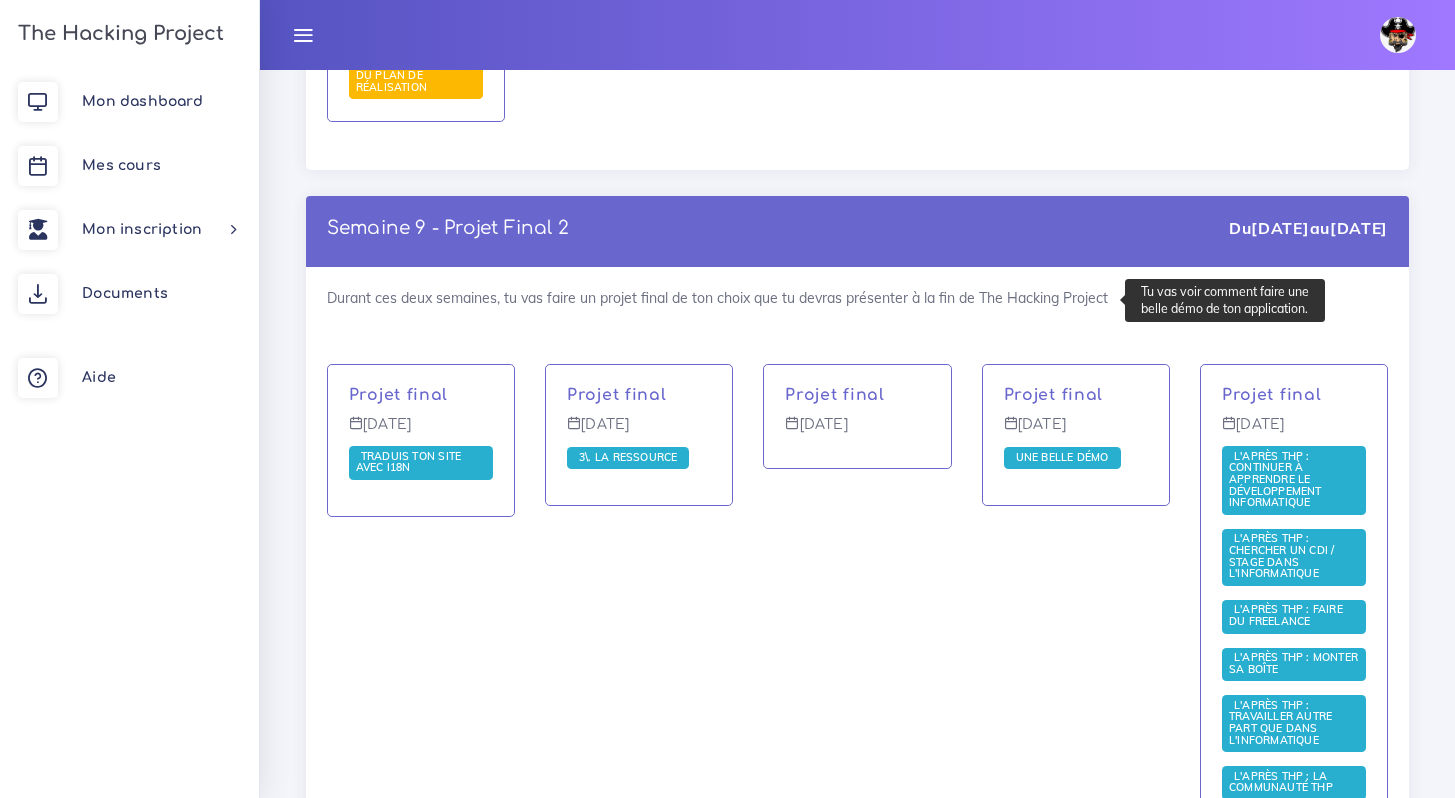 click on "Projet final
Vendredi 31 mar.
Une belle démo" at bounding box center (1076, 613) 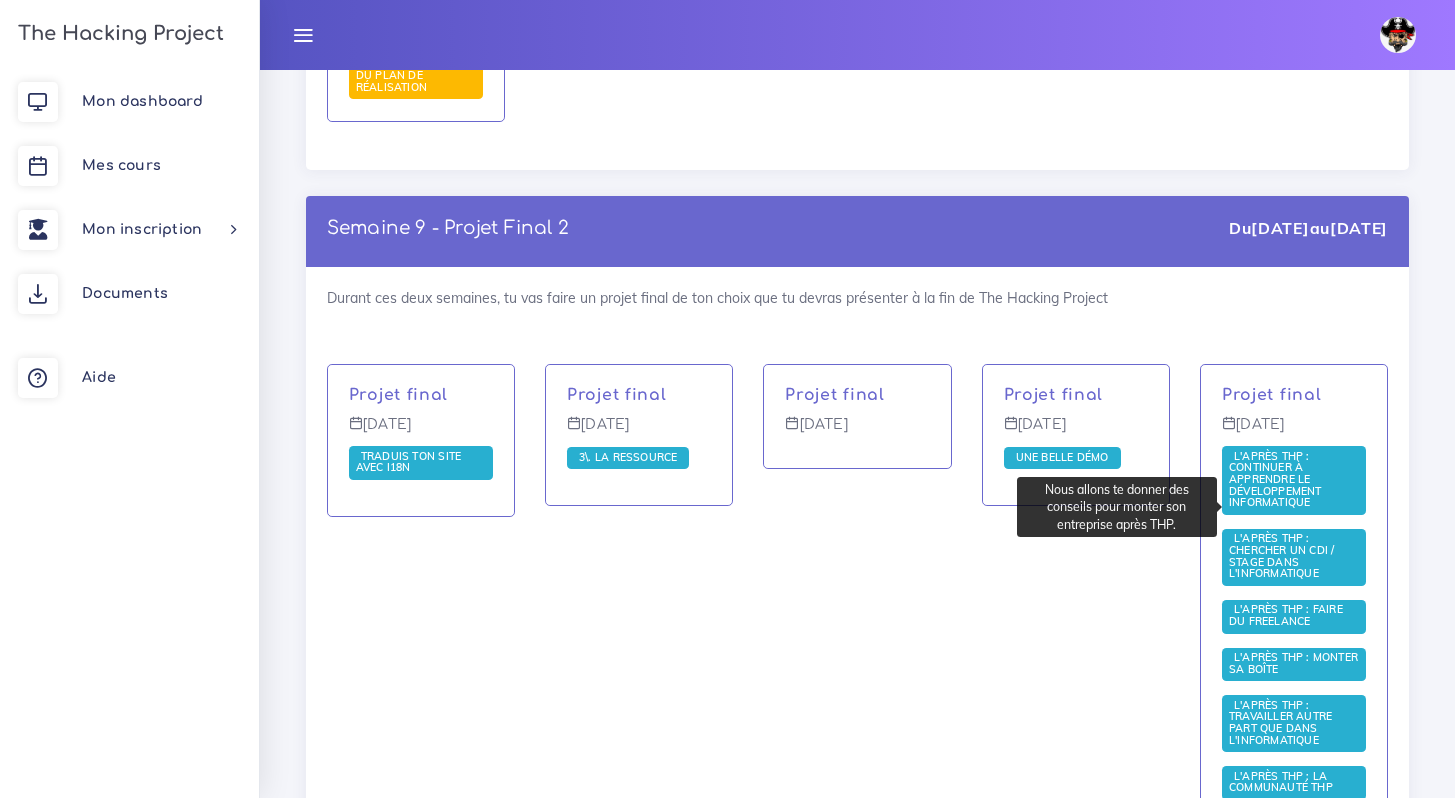 click on "Projet final
Vendredi 31 mar.
Une belle démo" at bounding box center [1076, 613] 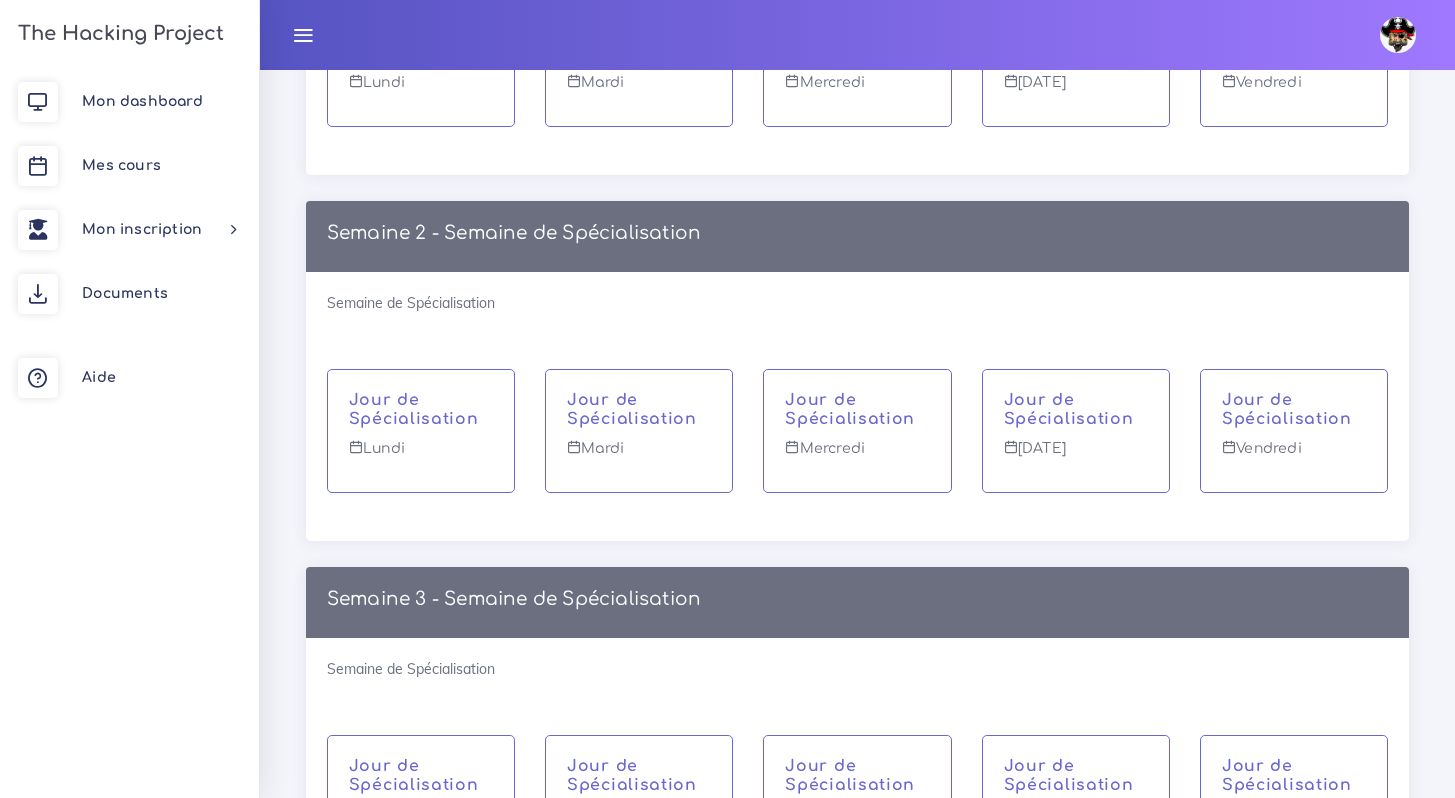 scroll, scrollTop: 9004, scrollLeft: 0, axis: vertical 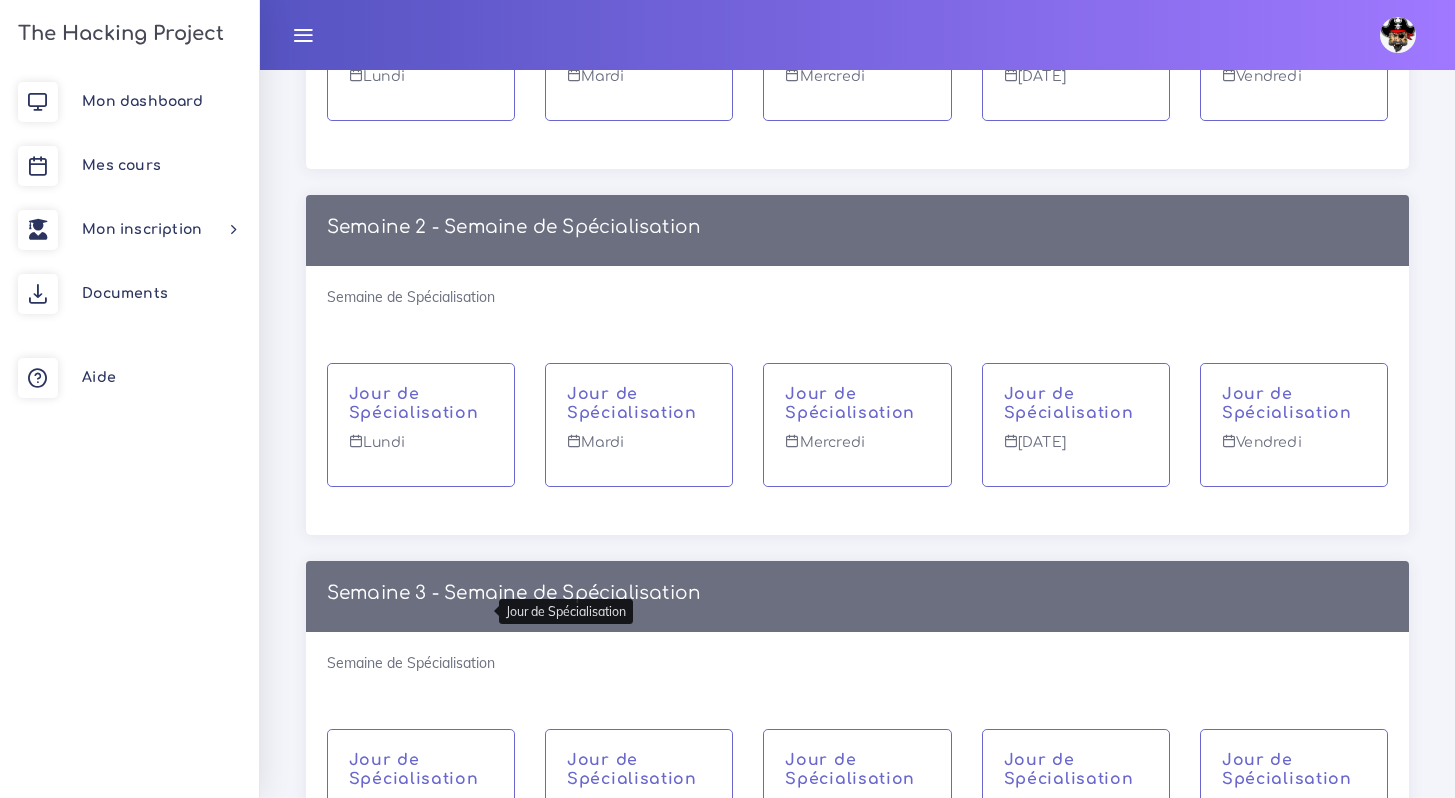 click on "Jour de Spécialisation" at bounding box center (421, 770) 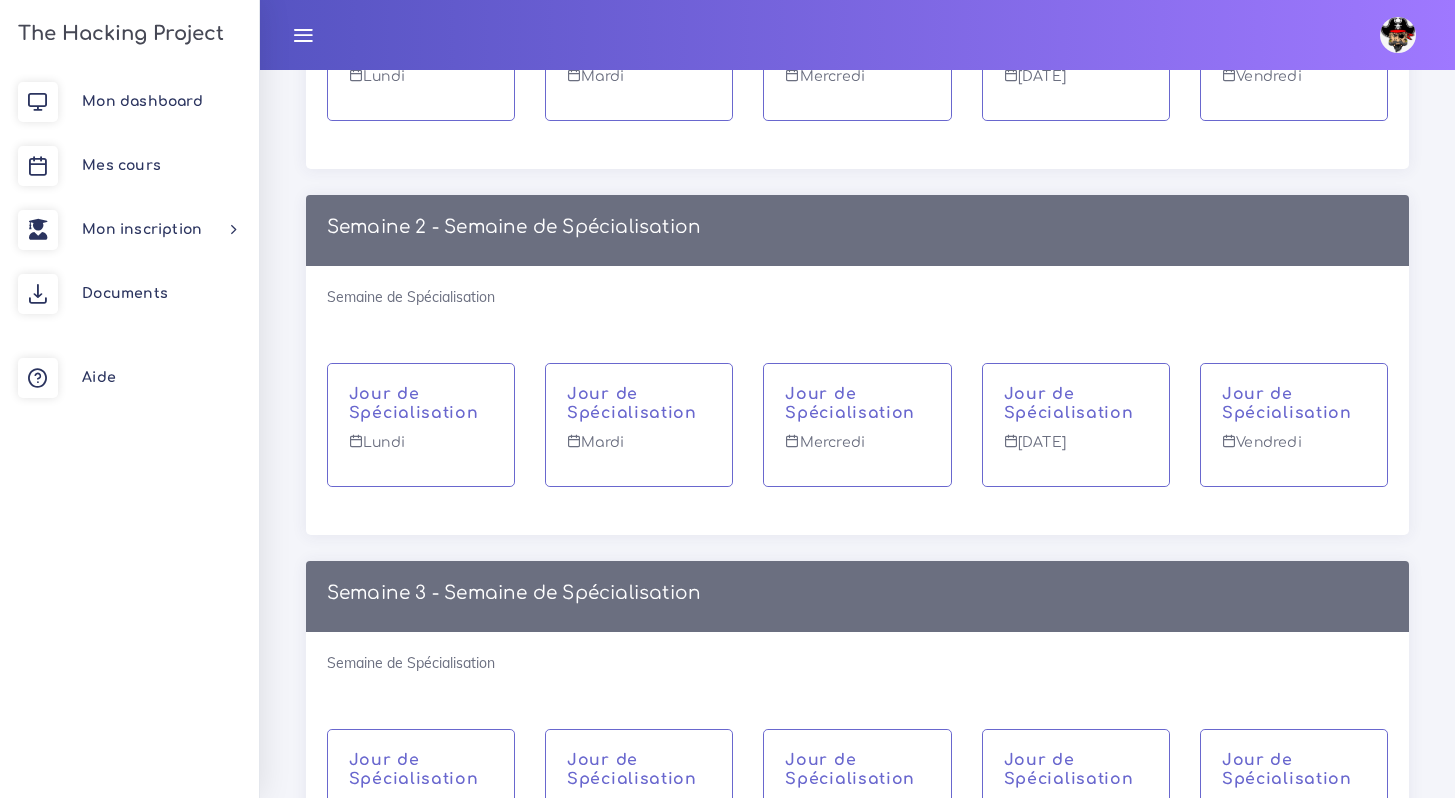 click on "Lundi" at bounding box center [421, 815] 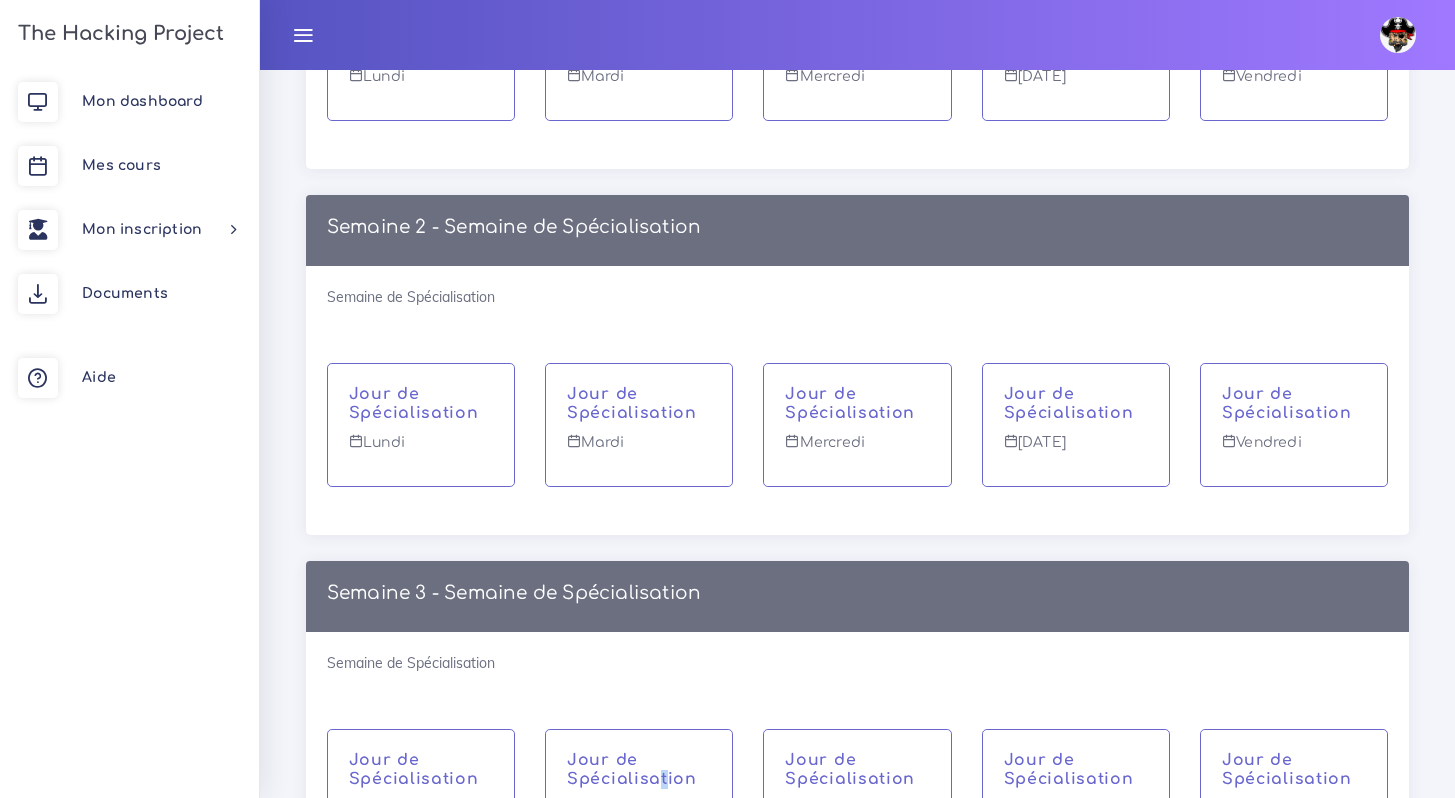 drag, startPoint x: 656, startPoint y: 618, endPoint x: 678, endPoint y: 619, distance: 22.022715 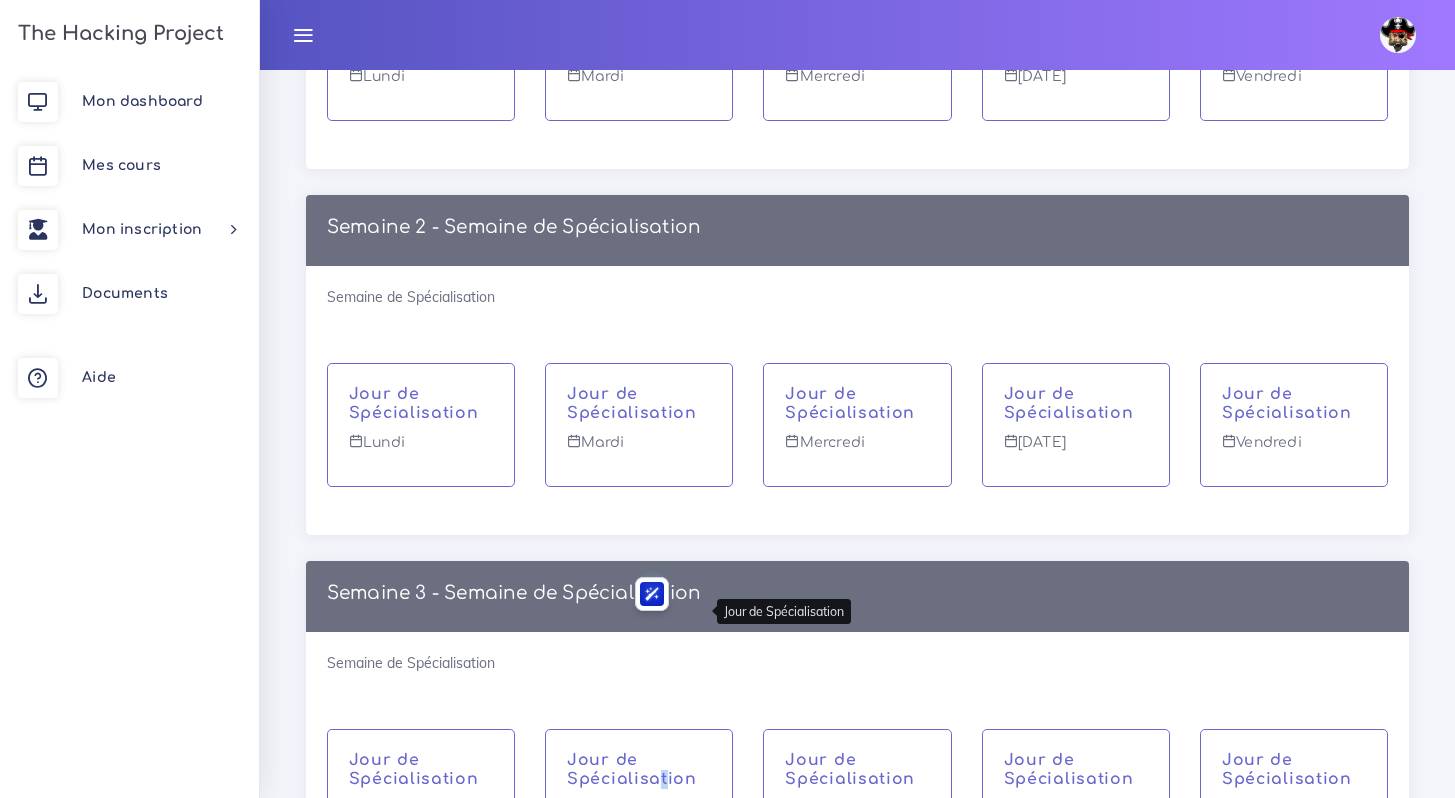 click on "Jour de Spécialisation
Mardi" at bounding box center (639, 804) 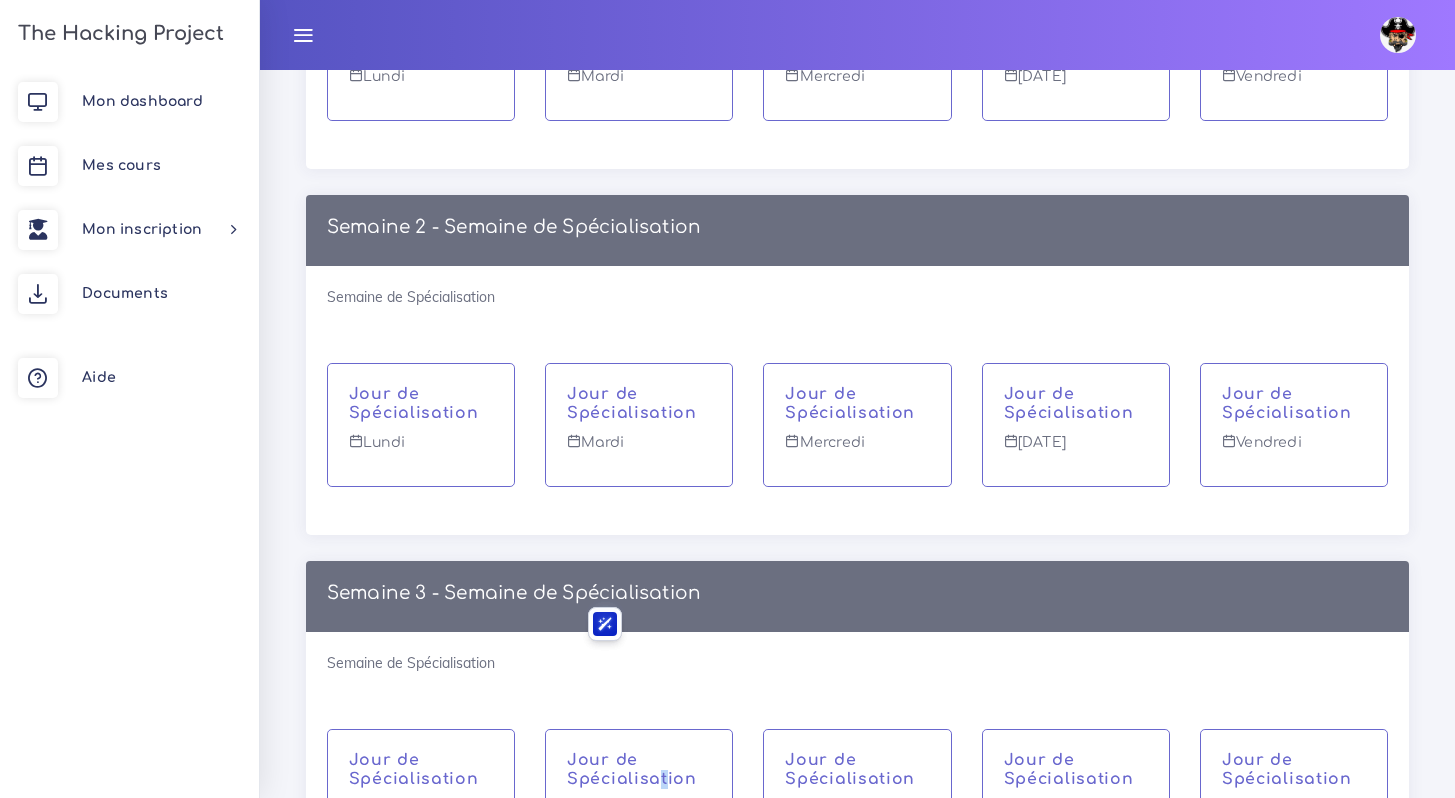 drag, startPoint x: 1009, startPoint y: 653, endPoint x: 1118, endPoint y: 653, distance: 109 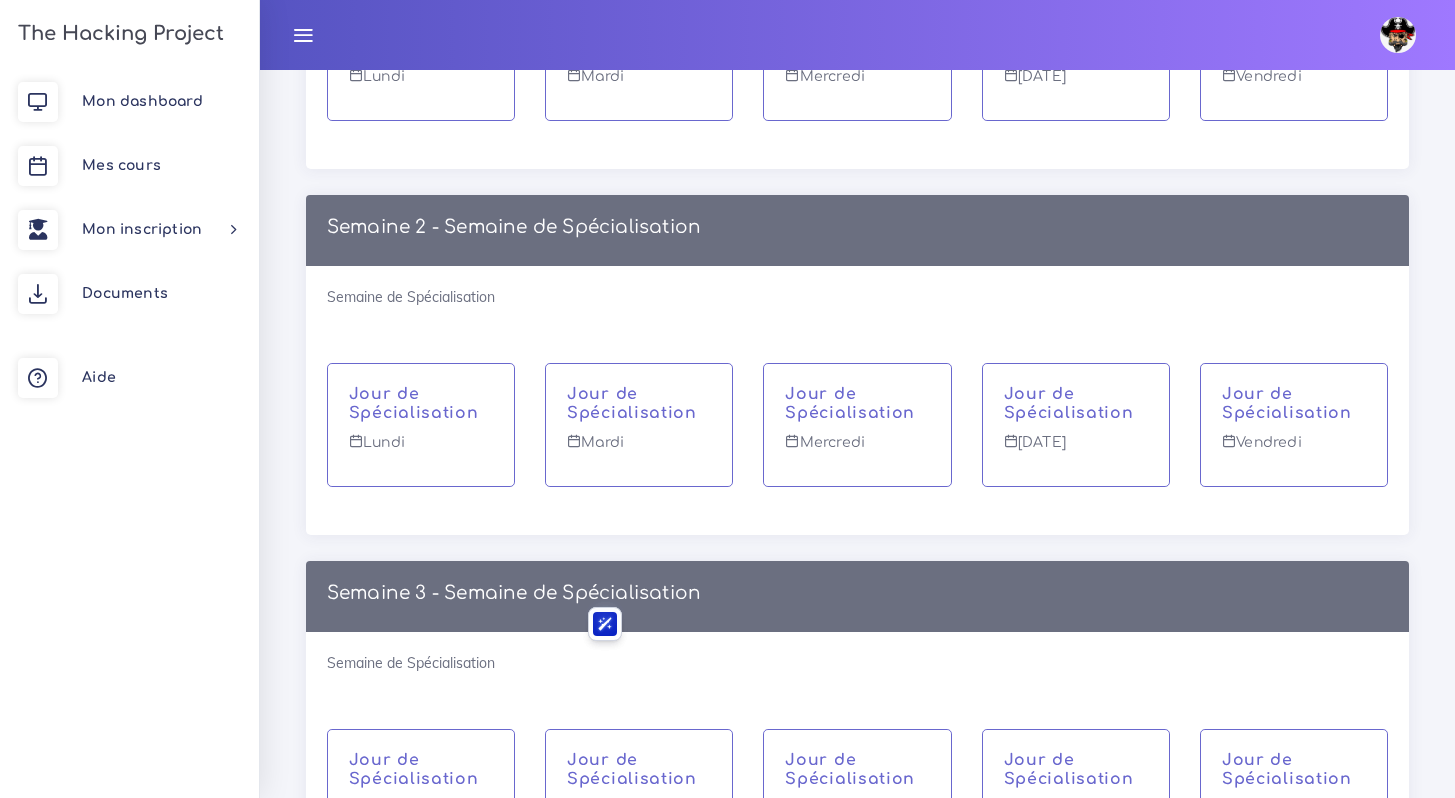drag, startPoint x: 1118, startPoint y: 653, endPoint x: 1227, endPoint y: 640, distance: 109.77249 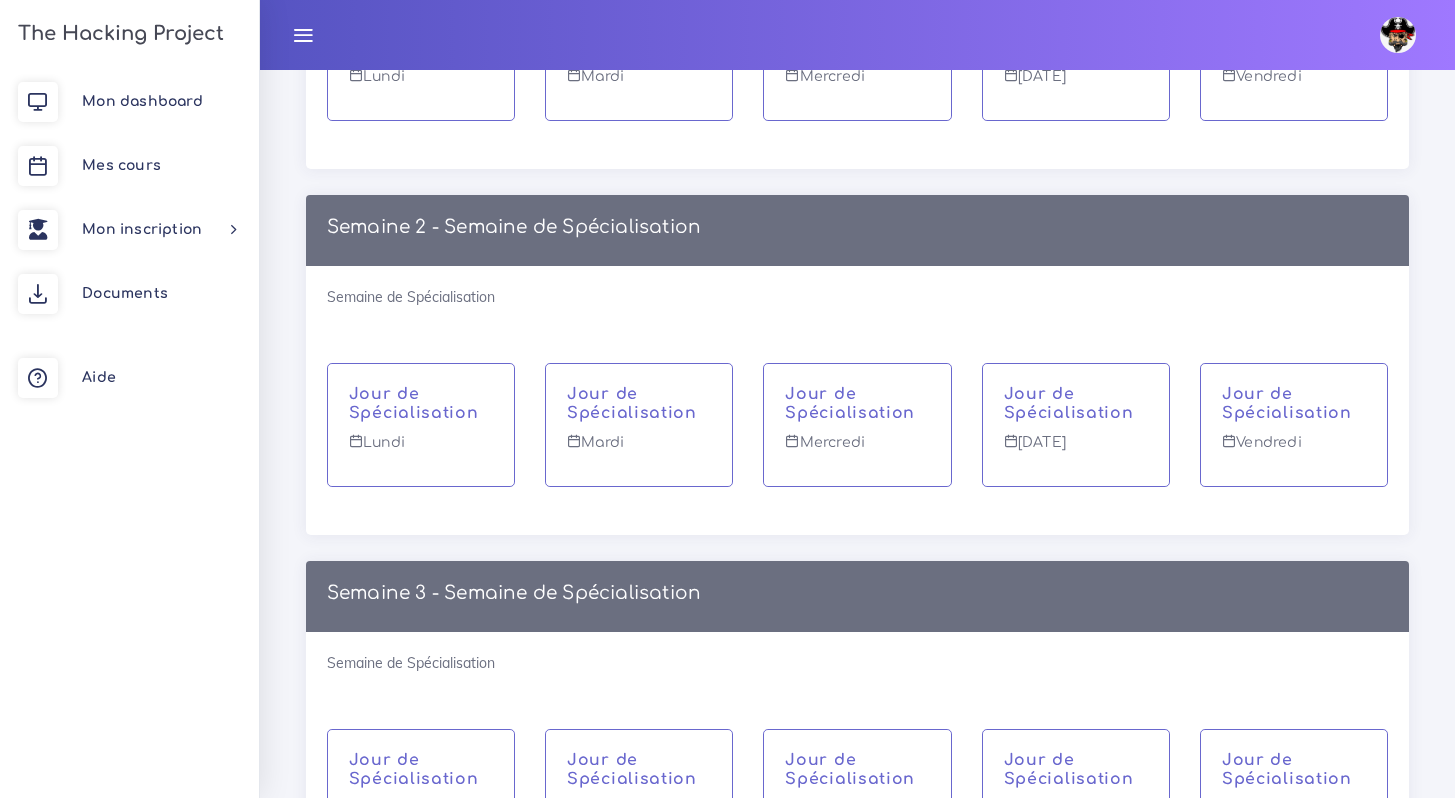 drag, startPoint x: 1268, startPoint y: 637, endPoint x: 1303, endPoint y: 601, distance: 50.20956 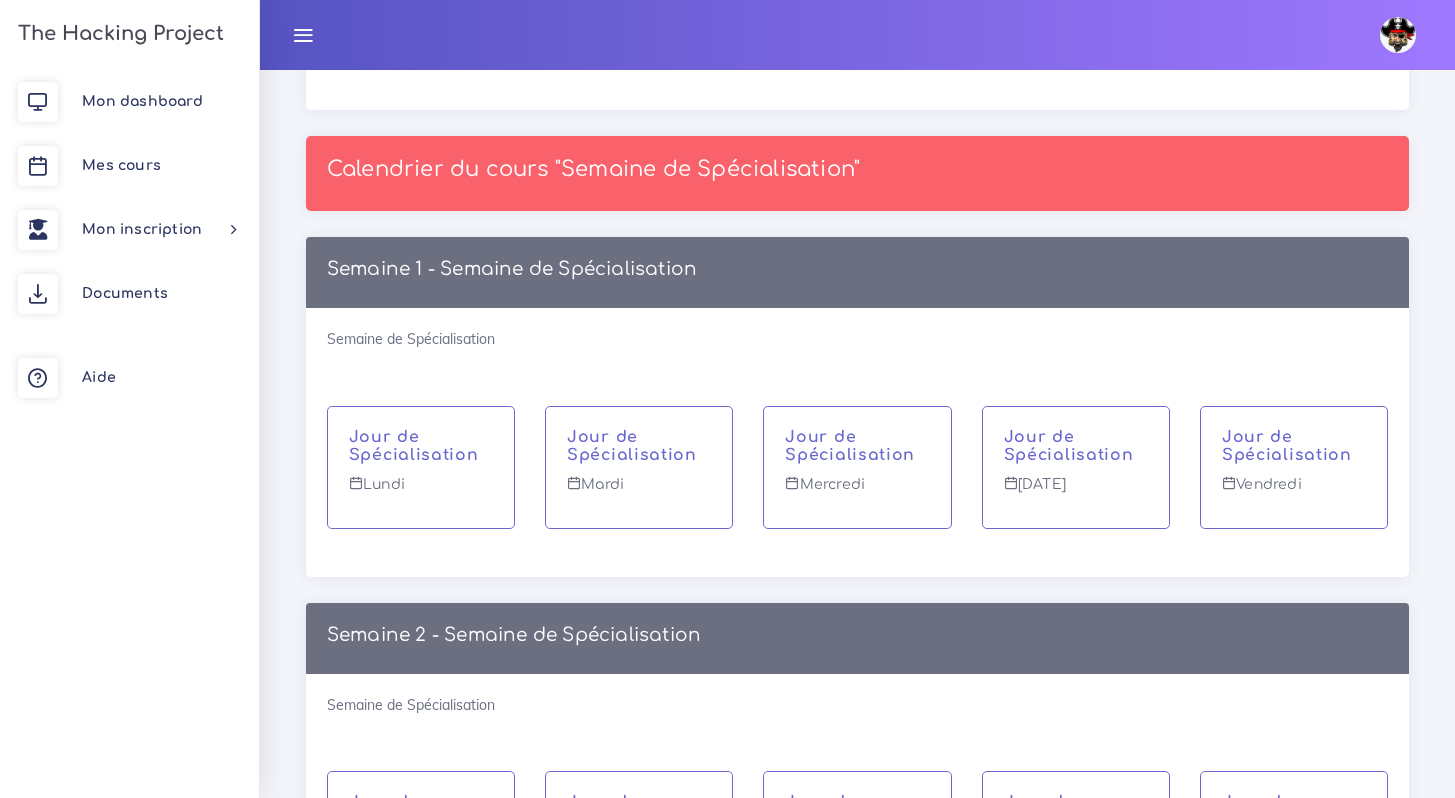click on "Semaine de Spécialisation
Jour de Spécialisation
Lundi
Jour de Spécialisation
Mardi
Jour de Spécialisation
Mercredi
Jour de Spécialisation
Jeudi
Jour de Spécialisation
Vendredi" at bounding box center [857, 442] 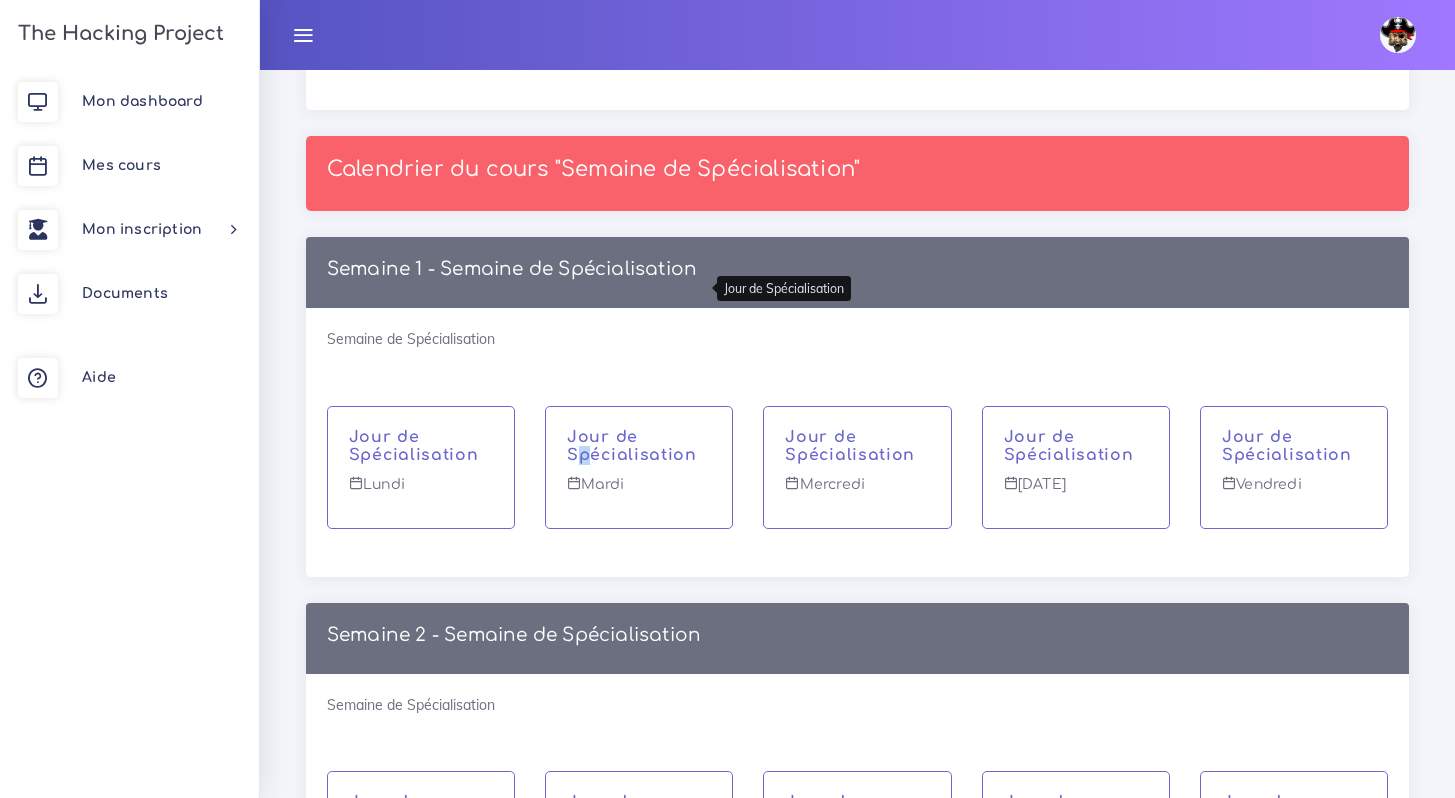 click on "Jour de Spécialisation" at bounding box center (639, 447) 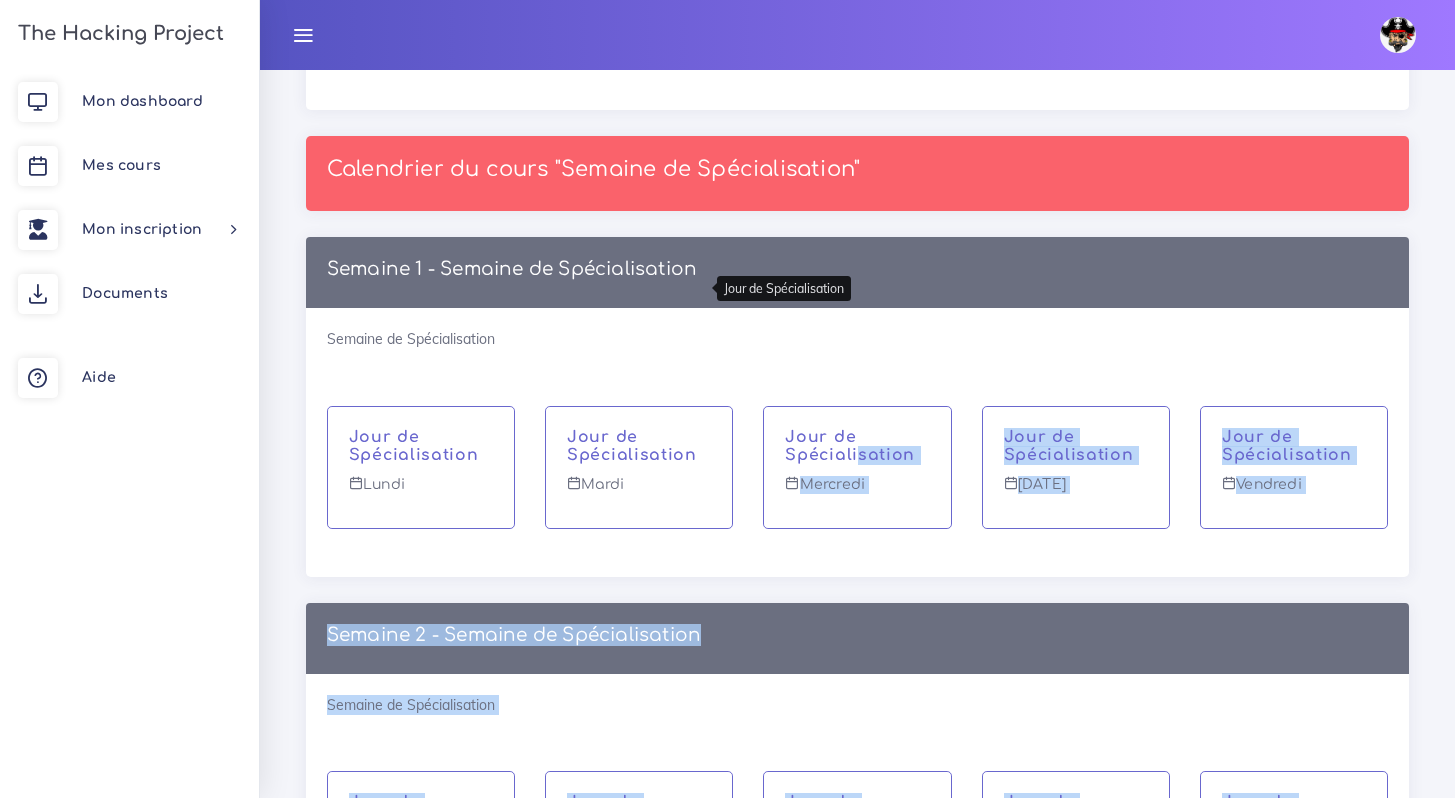 click on "Nicolas
Éditer profil
Lier son compte
Zone à risques
Déconnexion
The Hacking Project
Mon dashboard
Mes cours
Mon inscription
Choisir un parcours
Nouveau parcours
Mes parcours
Documents
Aide
Calendrier
Voici le condensé du parcours sélectionné avec l'enchainement des cours disponibles !
Ton inscription:
Full stack web
du
31 jan. 2017
au
18 jan. 2019
Calendrier du cours "Semaine d'introduction"
Du
31 déc.
au
18 jan.
Semaine 1 - Semaine d'introduction au code
Du
31 déc.
au
4 jan.
Ta première page web
Lundi 31 déc.
Bienvenue à THP
Introduction à Discord" at bounding box center [727, -8197] 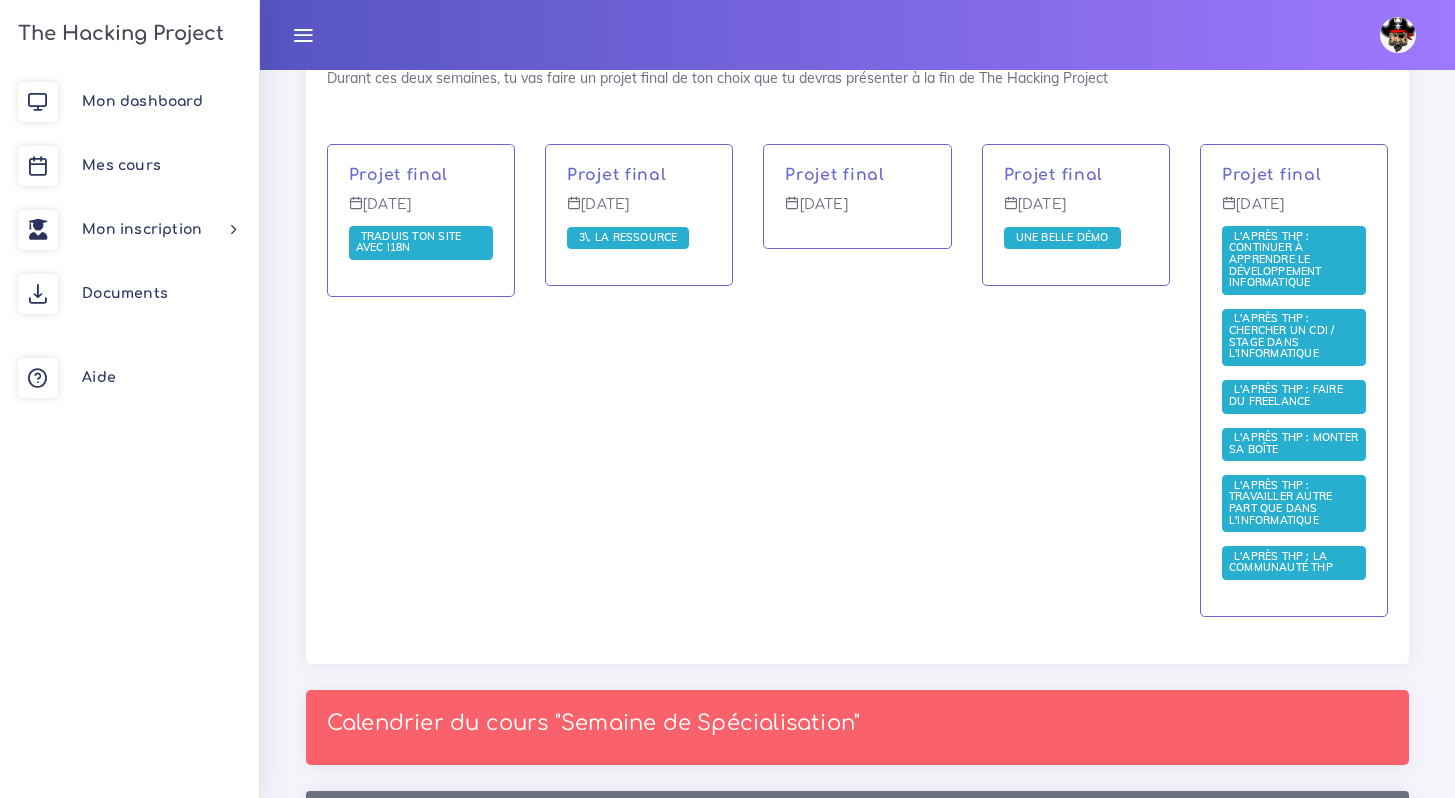 scroll, scrollTop: 7839, scrollLeft: 0, axis: vertical 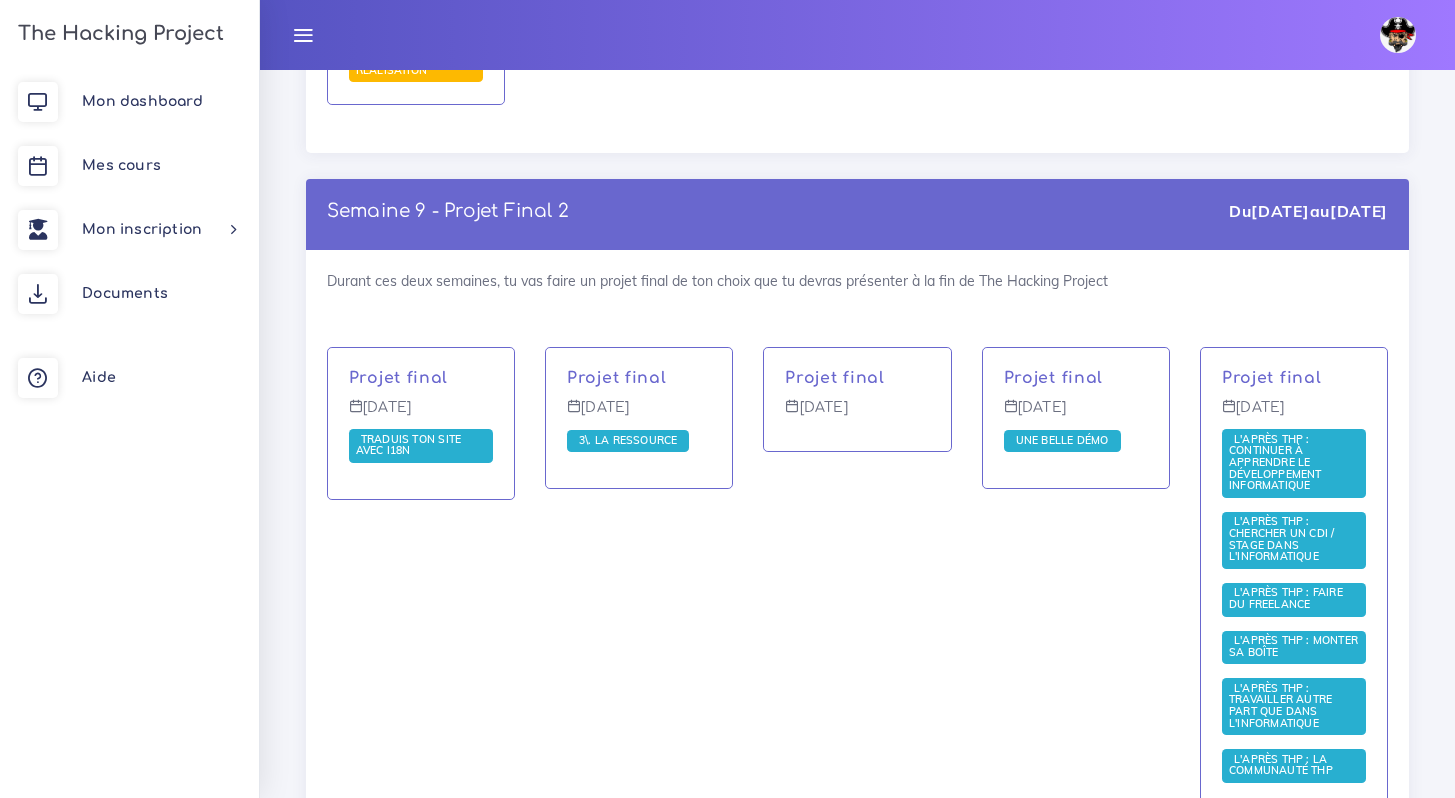 drag, startPoint x: 996, startPoint y: 440, endPoint x: 1013, endPoint y: 467, distance: 31.906113 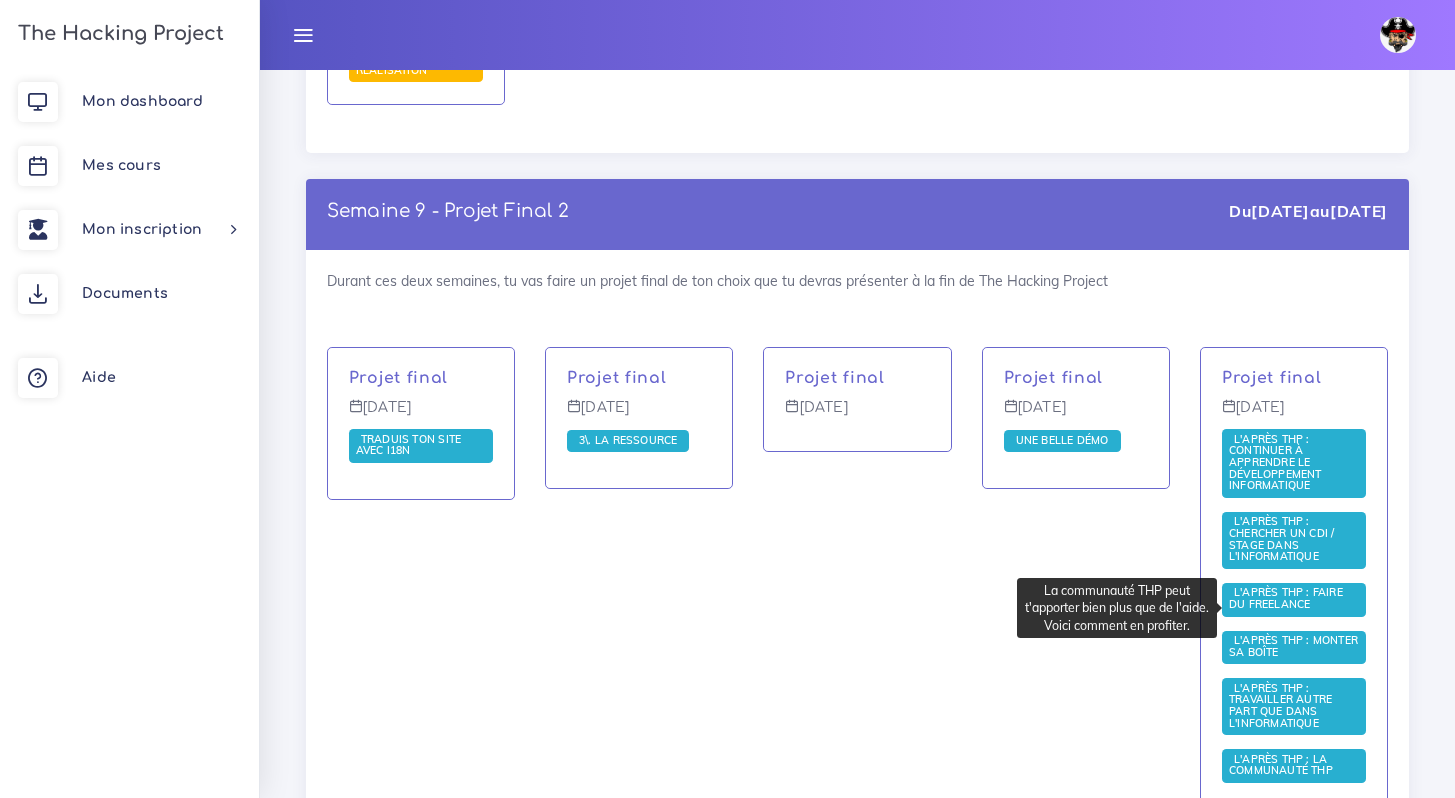 drag, startPoint x: 1075, startPoint y: 395, endPoint x: 1124, endPoint y: 376, distance: 52.554733 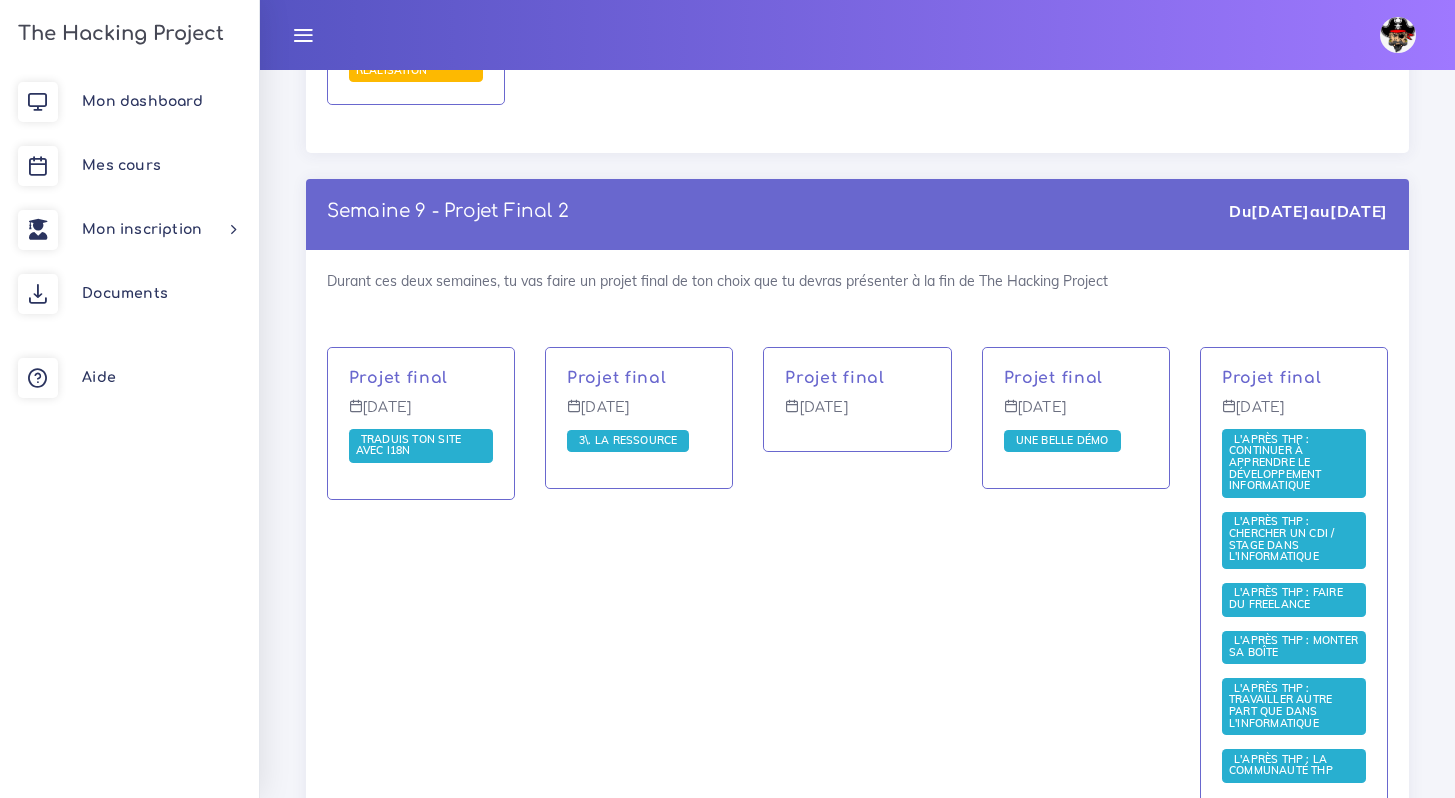 drag, startPoint x: 896, startPoint y: 450, endPoint x: 879, endPoint y: 464, distance: 22.022715 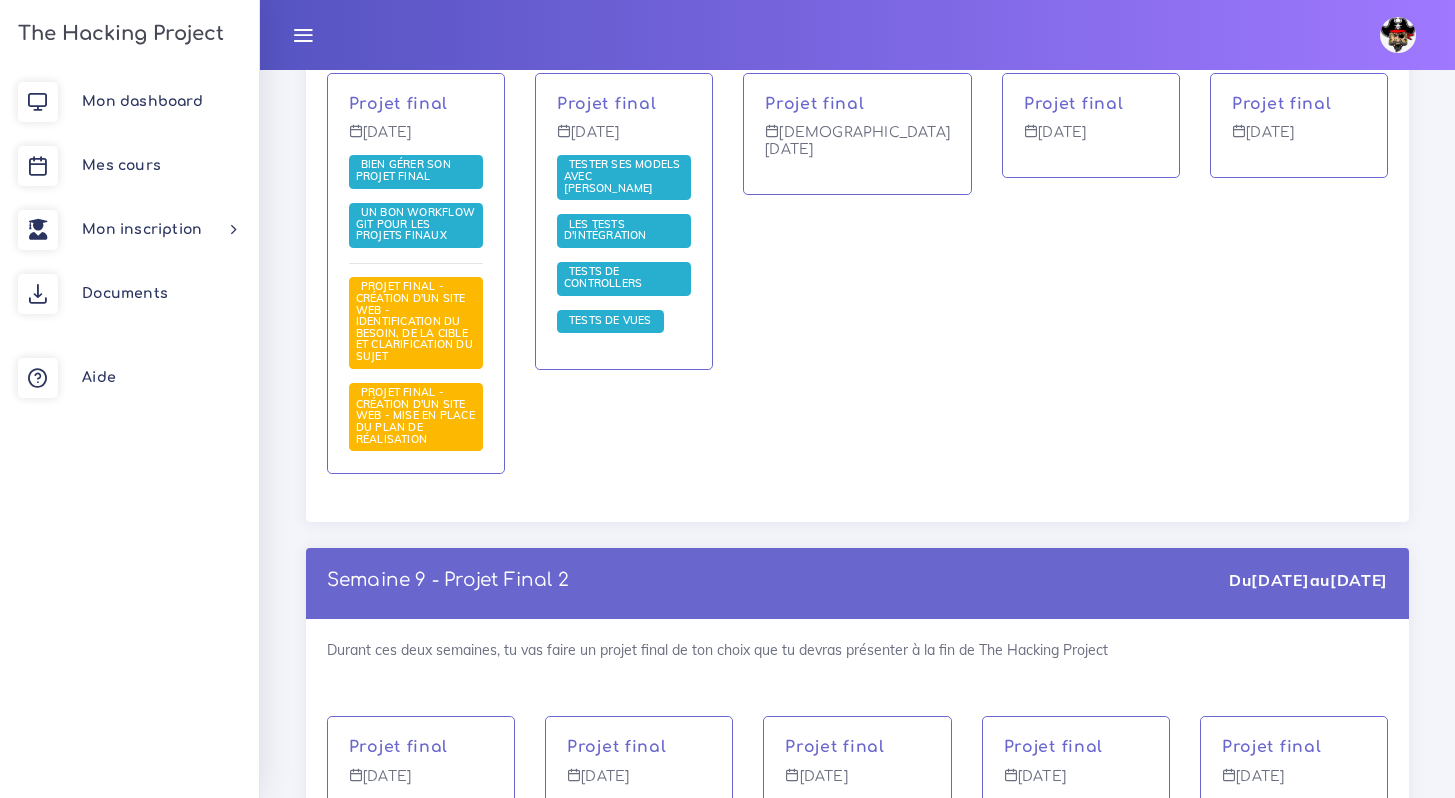 scroll, scrollTop: 7159, scrollLeft: 0, axis: vertical 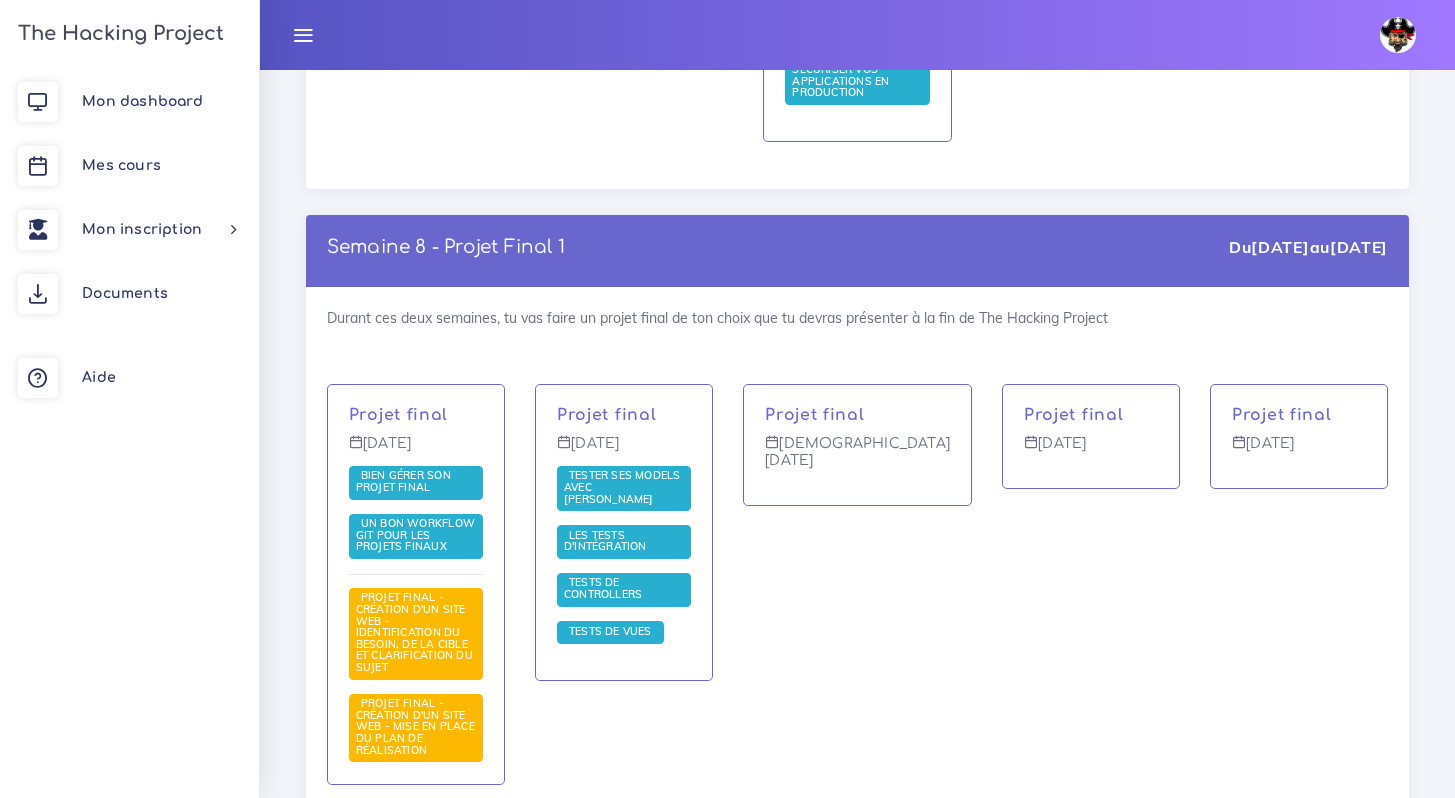 click on "Projet final
Jeudi 23 mar." at bounding box center [857, 598] 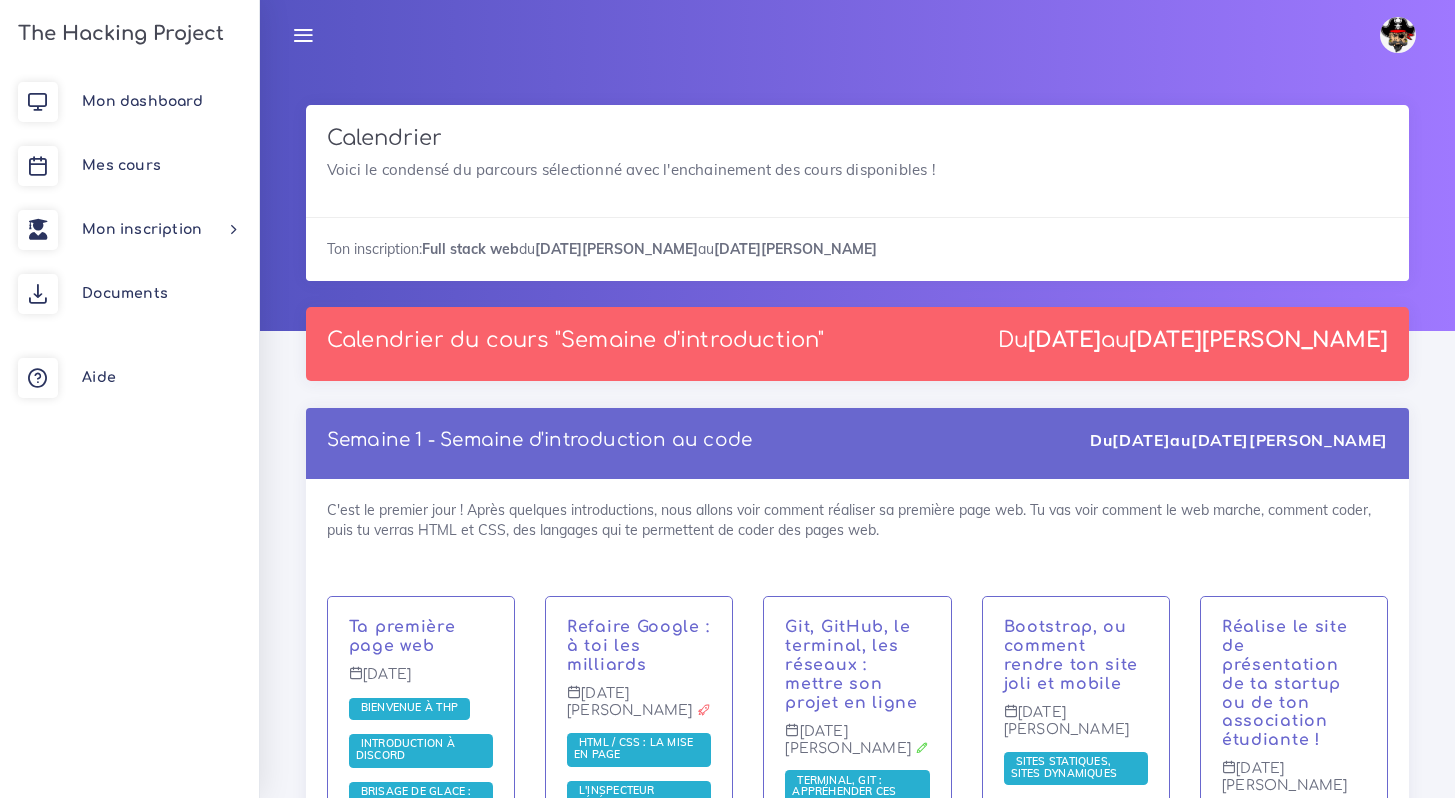 scroll, scrollTop: 0, scrollLeft: 0, axis: both 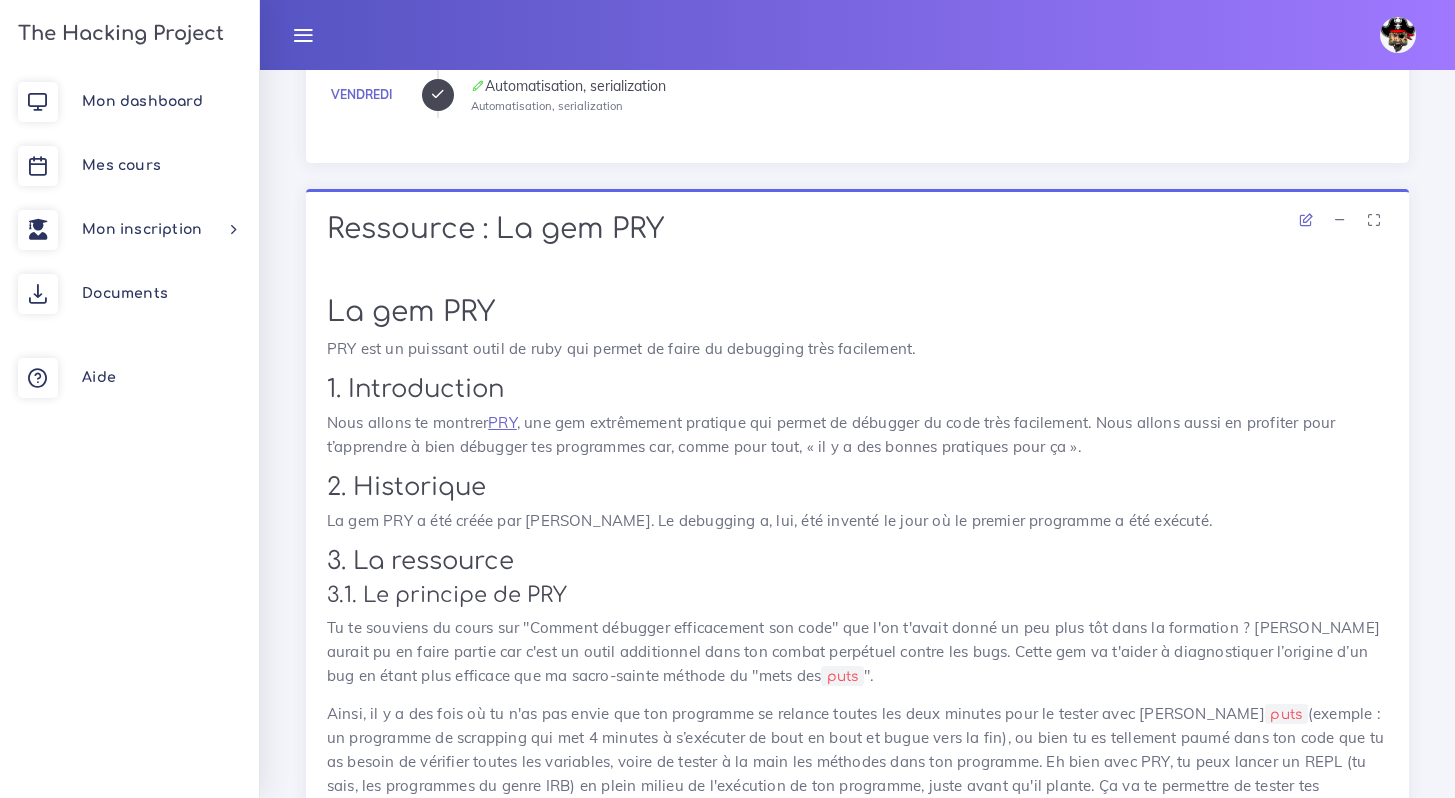 click at bounding box center (1340, 220) 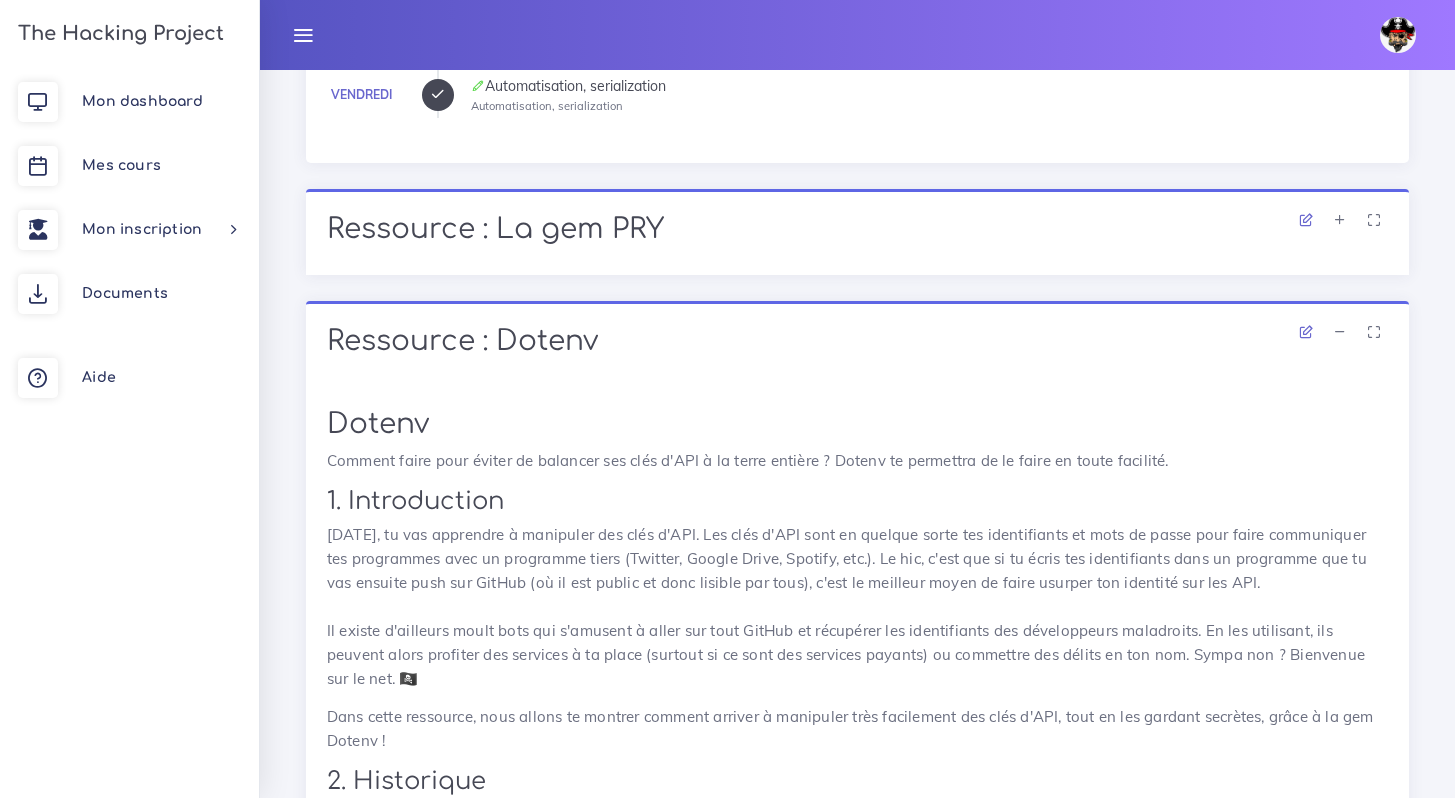 click at bounding box center (1340, 332) 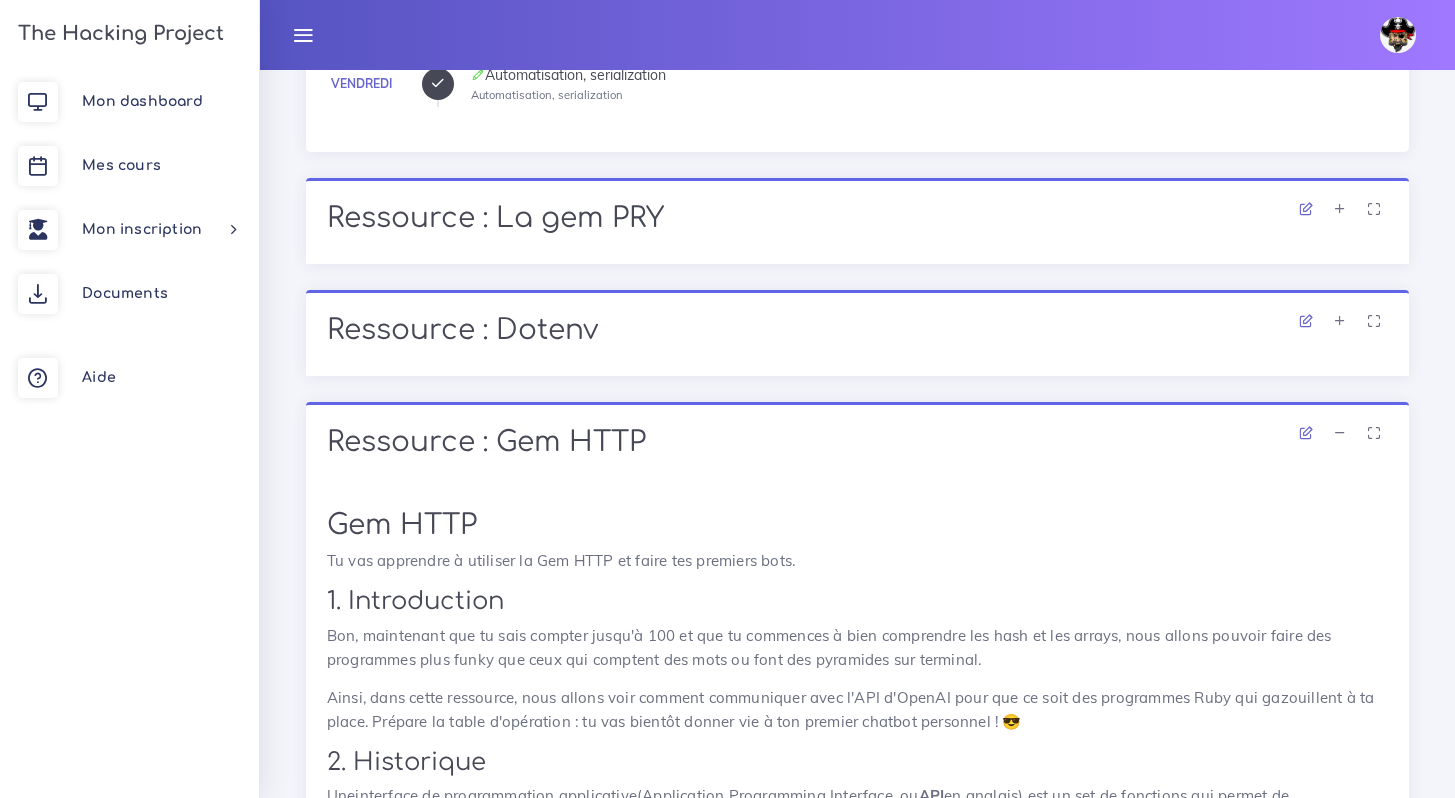scroll, scrollTop: 656, scrollLeft: 0, axis: vertical 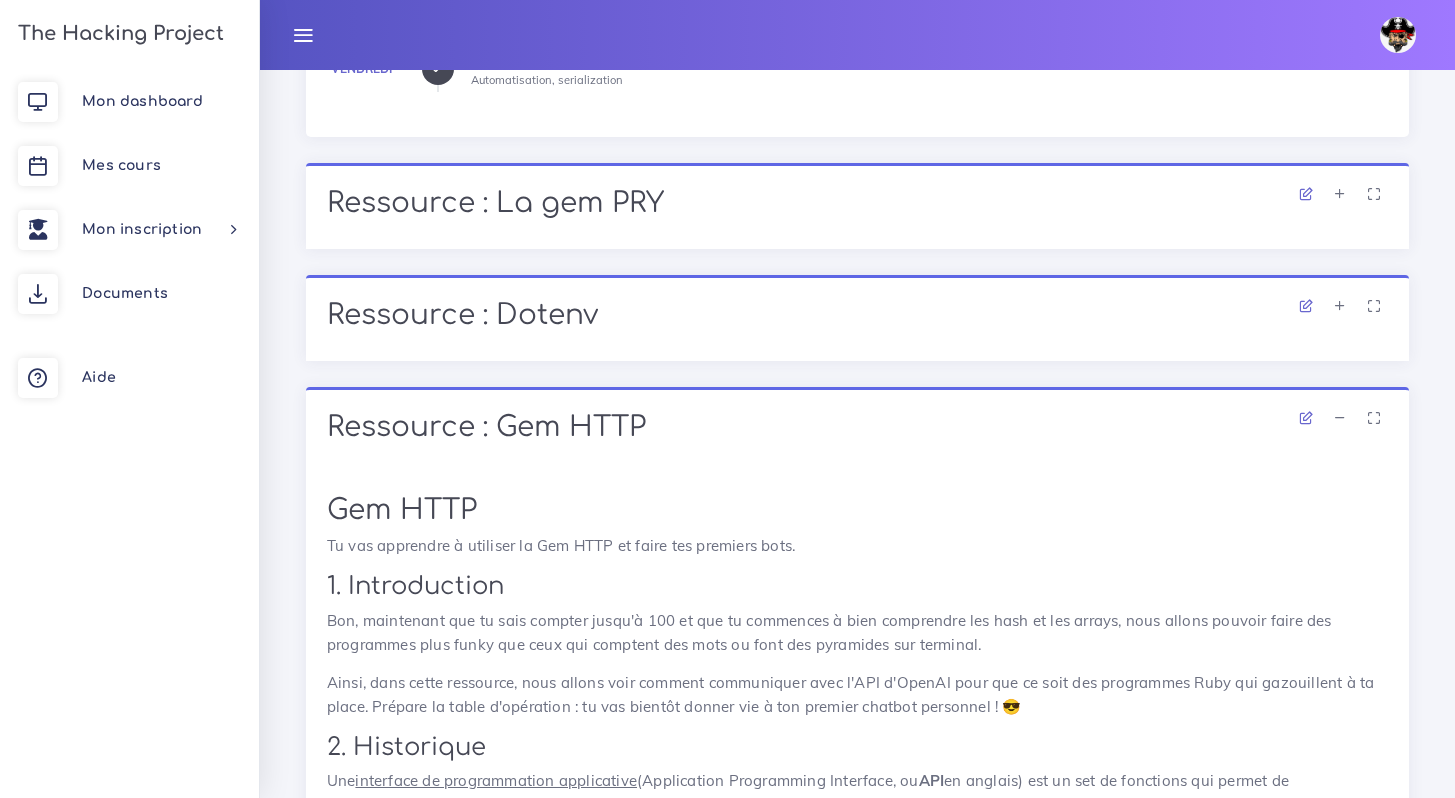 click at bounding box center (1340, 418) 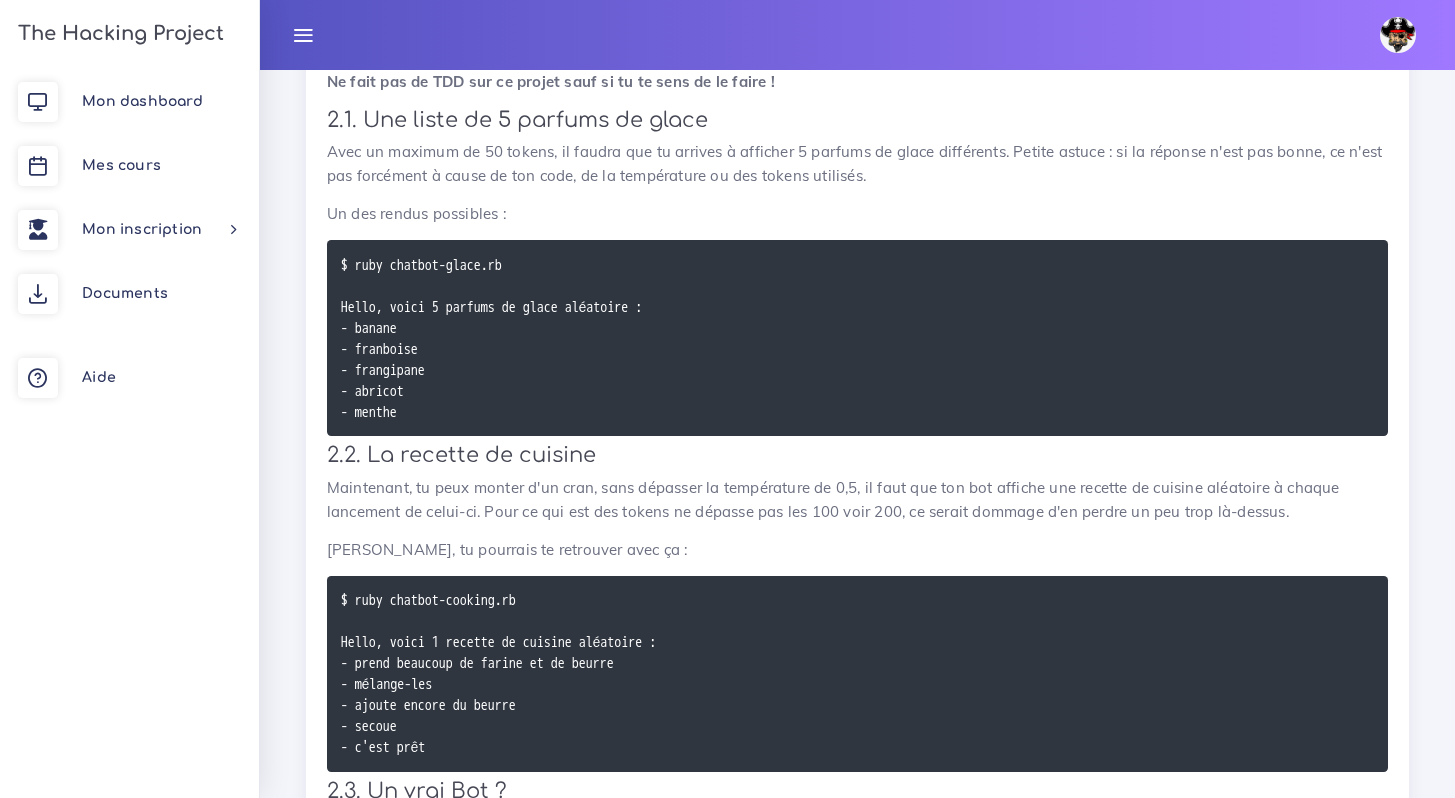 scroll, scrollTop: 1588, scrollLeft: 0, axis: vertical 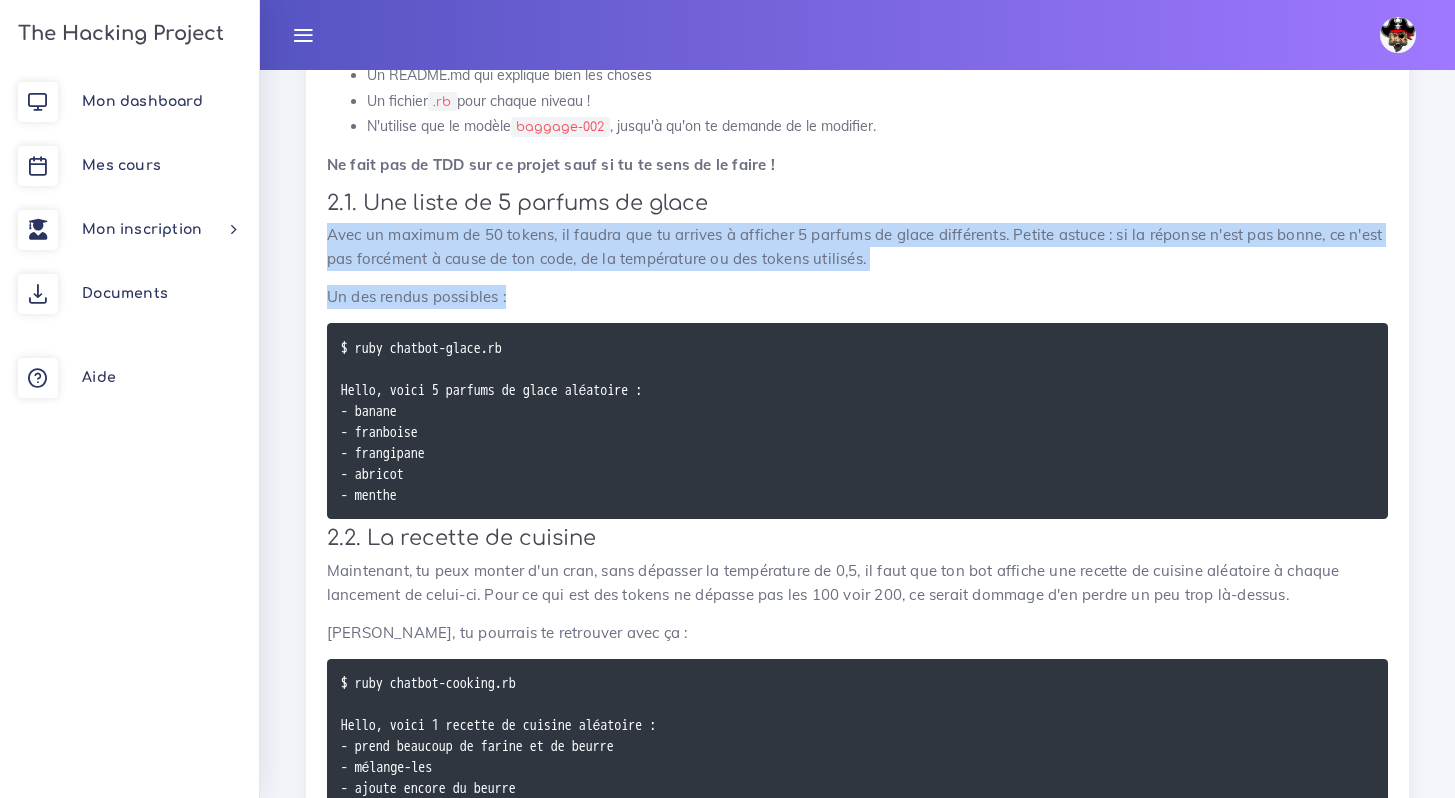 drag, startPoint x: 331, startPoint y: 235, endPoint x: 599, endPoint y: 303, distance: 276.4923 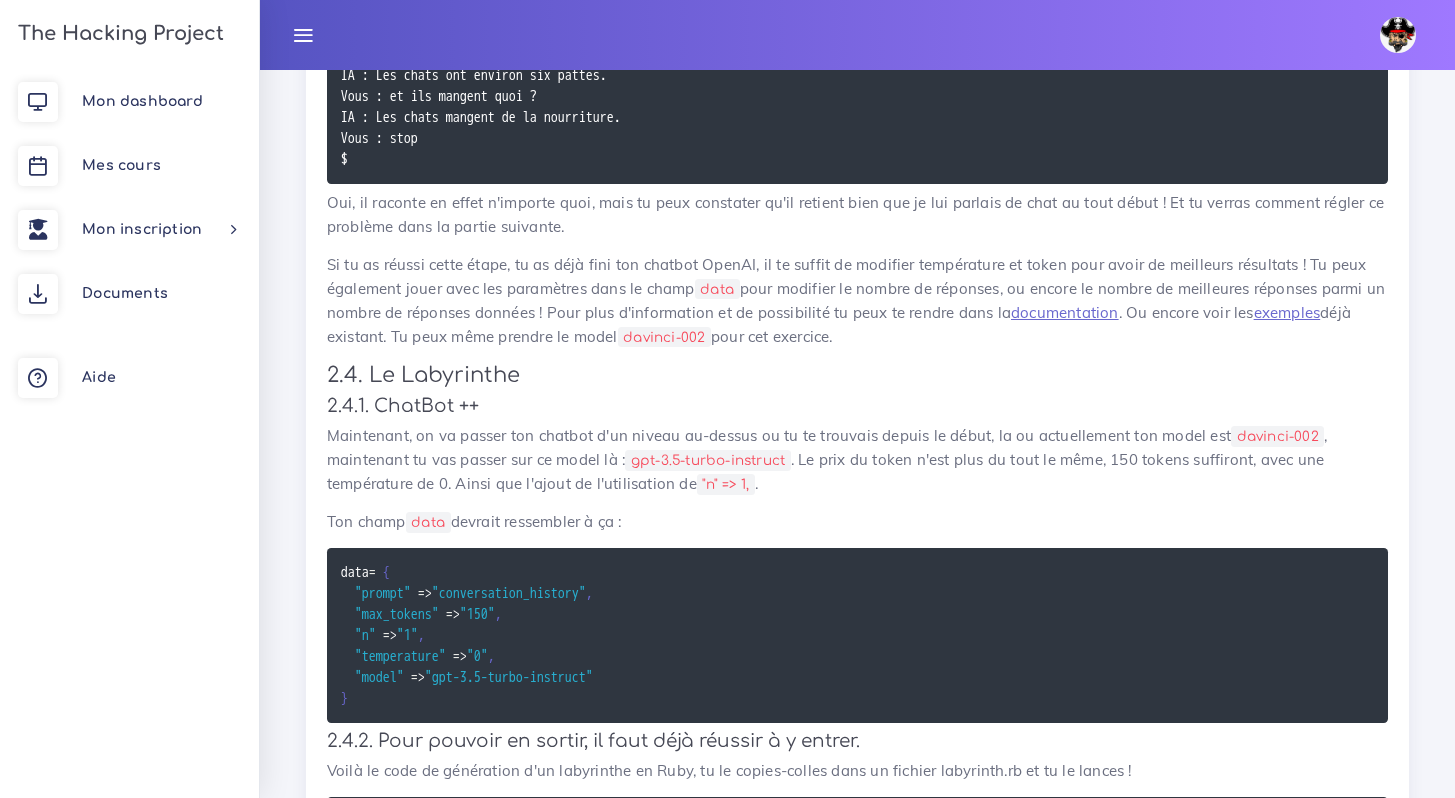 scroll, scrollTop: 3053, scrollLeft: 0, axis: vertical 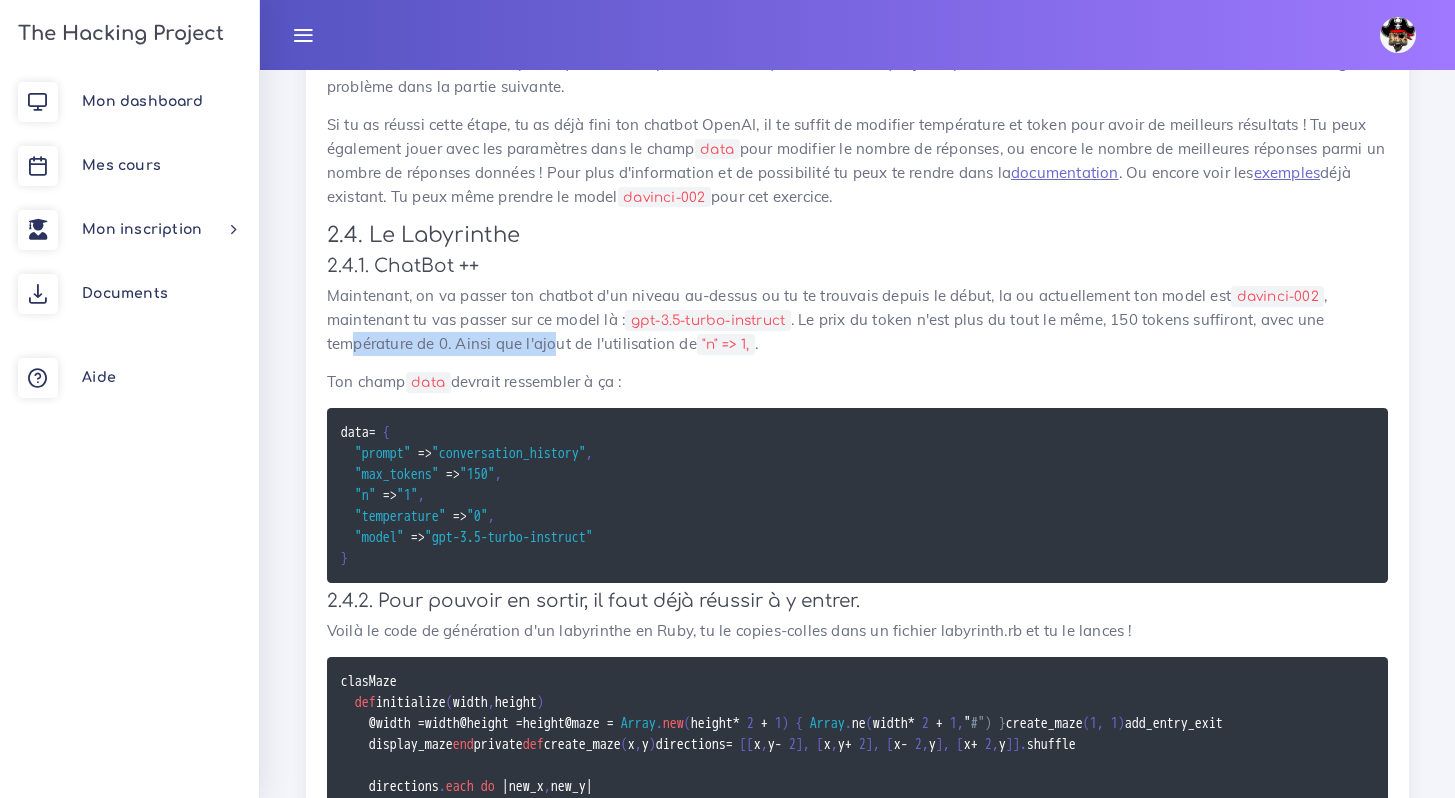 drag, startPoint x: 366, startPoint y: 316, endPoint x: 579, endPoint y: 333, distance: 213.67732 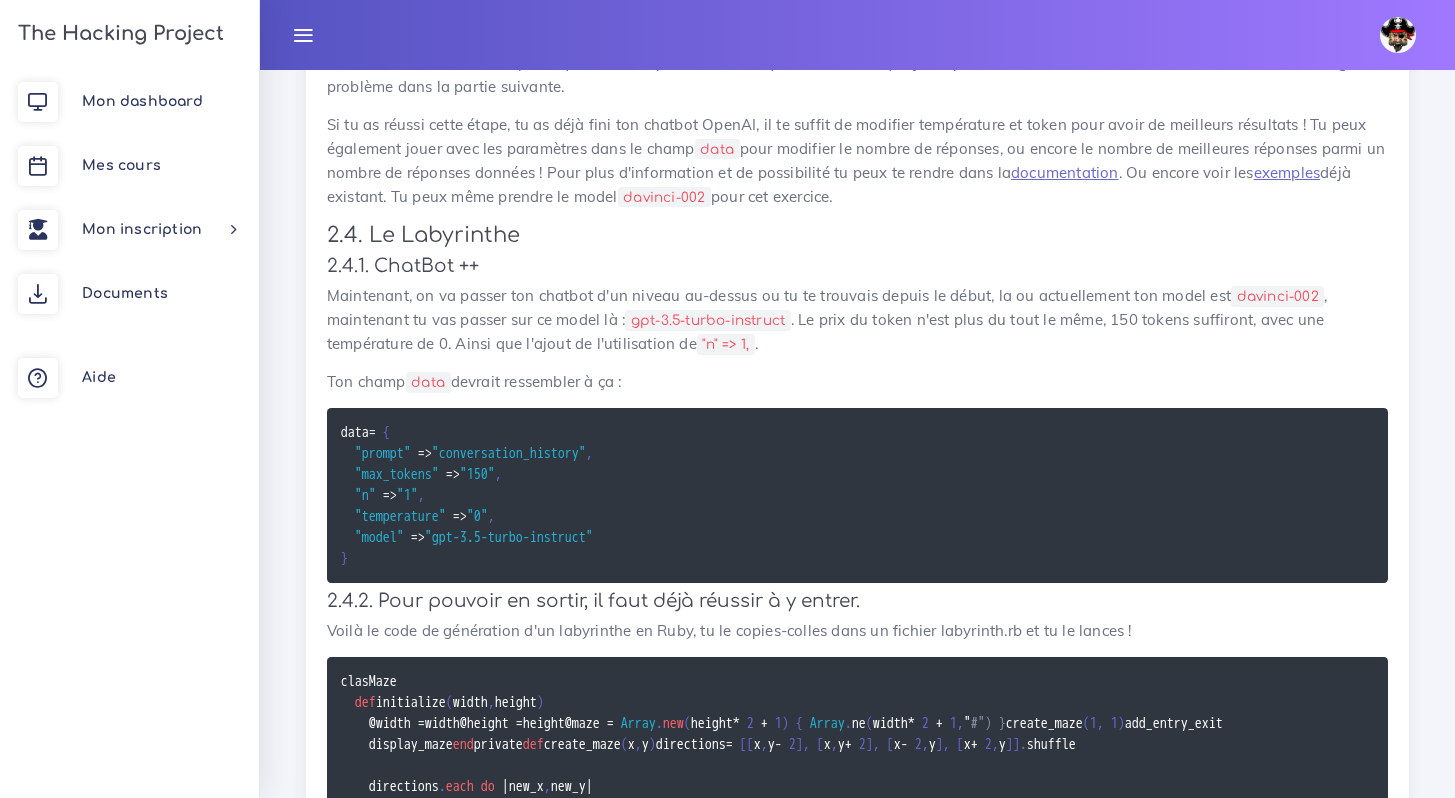 click on "Maintenant, on va passer ton chatbot d'un niveau au-dessus ou tu te trouvais depuis le début, la ou actuellement ton model est  davinci-002 , maintenant tu vas passer sur ce model là :  gpt-3.5-turbo-instruct . Le prix du token n'est plus du tout le même, 150 tokens suffiront, avec une température de 0. Ainsi que l'ajout de l'utilisation de  "n" => 1, ." at bounding box center [857, 320] 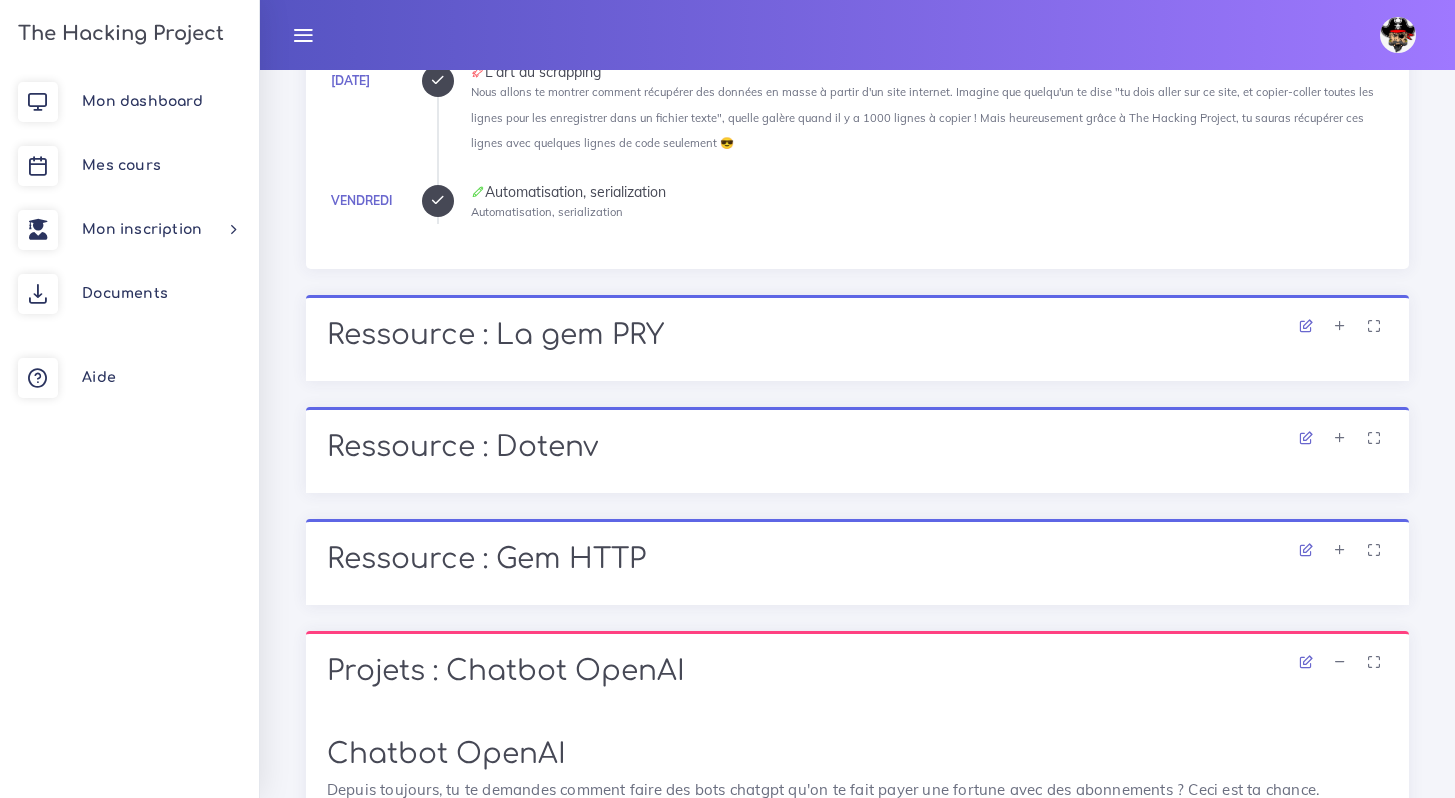 scroll, scrollTop: 652, scrollLeft: 0, axis: vertical 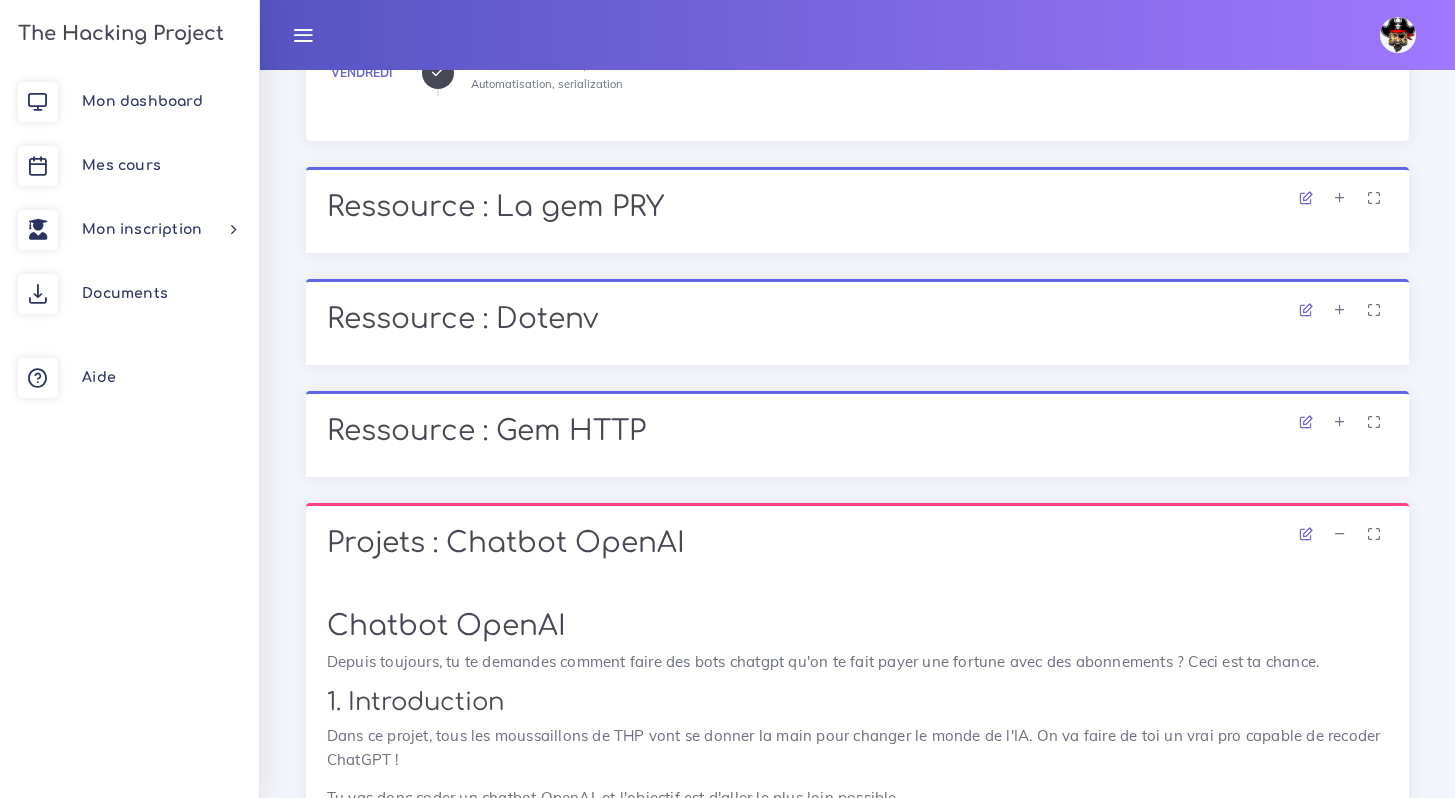 click on "Ressource :
La gem PRY" at bounding box center (857, 208) 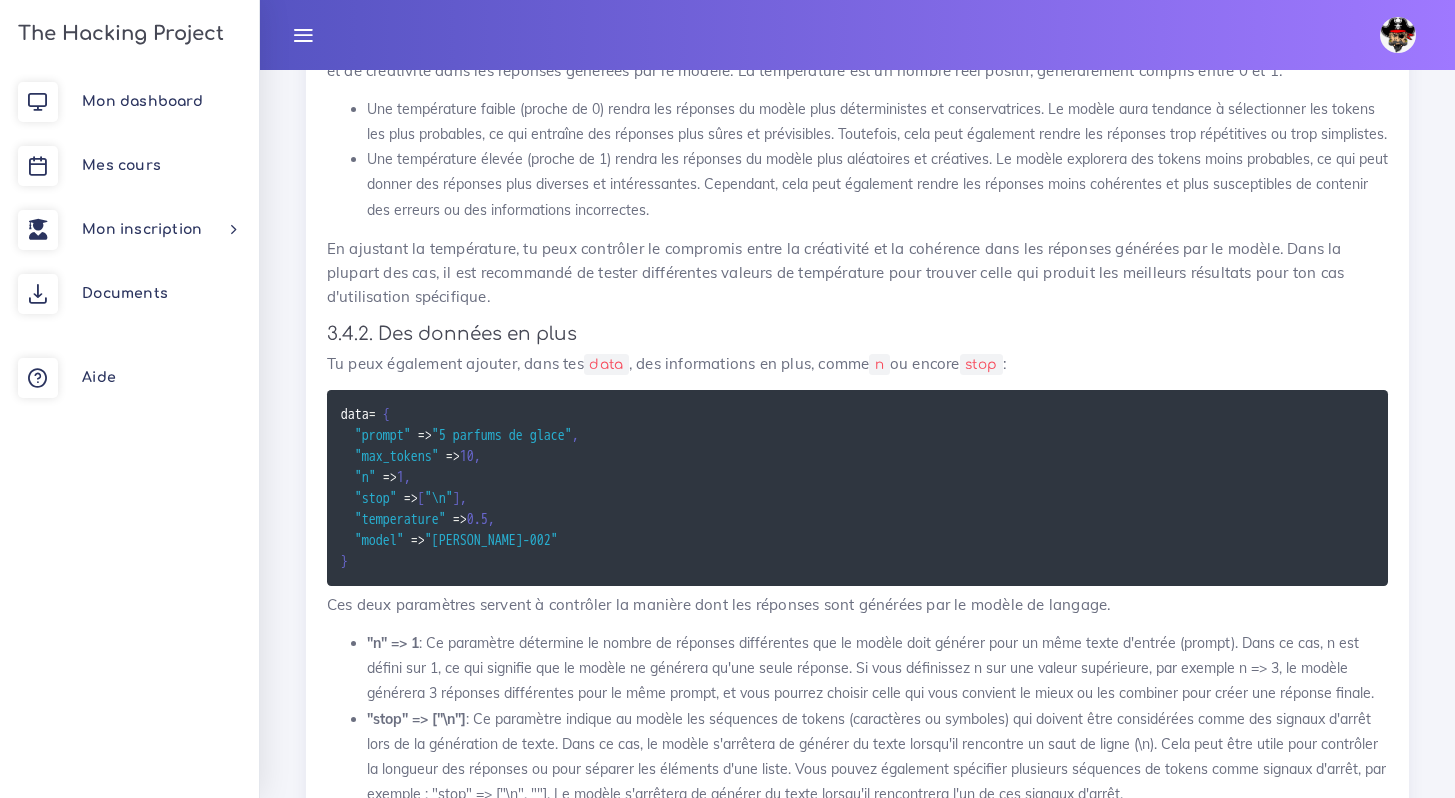 scroll, scrollTop: 3554, scrollLeft: 0, axis: vertical 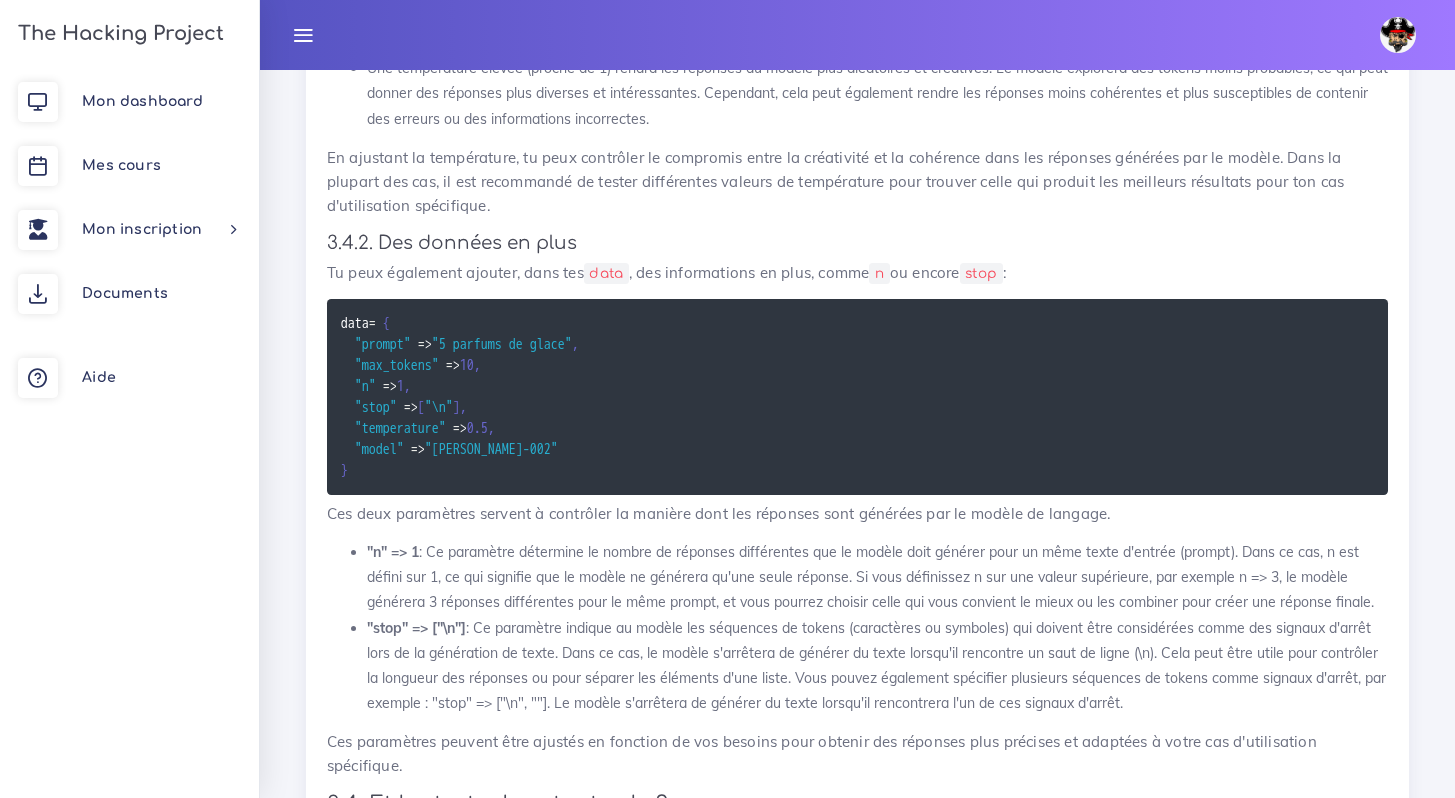 drag, startPoint x: 347, startPoint y: 318, endPoint x: 637, endPoint y: 337, distance: 290.62173 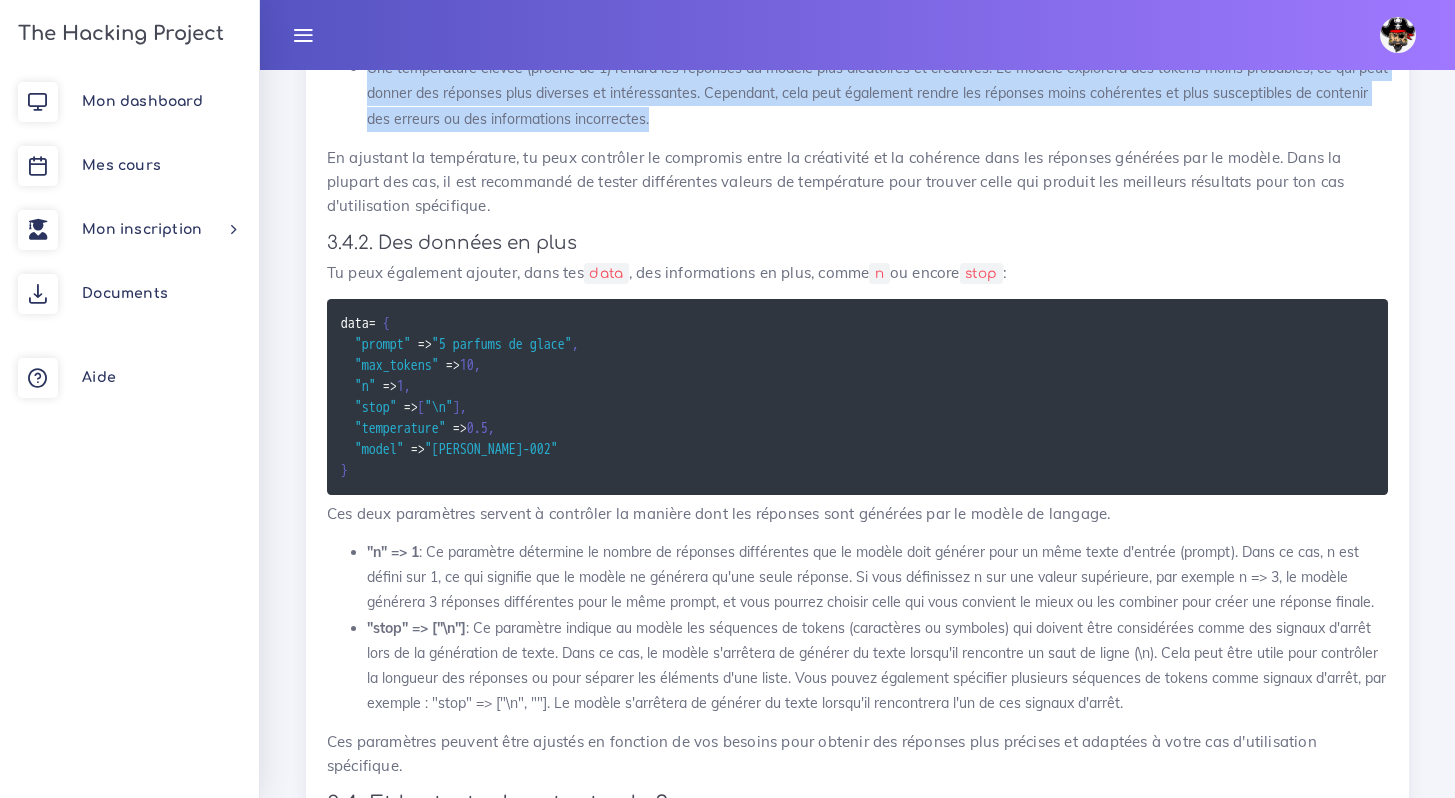drag, startPoint x: 371, startPoint y: 375, endPoint x: 684, endPoint y: 476, distance: 328.8921 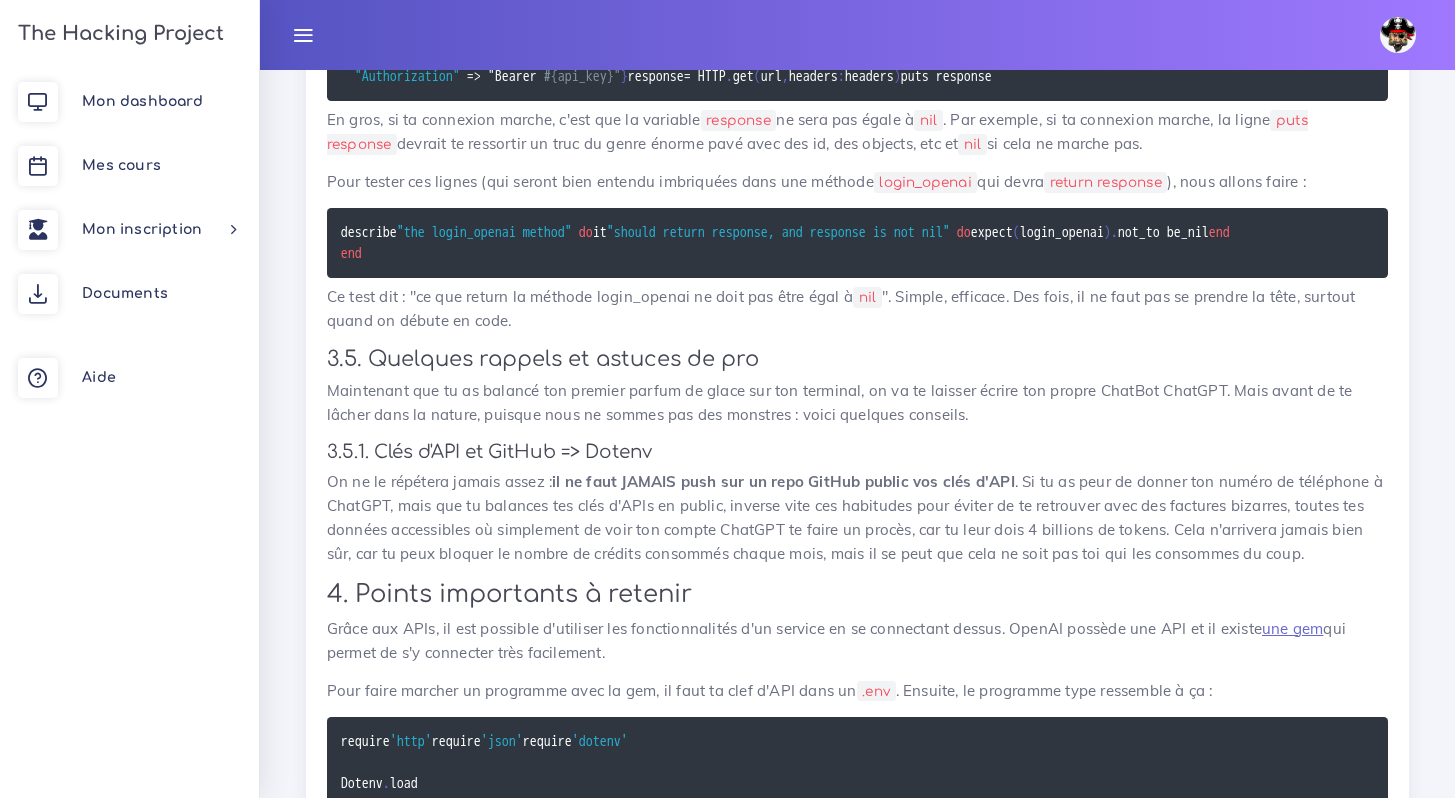 scroll, scrollTop: 4599, scrollLeft: 0, axis: vertical 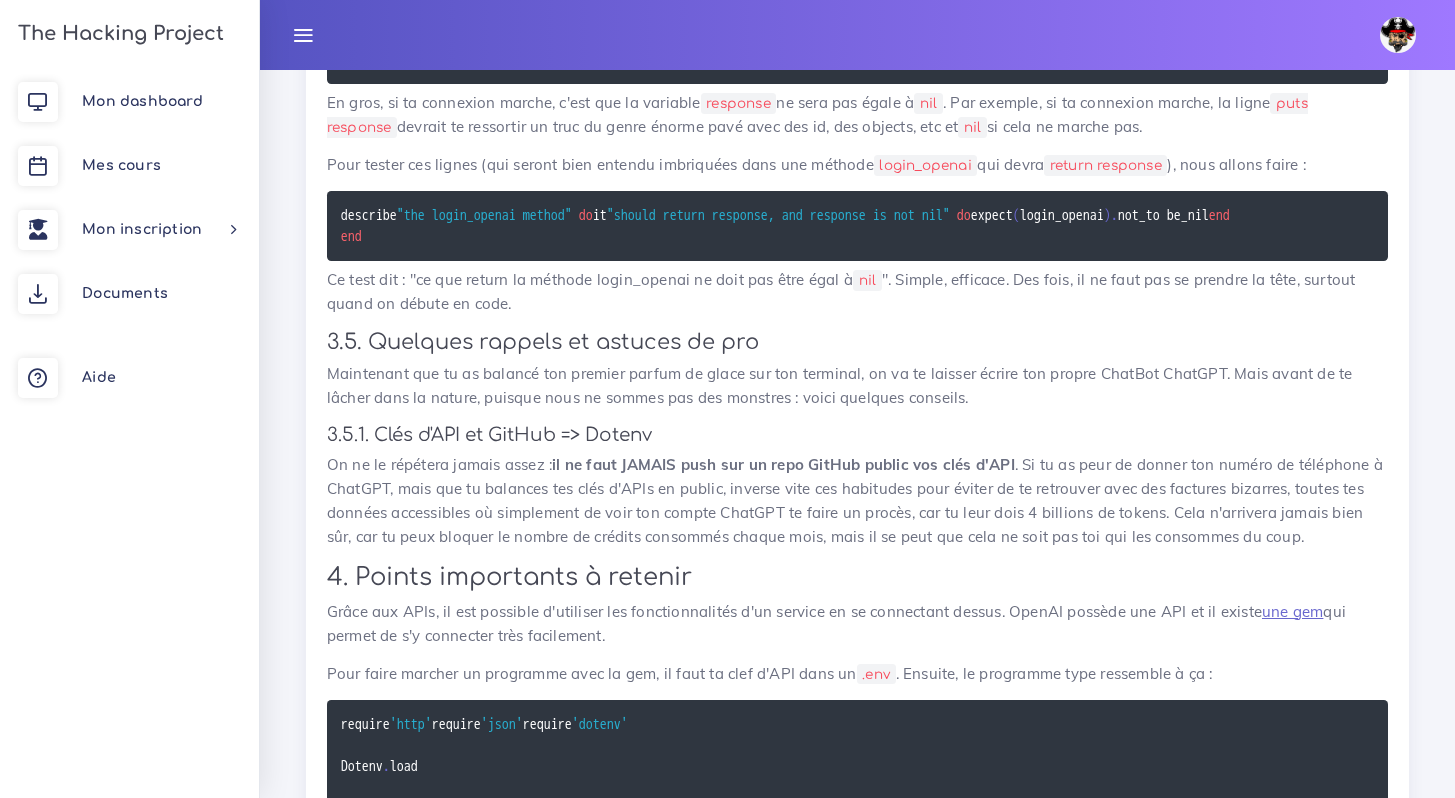 drag, startPoint x: 334, startPoint y: 242, endPoint x: 779, endPoint y: 232, distance: 445.11234 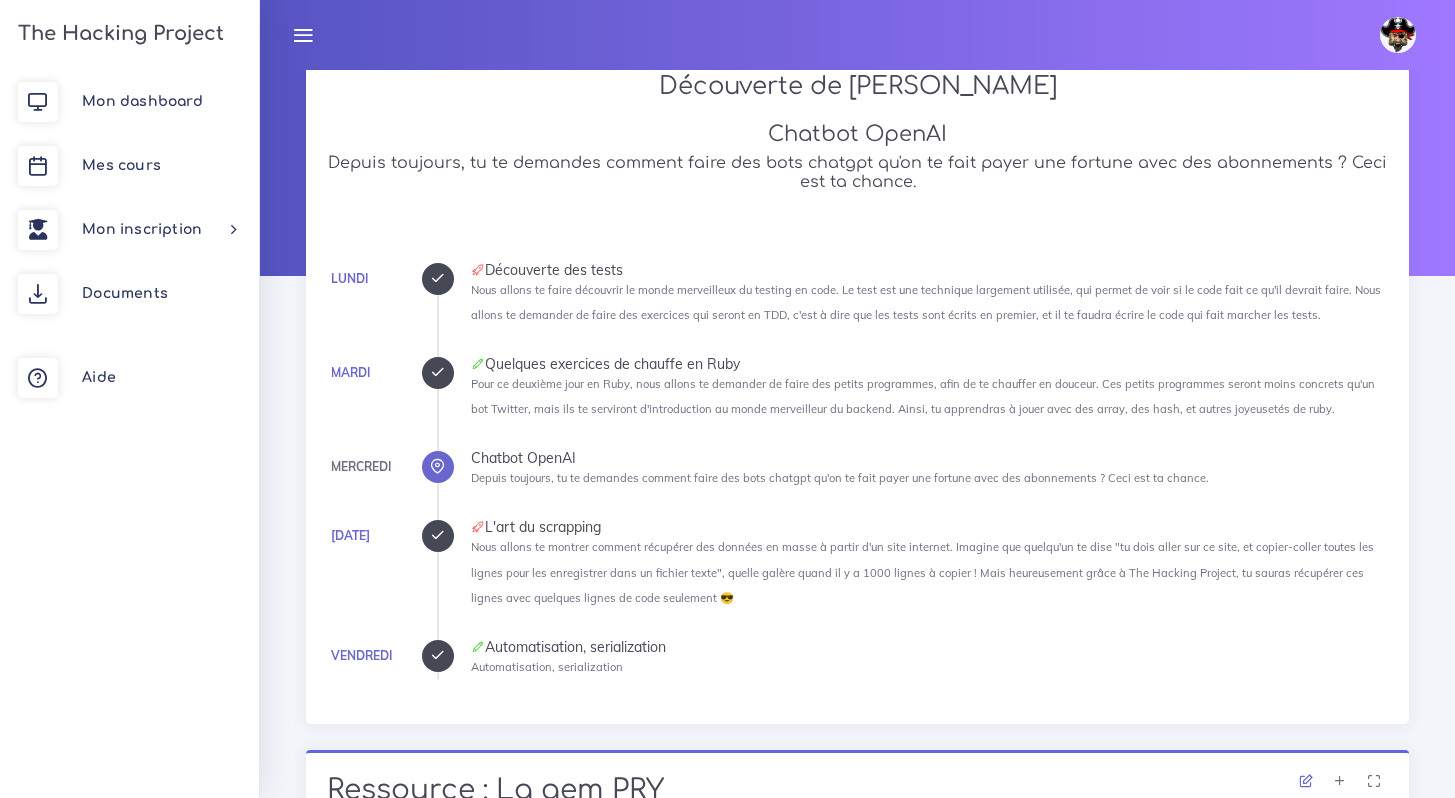 scroll, scrollTop: 0, scrollLeft: 0, axis: both 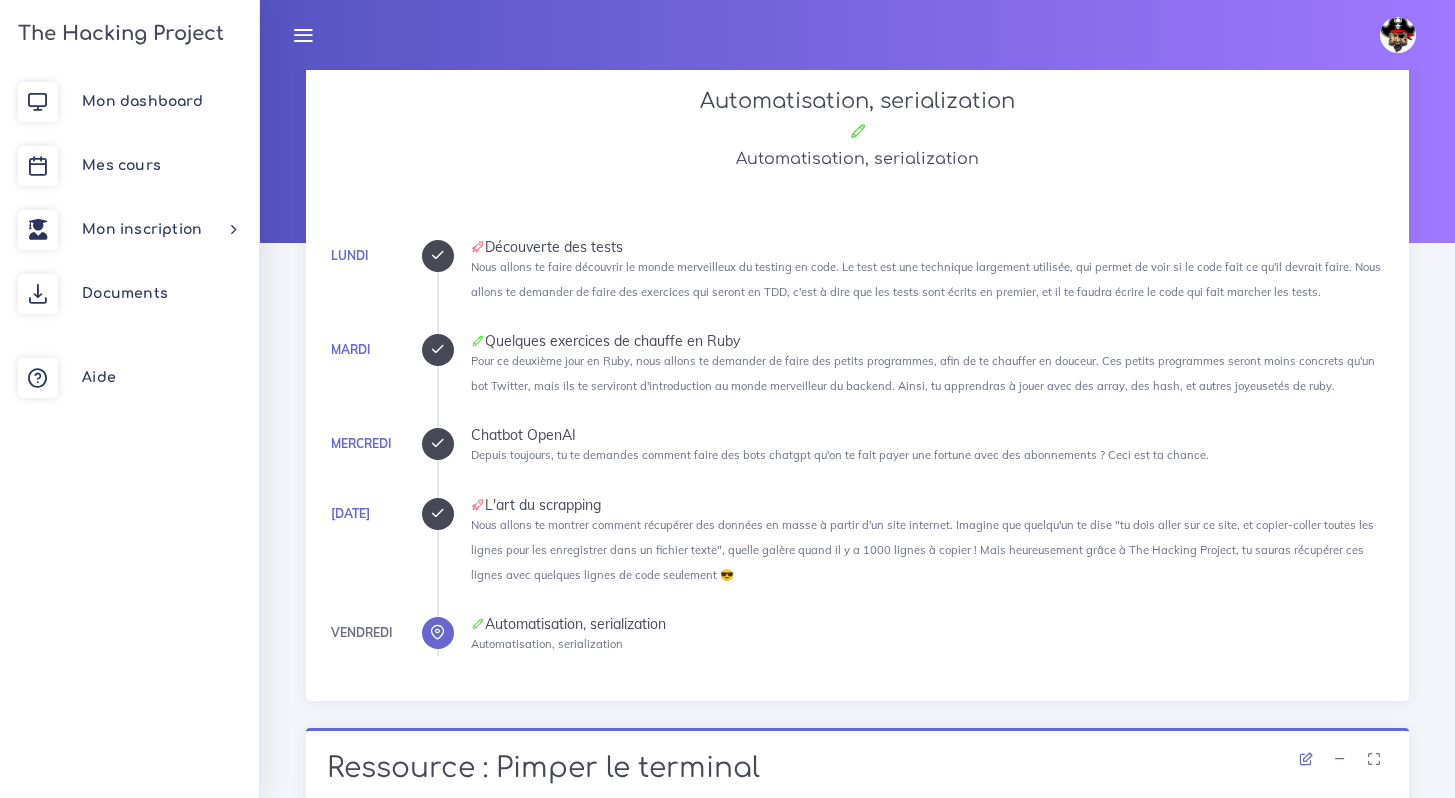 click on "[DATE]
Découverte des tests
Nous allons te faire découvrir le monde merveilleux du testing en code. Le test est une technique largement utilisée, qui permet de voir si le code fait ce qu'il devrait faire. Nous allons te demander de faire des exercices qui seront en TDD, c'est à dire que les tests sont écrits en premier, et il te faudra écrire le code qui fait marcher les tests." at bounding box center (929, 272) 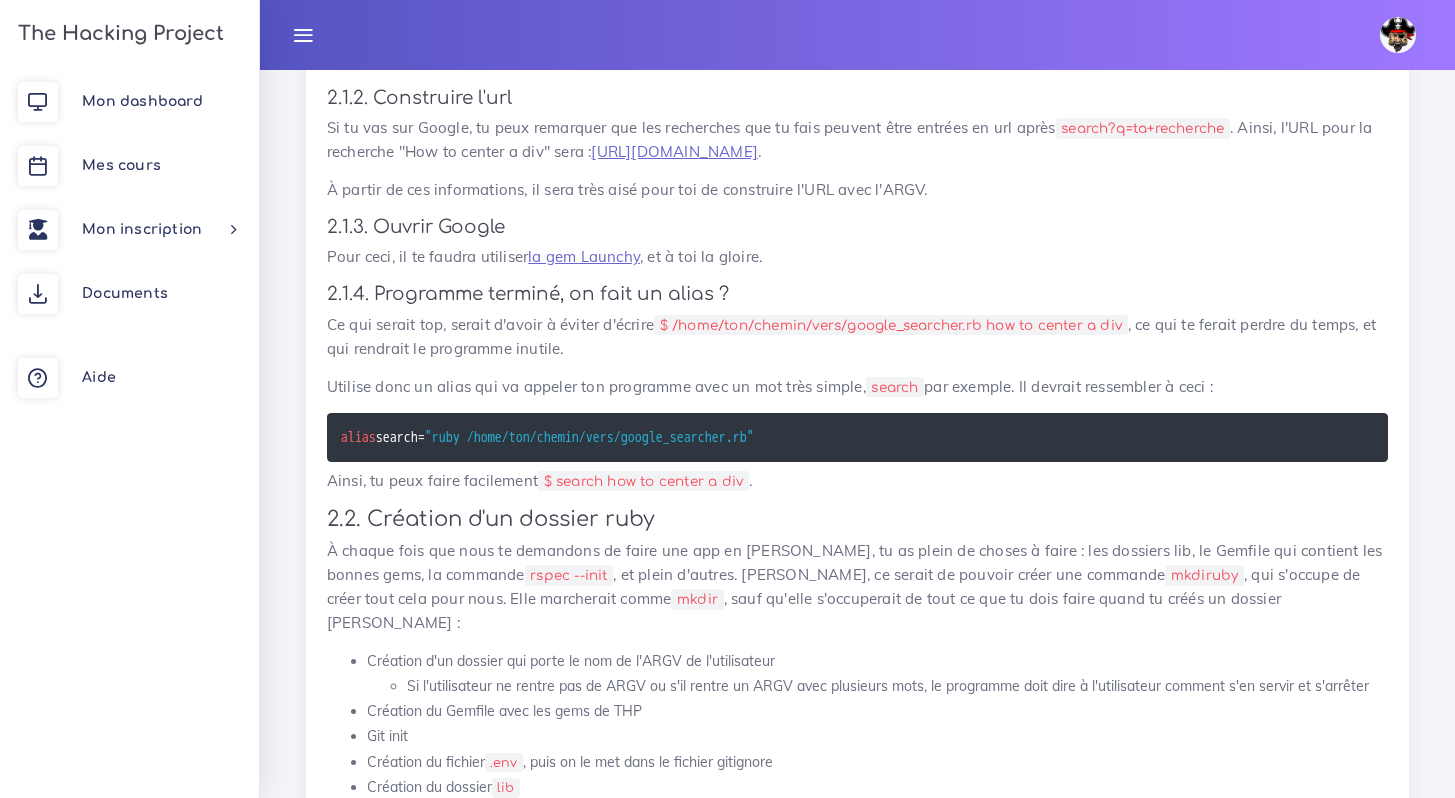 scroll, scrollTop: 11810, scrollLeft: 0, axis: vertical 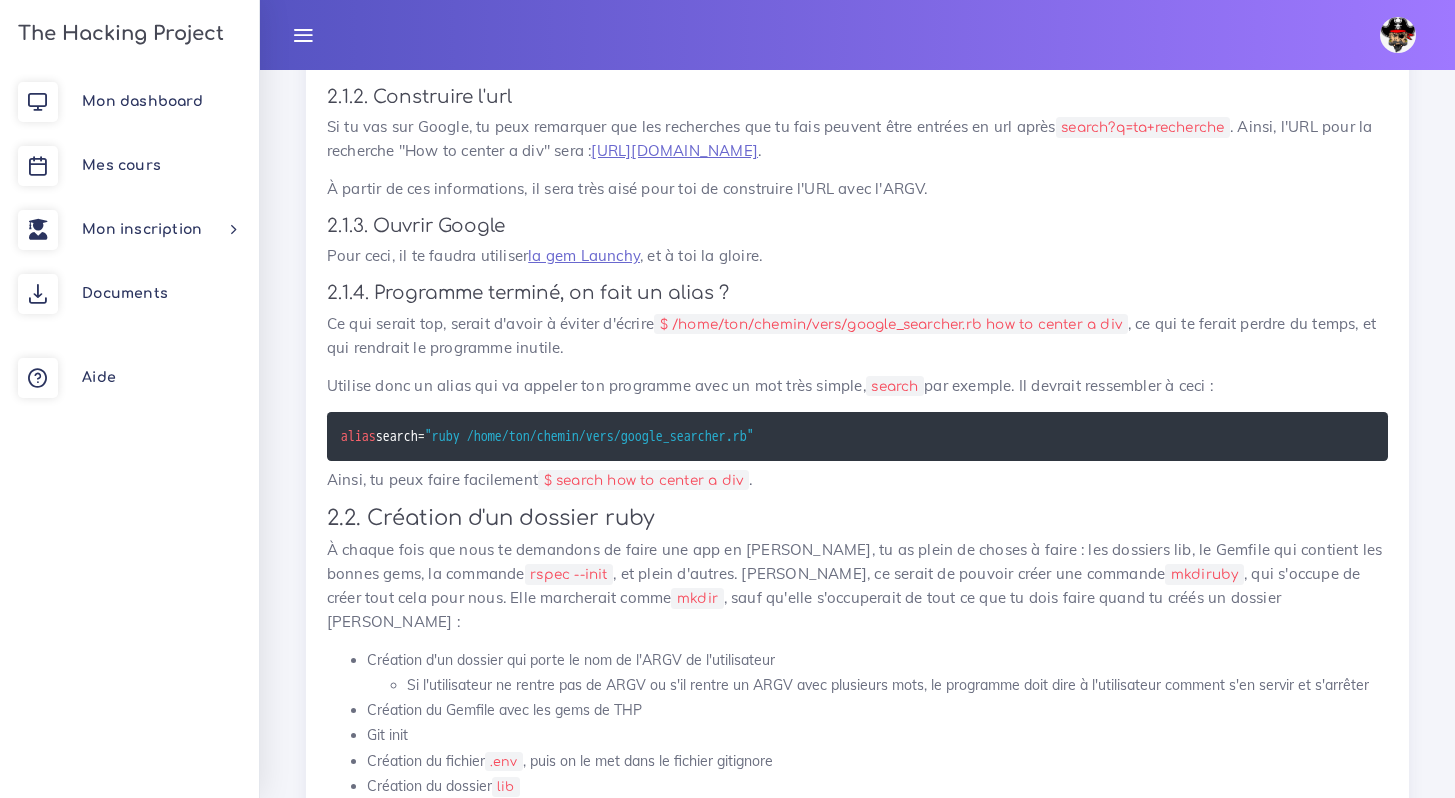 drag, startPoint x: 331, startPoint y: 282, endPoint x: 835, endPoint y: 297, distance: 504.22318 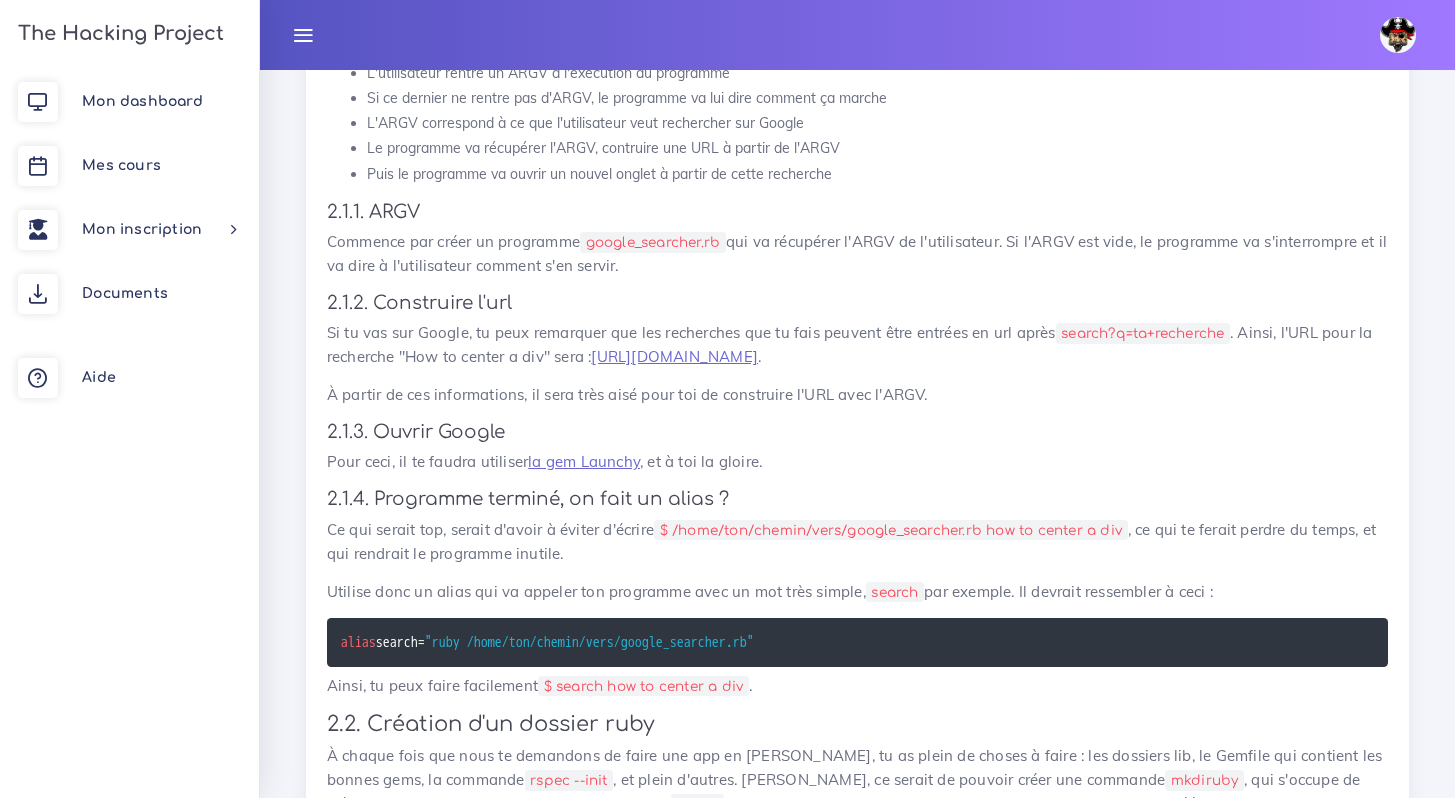 scroll, scrollTop: 11554, scrollLeft: 0, axis: vertical 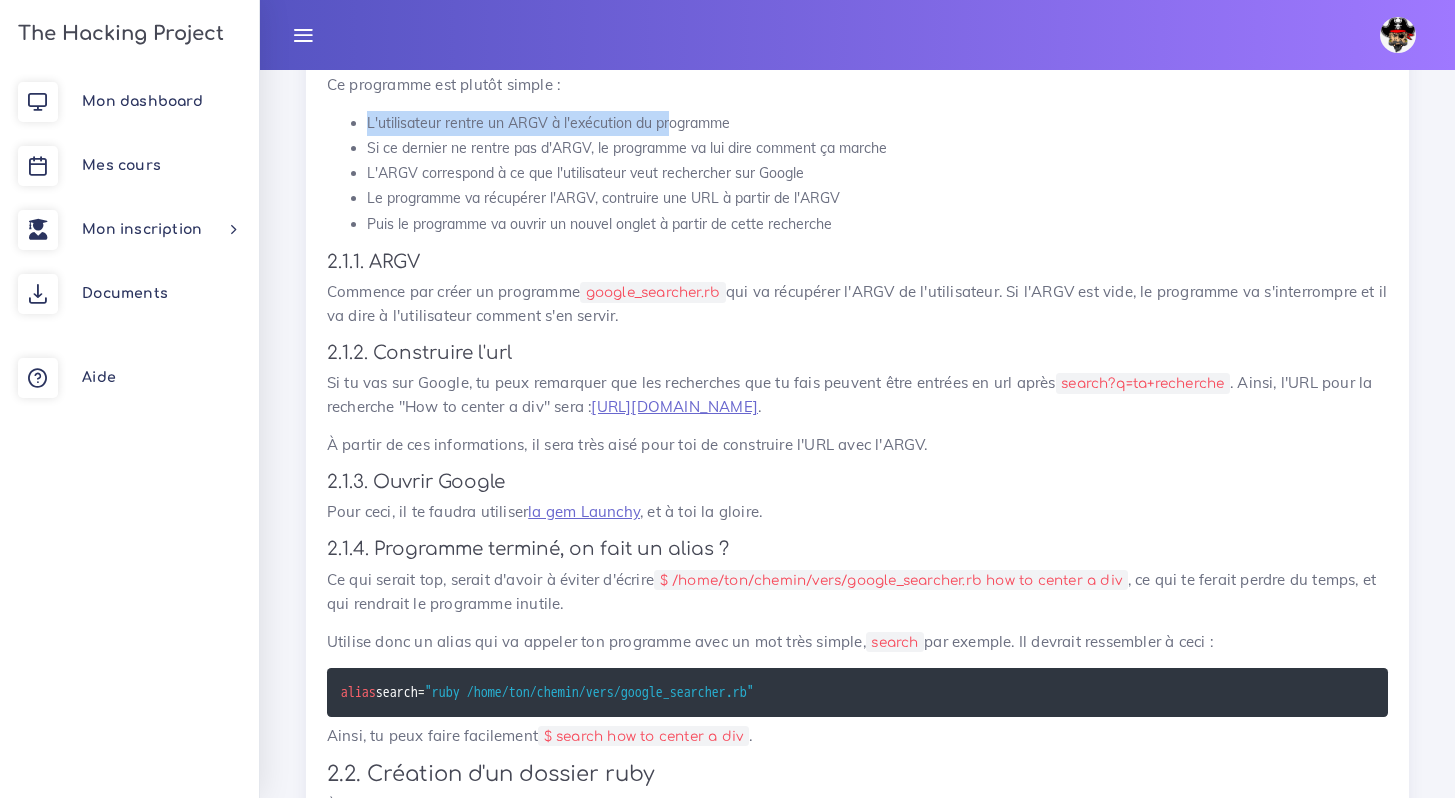 drag, startPoint x: 373, startPoint y: 366, endPoint x: 713, endPoint y: 372, distance: 340.05295 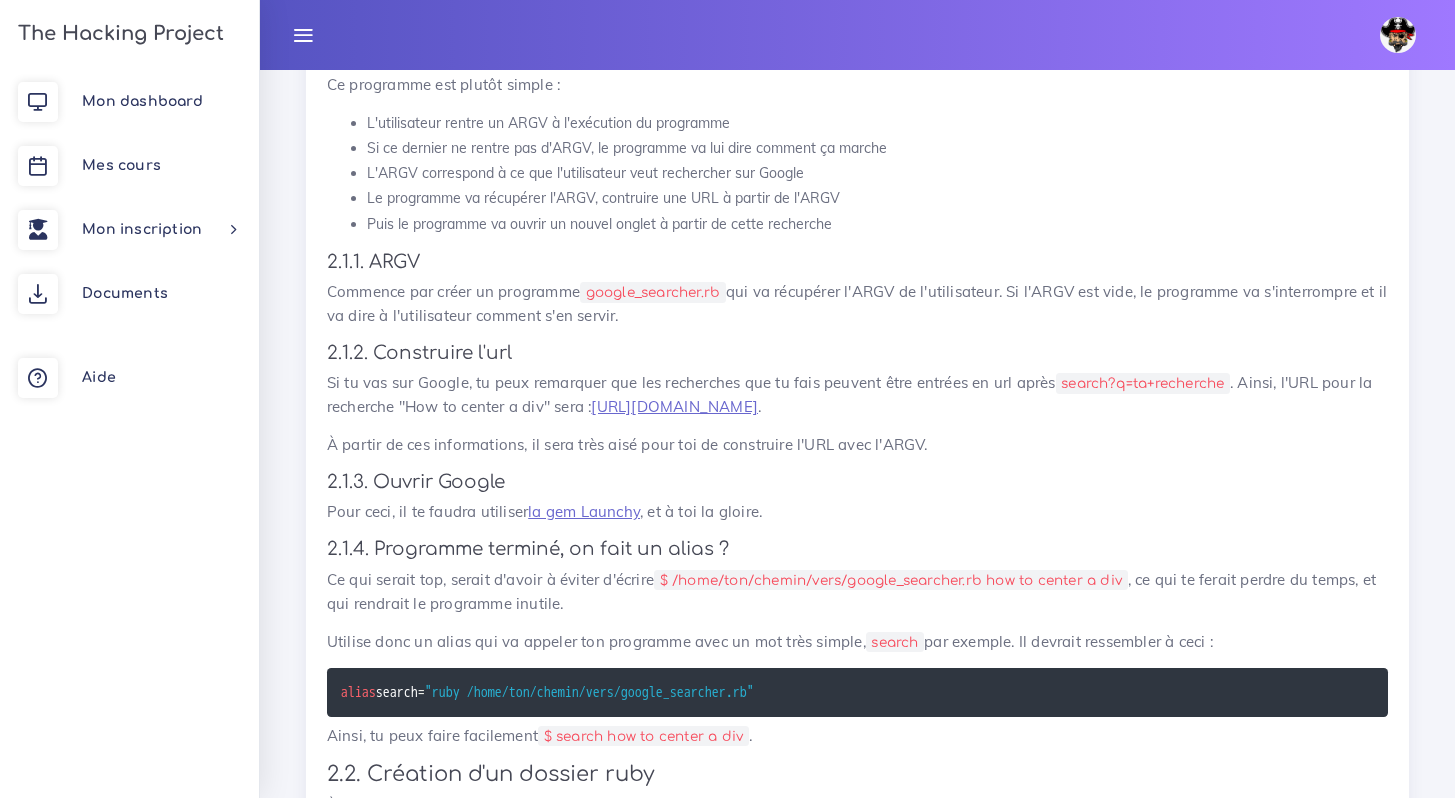 click on "L'utilisateur rentre un ARGV à l'exécution du programme" at bounding box center [877, -8167] 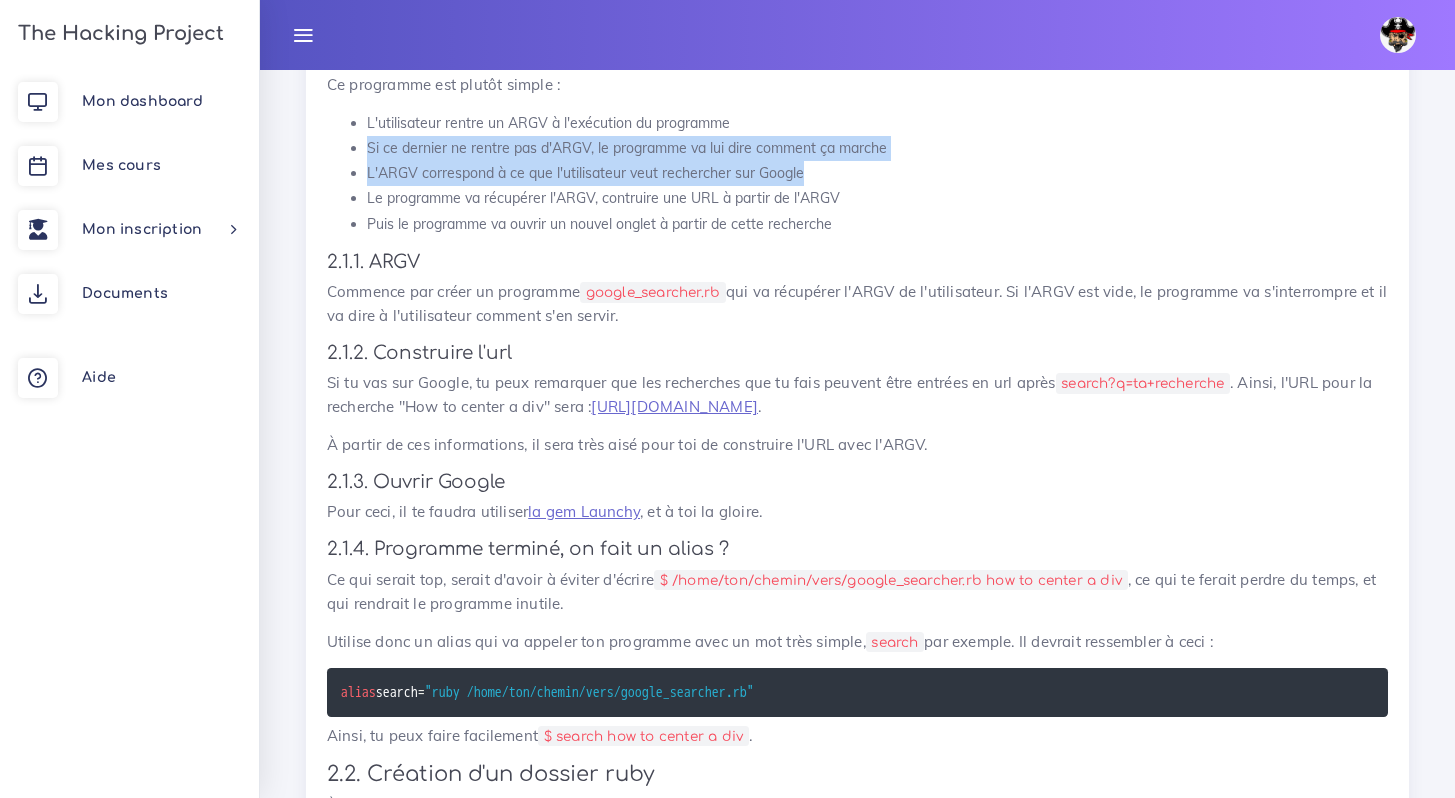 drag, startPoint x: 349, startPoint y: 397, endPoint x: 857, endPoint y: 423, distance: 508.66492 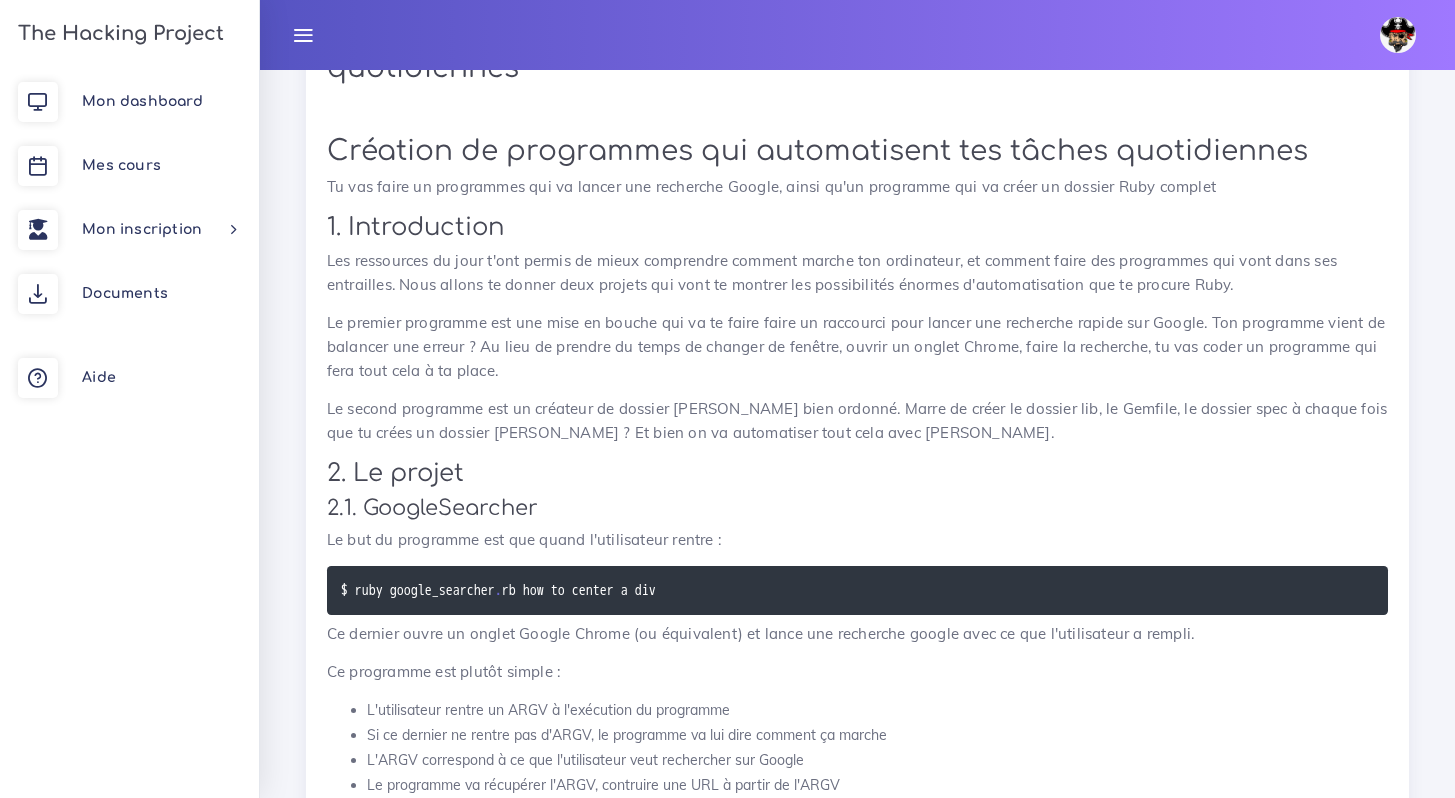 scroll, scrollTop: 0, scrollLeft: 0, axis: both 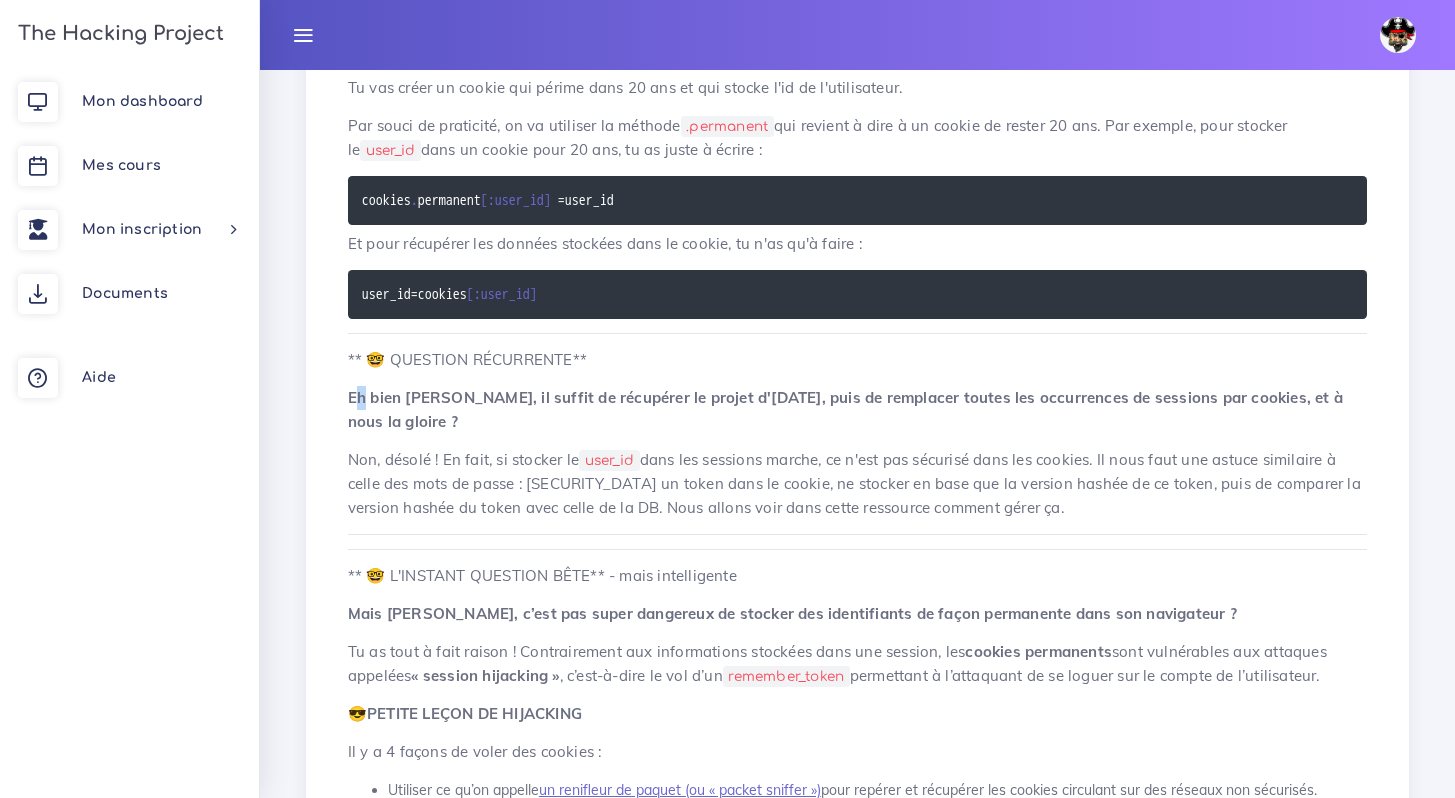 drag, startPoint x: 353, startPoint y: 398, endPoint x: 363, endPoint y: 401, distance: 10.440307 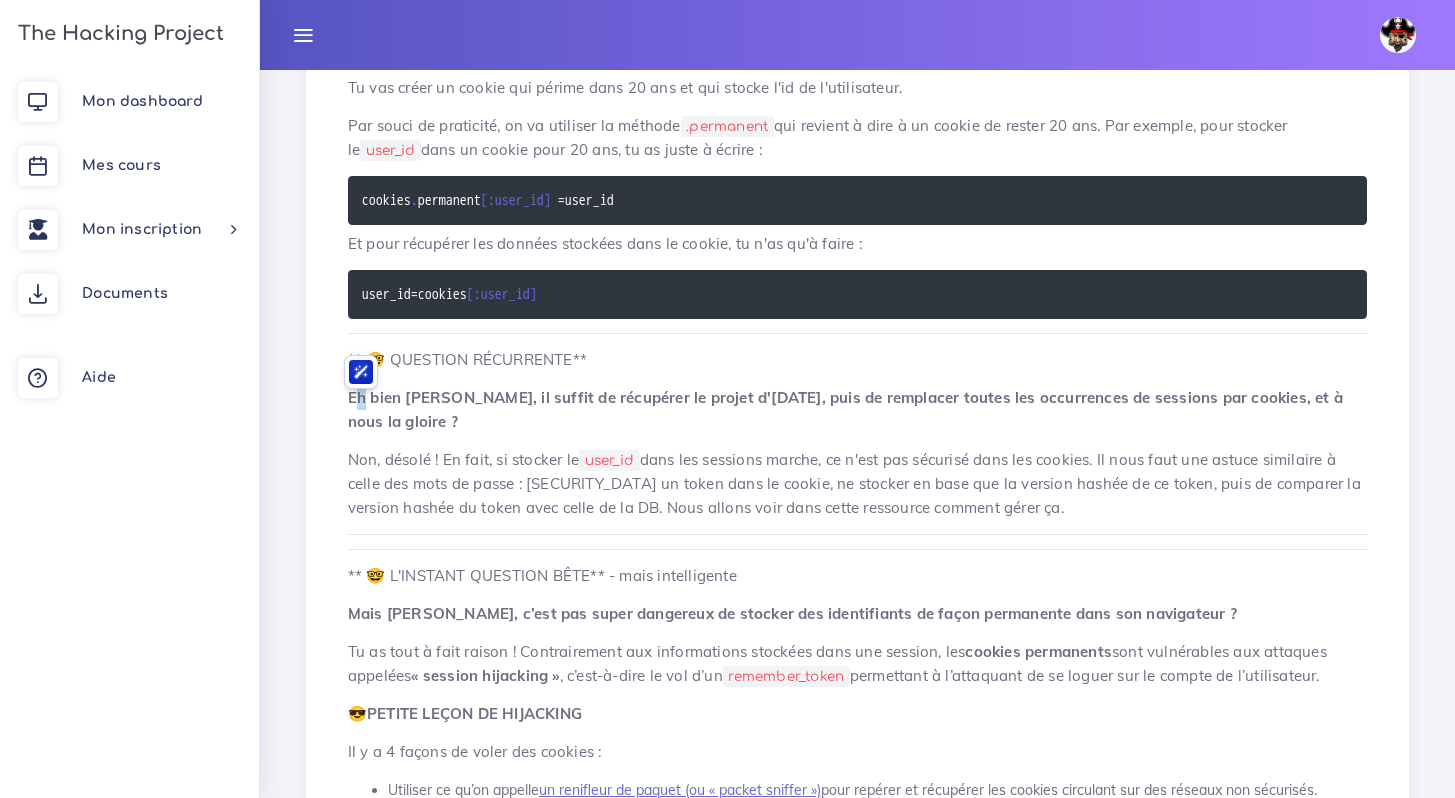 click on "Eh bien Jamy, il suffit de récupérer le projet d'hier, puis de remplacer toutes les occurrences de sessions par cookies, et à nous la gloire ?" at bounding box center [845, 409] 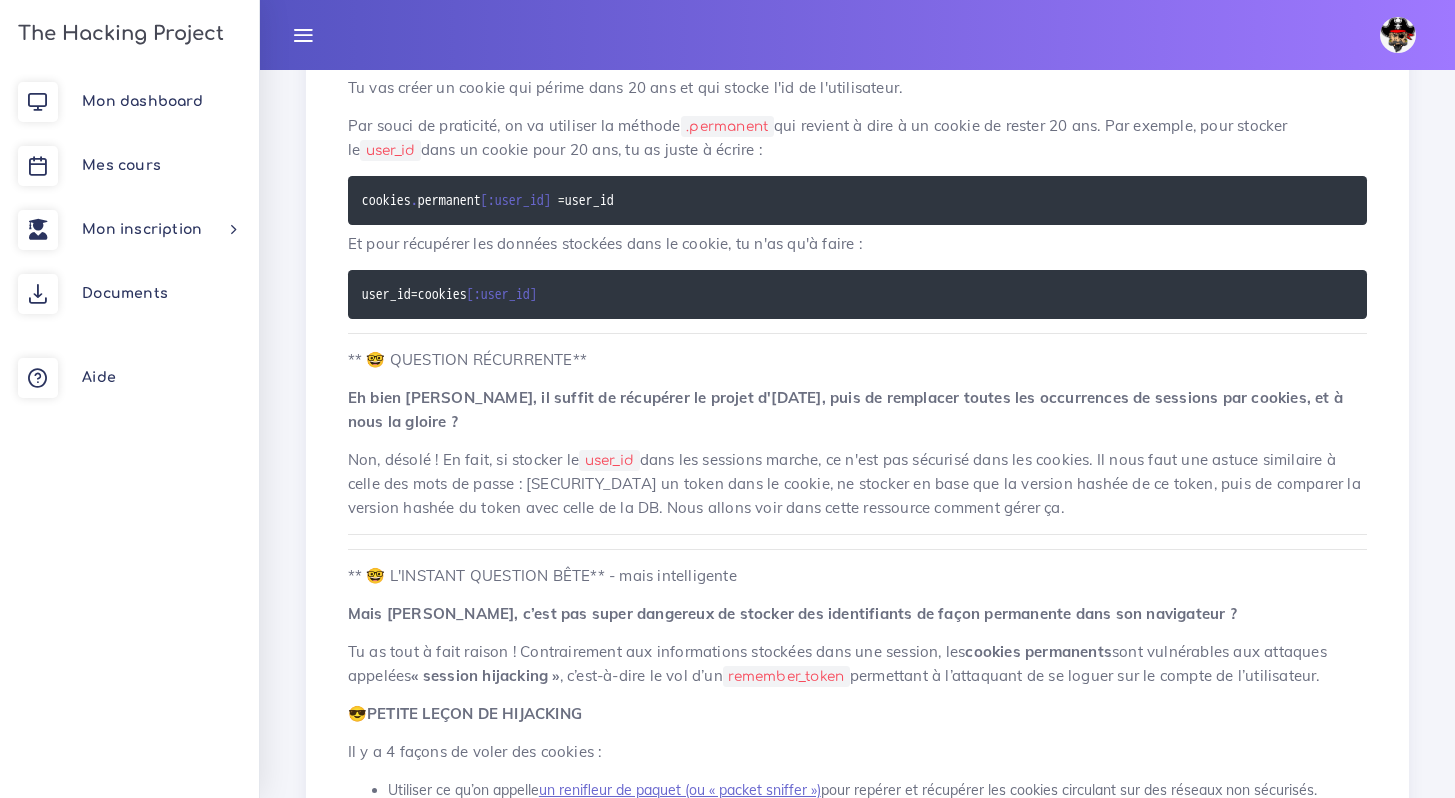 click on "Non, désolé ! En fait, si stocker le  user_id  dans les sessions marche, ce n'est pas sécurisé dans les cookies. Il nous faut une astuce similaire à celle des mots de passe : utiliser un token dans le cookie, ne stocker en base que la version hashée de ce token, puis de comparer la version hashée du token avec celle de la DB. Nous allons voir dans cette ressource comment gérer ça." at bounding box center (857, 484) 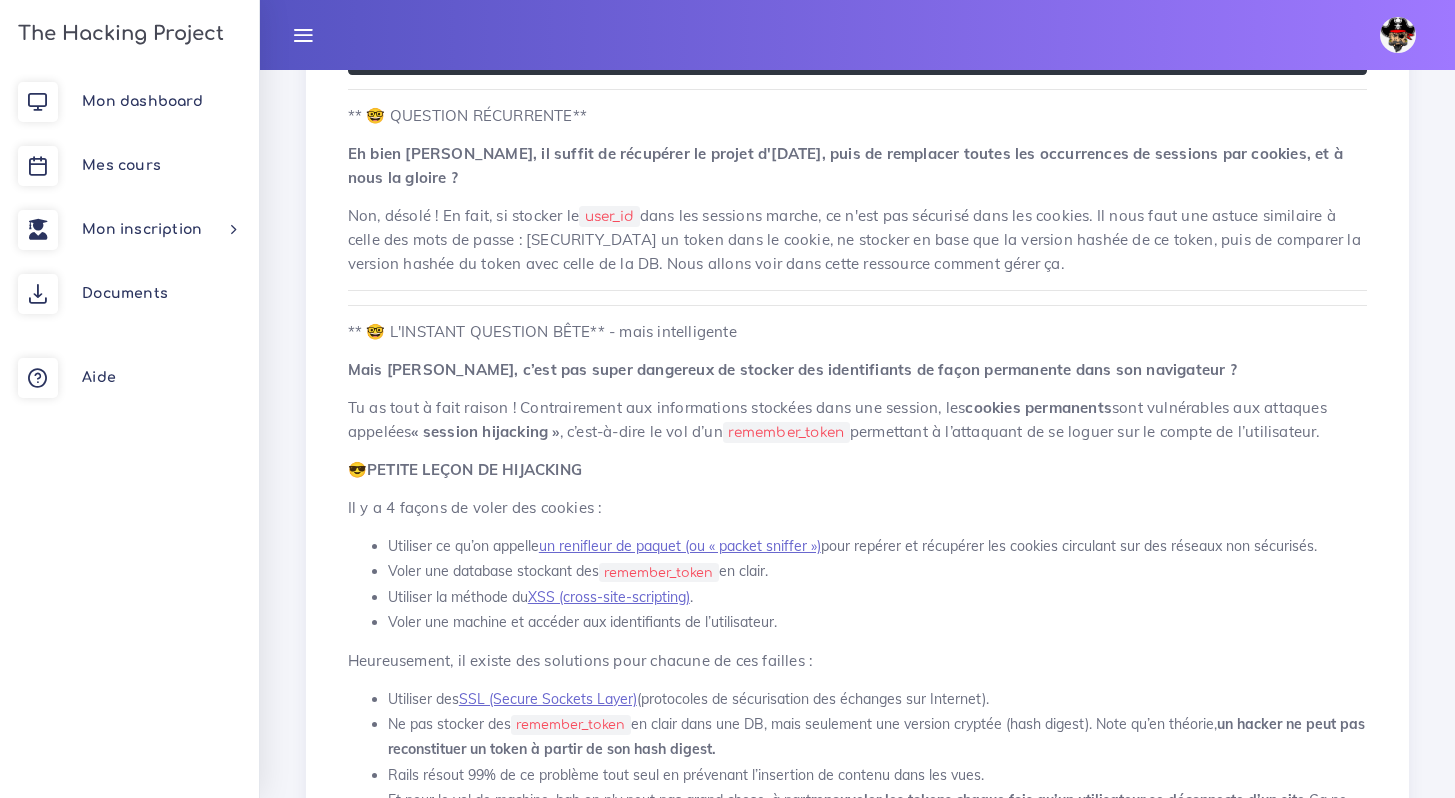 scroll, scrollTop: 1250, scrollLeft: 0, axis: vertical 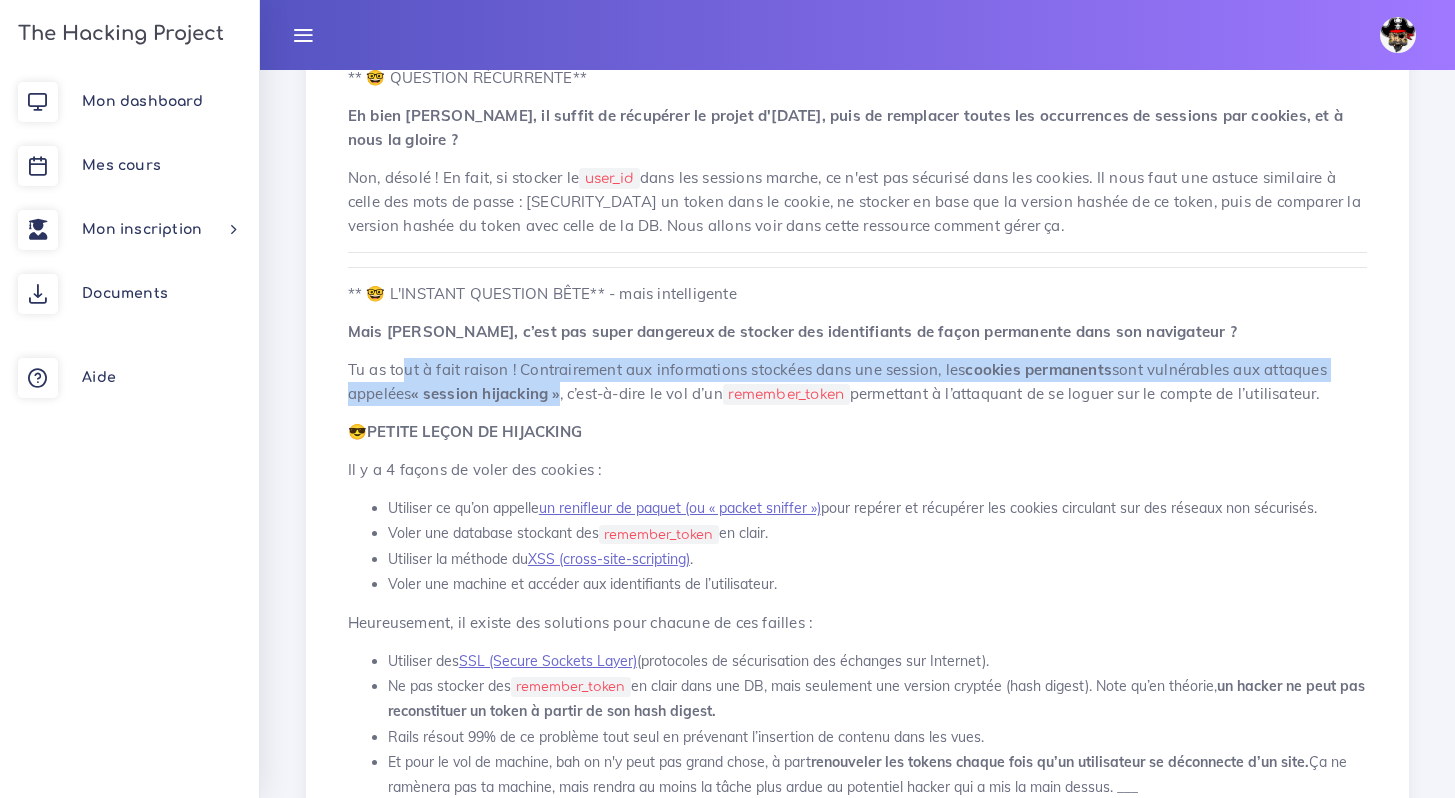 drag, startPoint x: 400, startPoint y: 346, endPoint x: 603, endPoint y: 365, distance: 203.88722 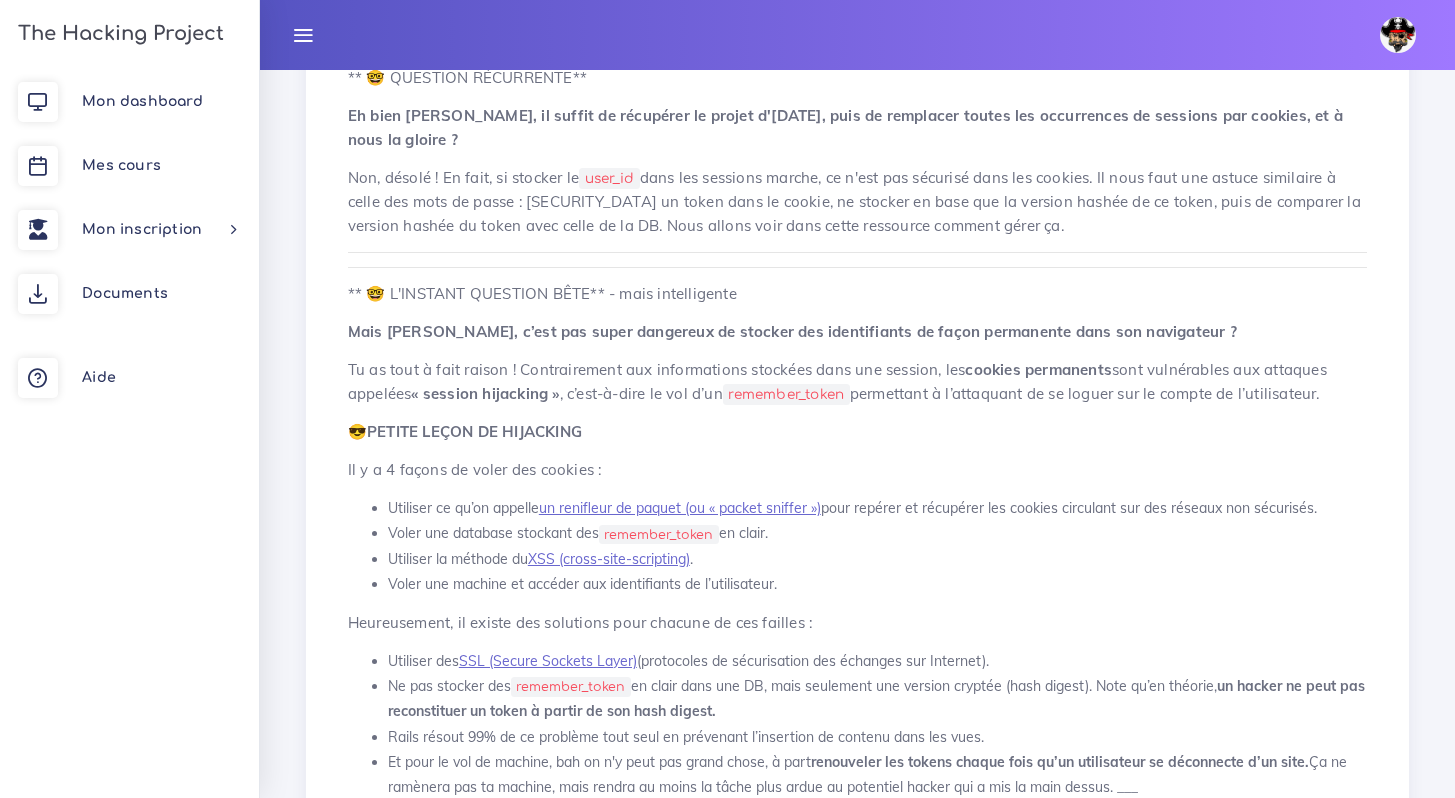 click on "Tu as tout à fait raison ! Contrairement aux informations stockées dans une session, les  cookies permanents  sont vulnérables aux attaques appelées  « session hijacking » , c’est-à-dire le vol d’un  remember_token  permettant à l’attaquant de se loguer sur le compte de l’utilisateur." at bounding box center [857, 382] 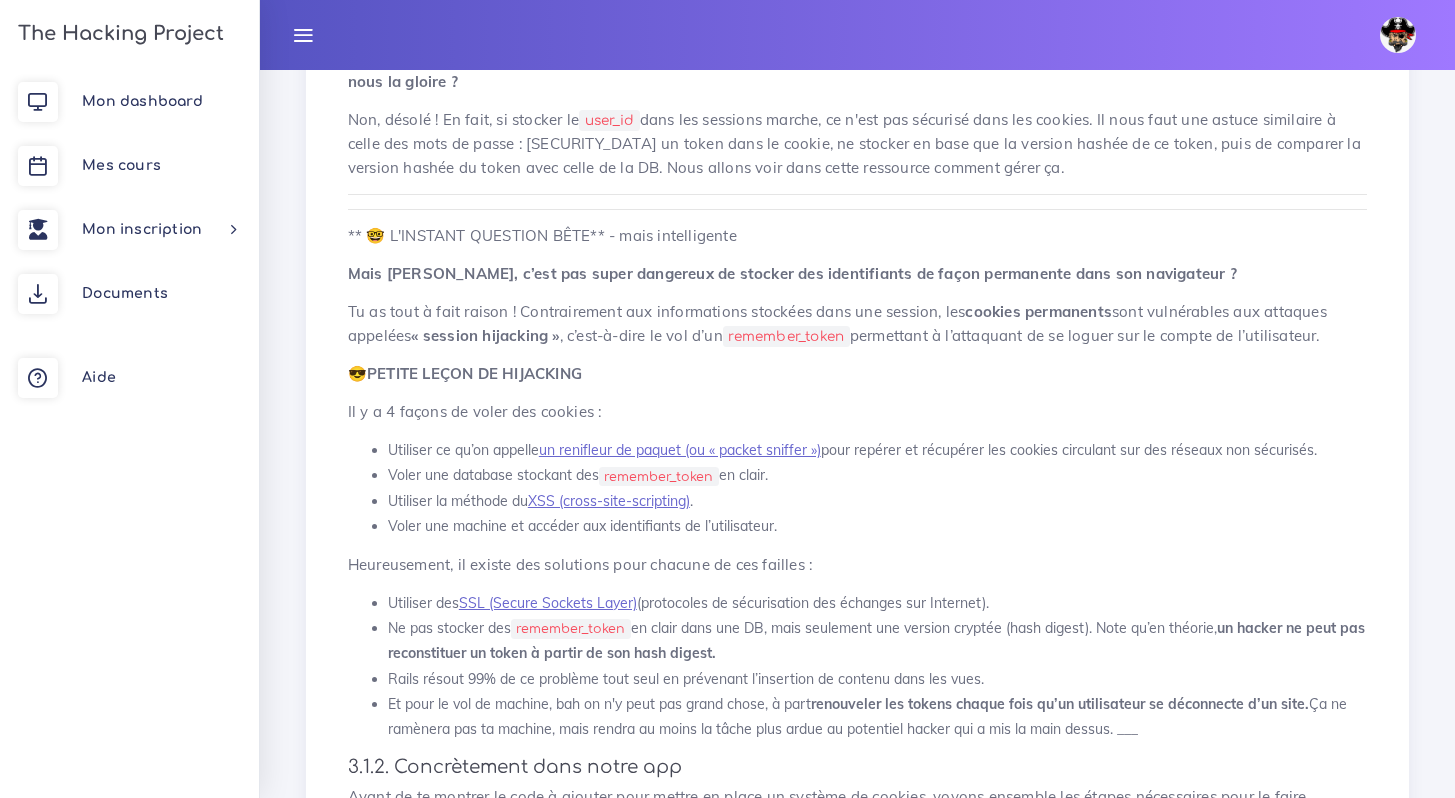 scroll, scrollTop: 1339, scrollLeft: 0, axis: vertical 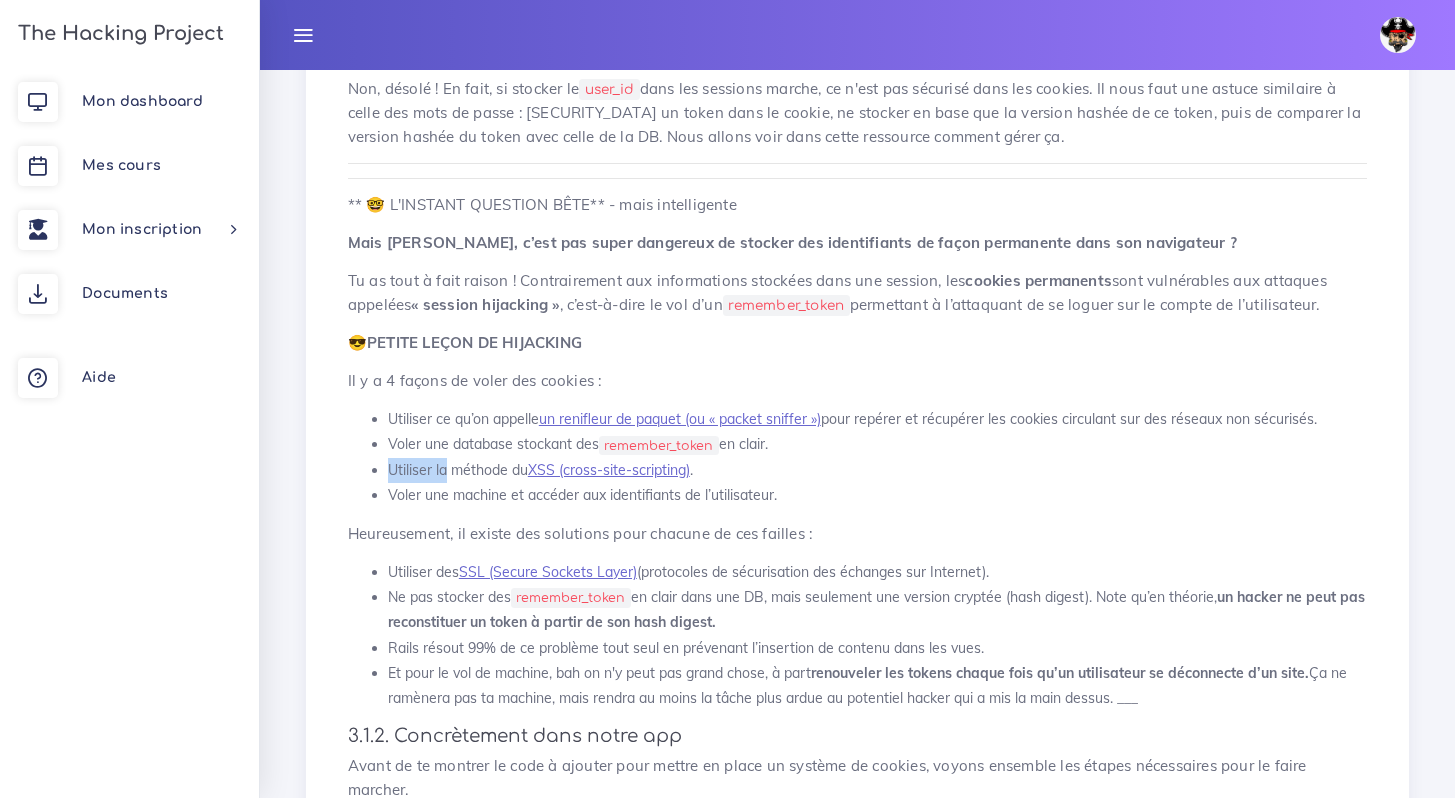 drag, startPoint x: 390, startPoint y: 449, endPoint x: 476, endPoint y: 455, distance: 86.209045 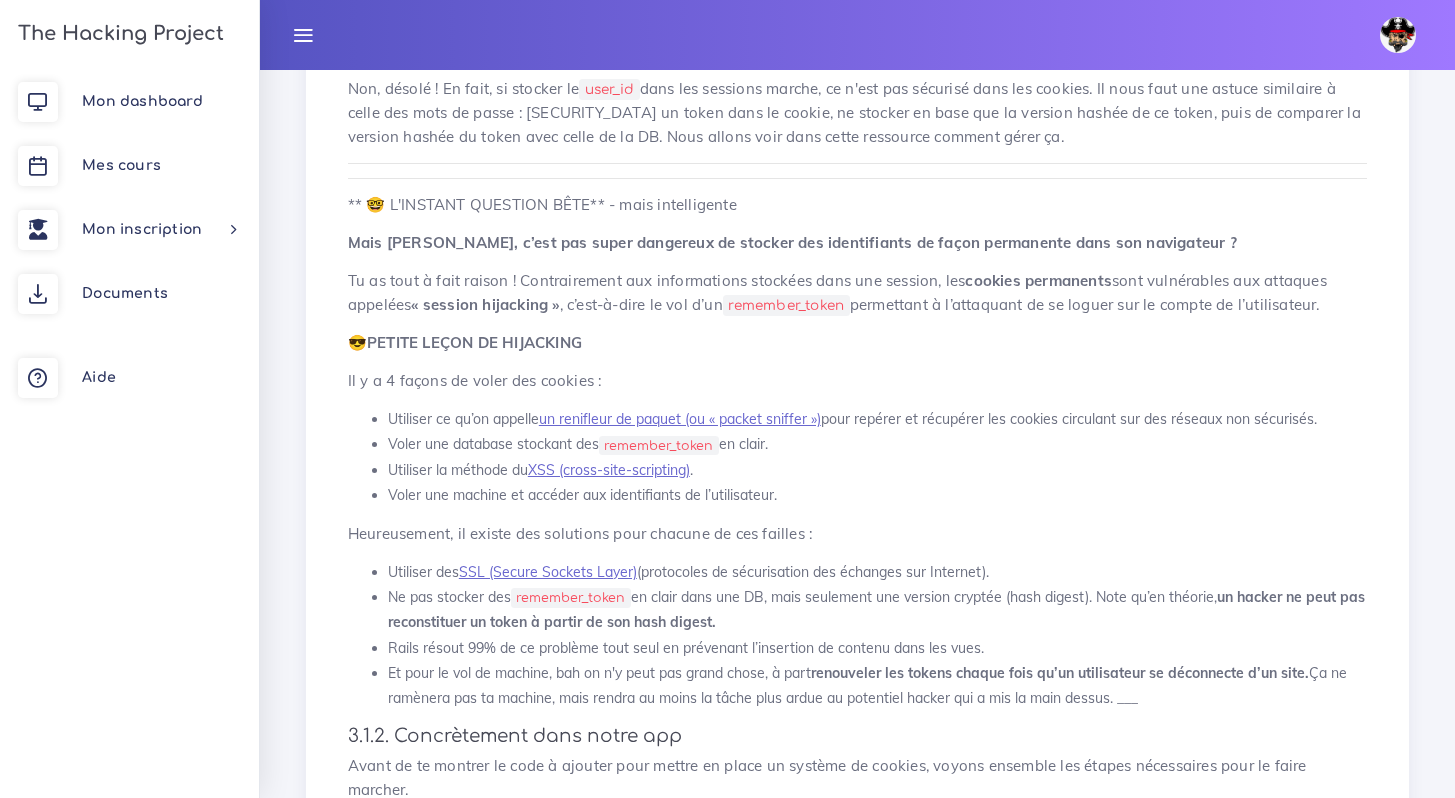 click on "Utiliser la méthode du  XSS (cross-site-scripting) ." at bounding box center [877, 470] 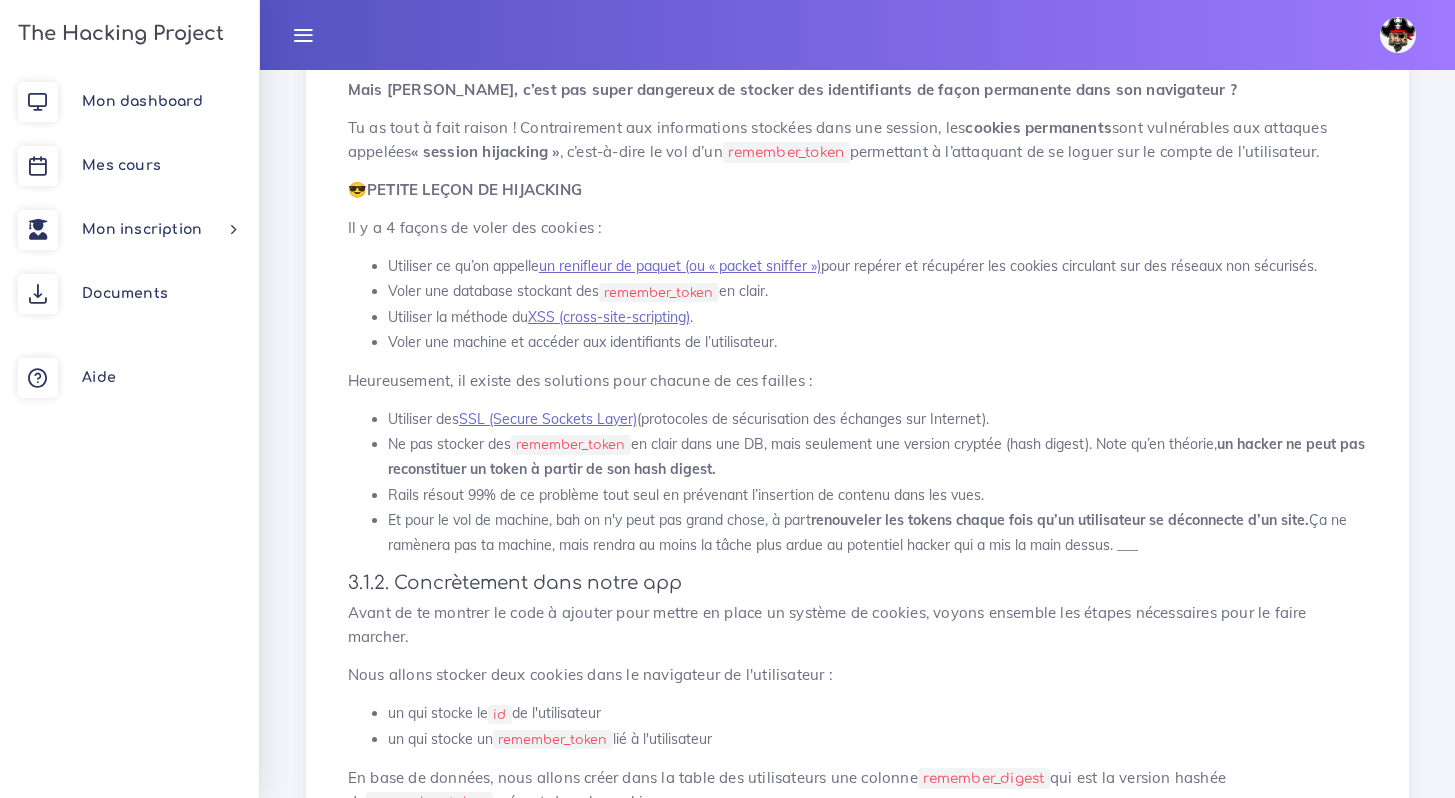 scroll, scrollTop: 1493, scrollLeft: 0, axis: vertical 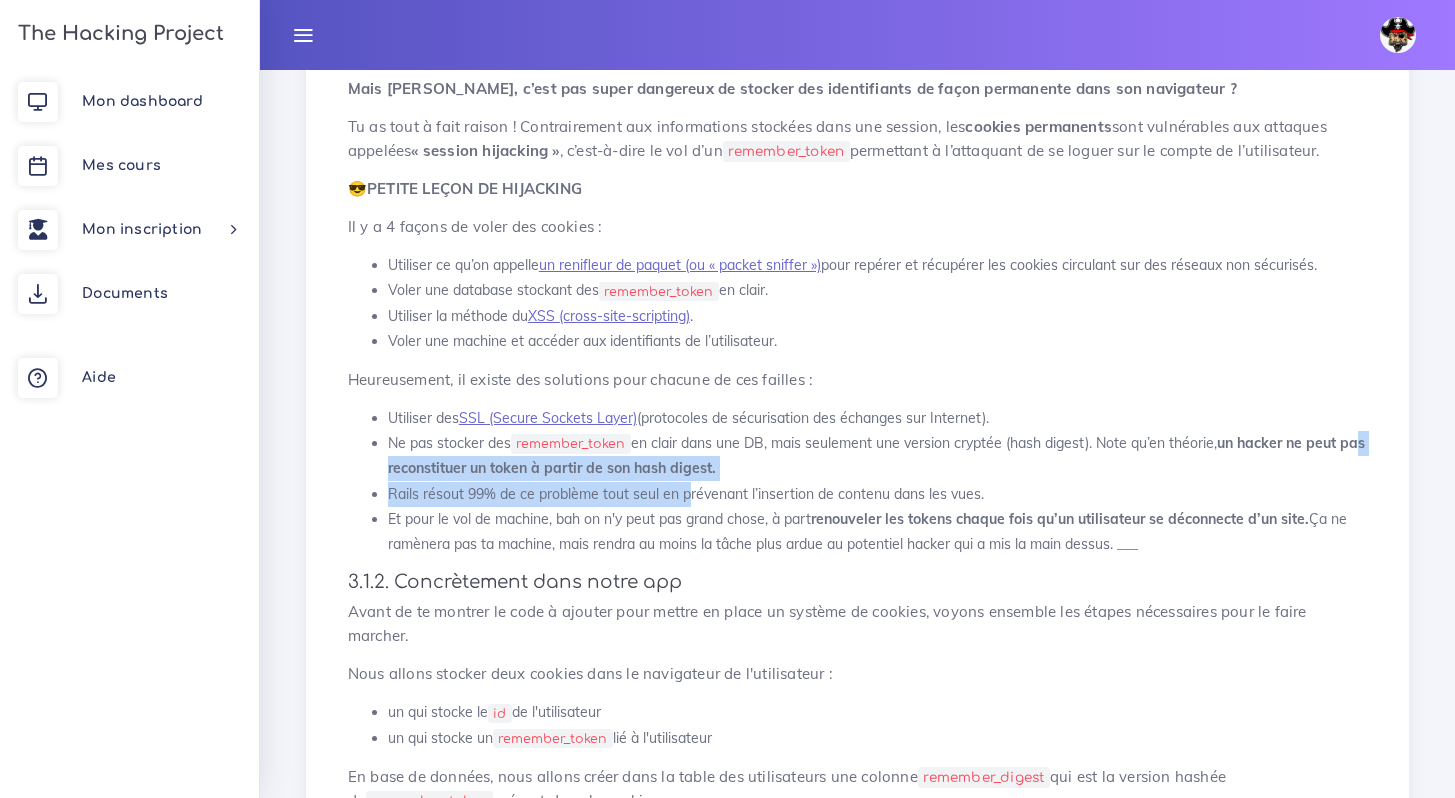 drag, startPoint x: 404, startPoint y: 450, endPoint x: 733, endPoint y: 463, distance: 329.25674 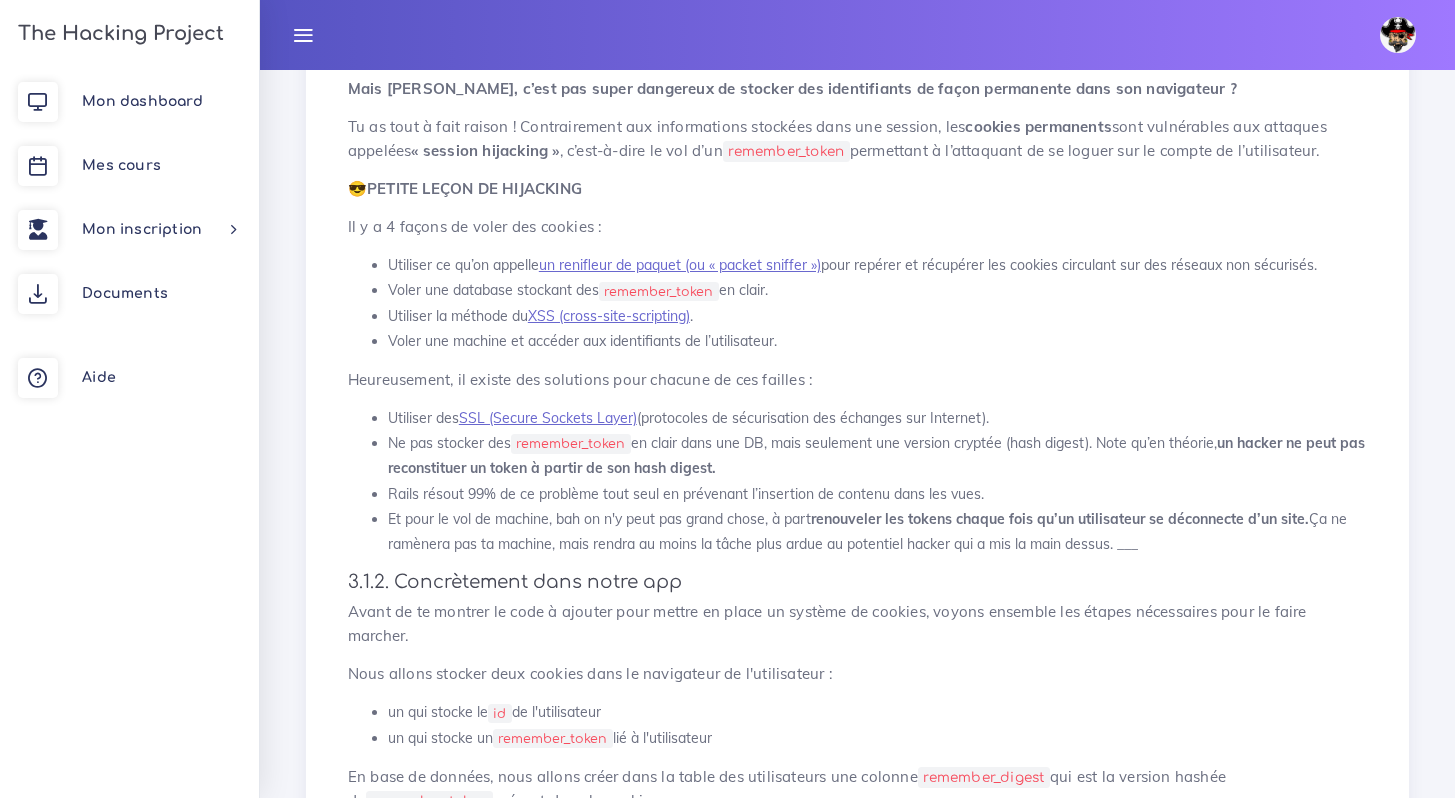 click on "Rails résout 99% de ce problème tout seul en prévenant l’insertion de contenu dans les vues." at bounding box center [877, 494] 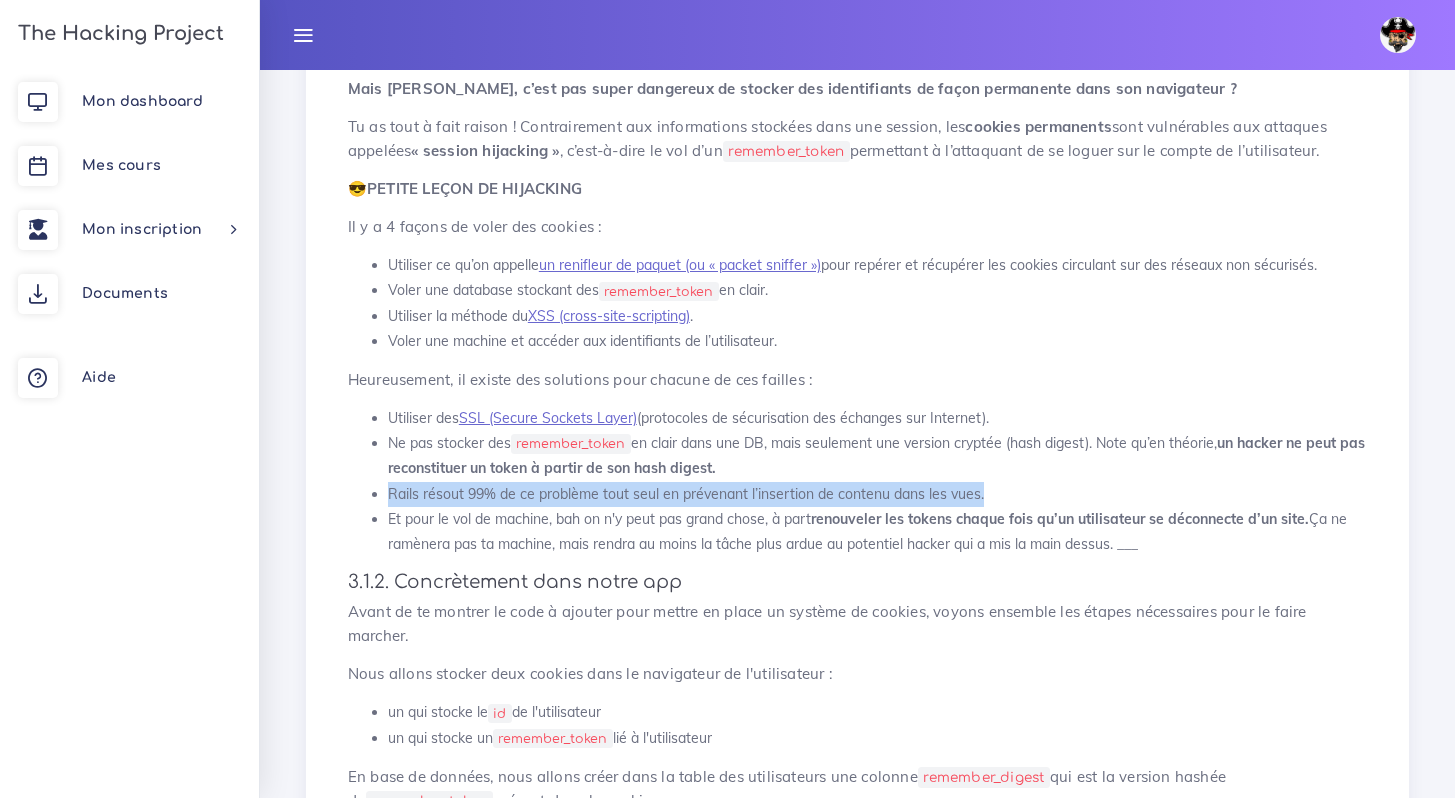 drag, startPoint x: 389, startPoint y: 469, endPoint x: 1008, endPoint y: 466, distance: 619.00726 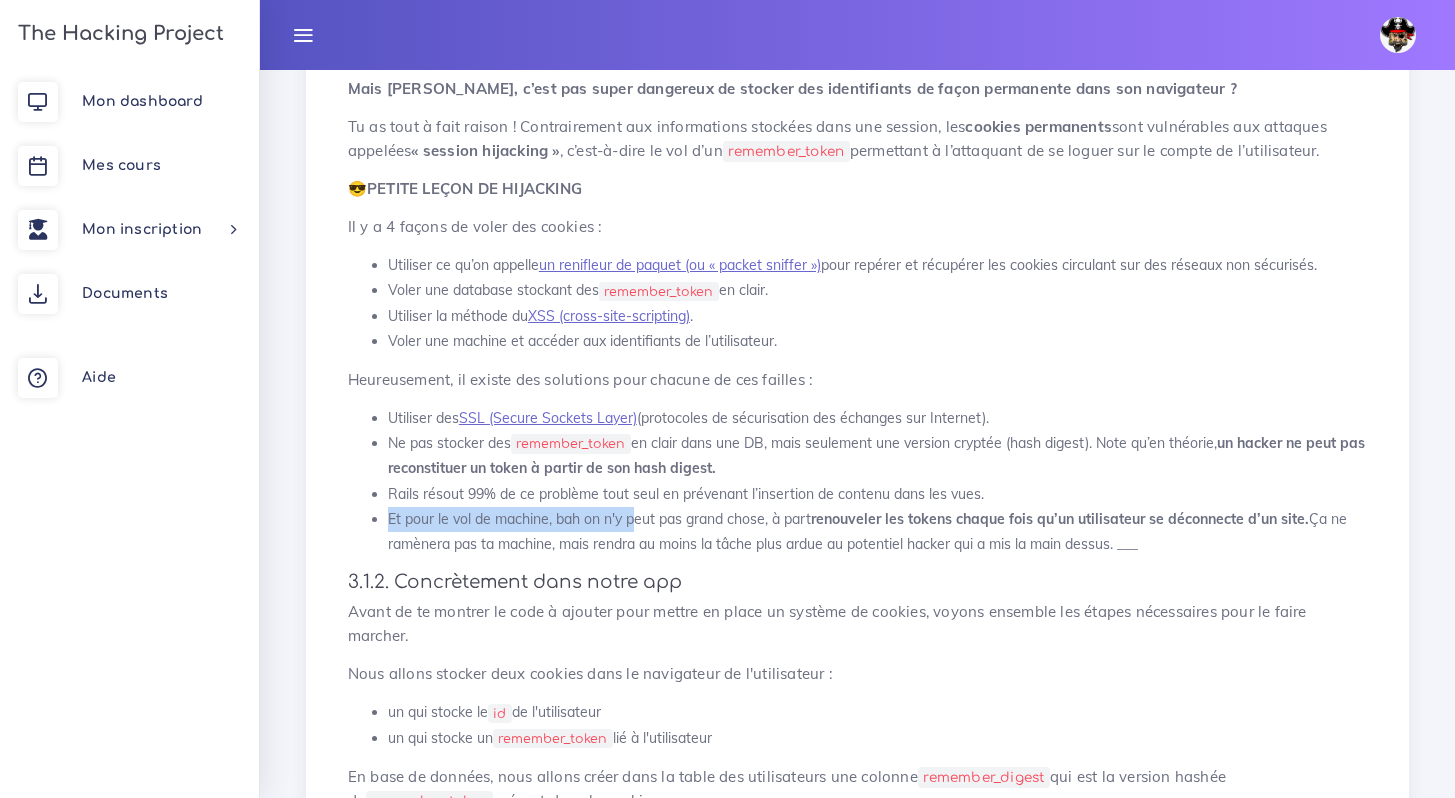 drag, startPoint x: 986, startPoint y: 472, endPoint x: 522, endPoint y: 484, distance: 464.15515 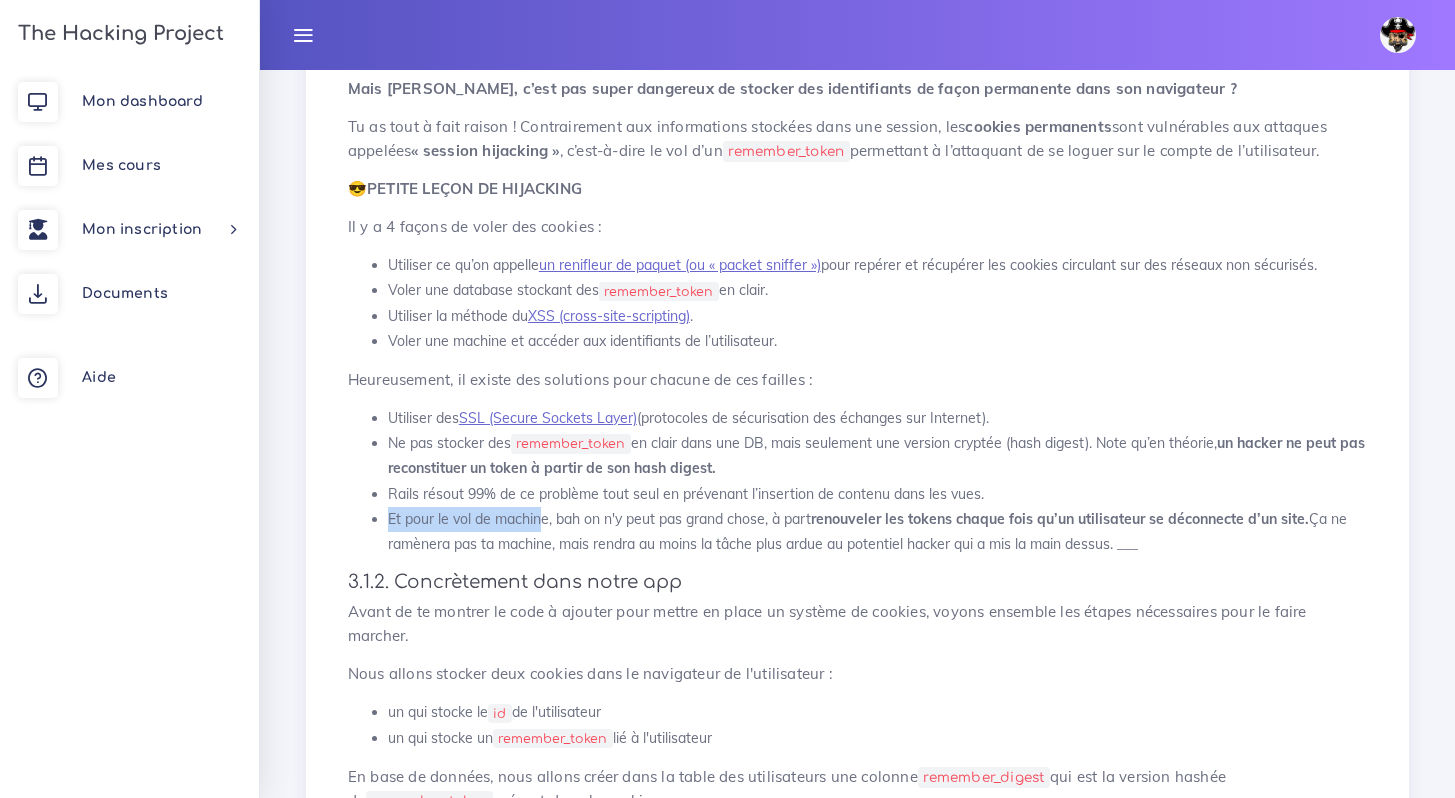 click on "Et pour le vol de machine, bah on n'y peut pas grand chose, à part  renouveler les tokens chaque fois qu’un utilisateur se déconnecte d’un site.  Ça ne ramènera pas ta machine, mais rendra au moins la tâche plus ardue au potentiel hacker qui a mis la main dessus.
___" at bounding box center [877, 532] 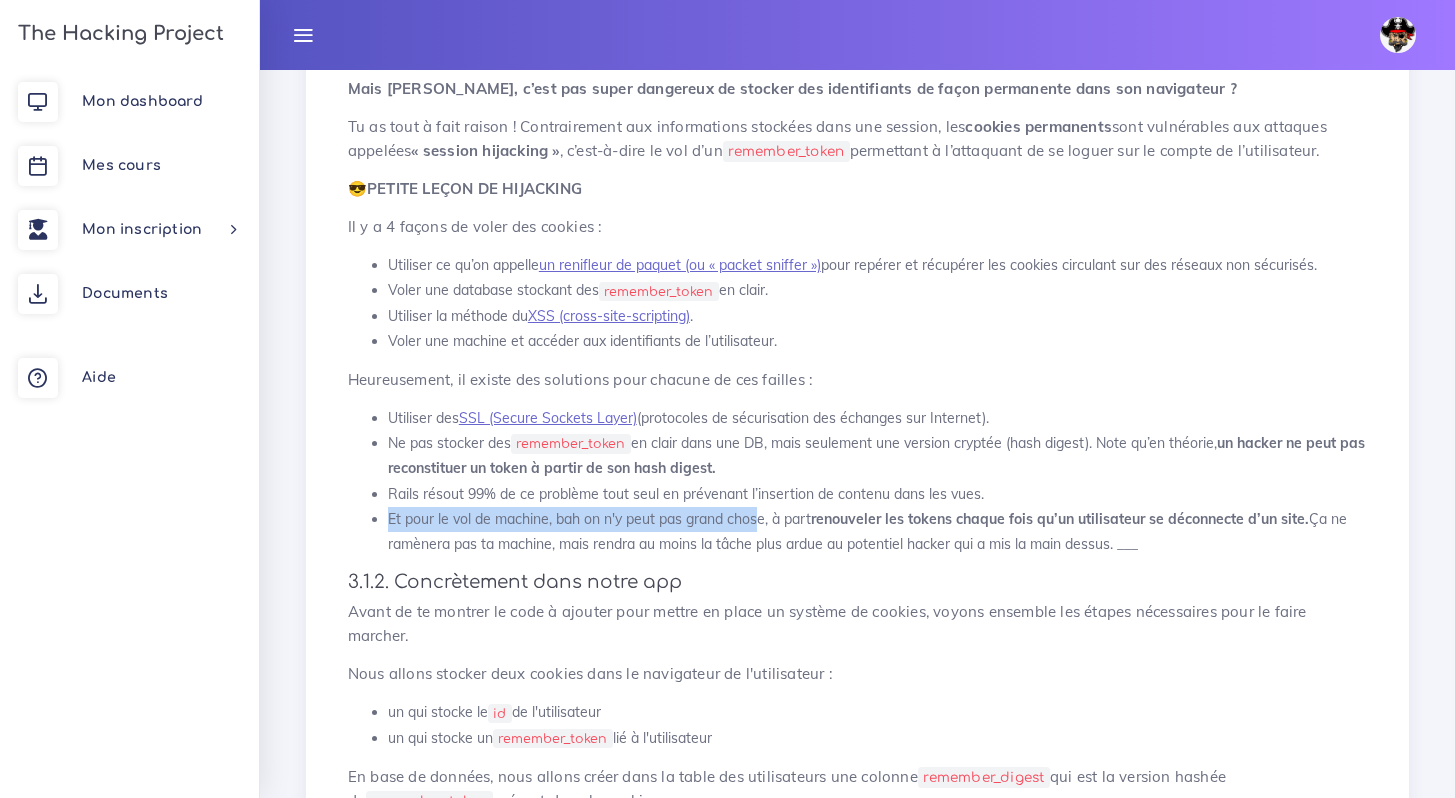 drag, startPoint x: 389, startPoint y: 497, endPoint x: 825, endPoint y: 500, distance: 436.0103 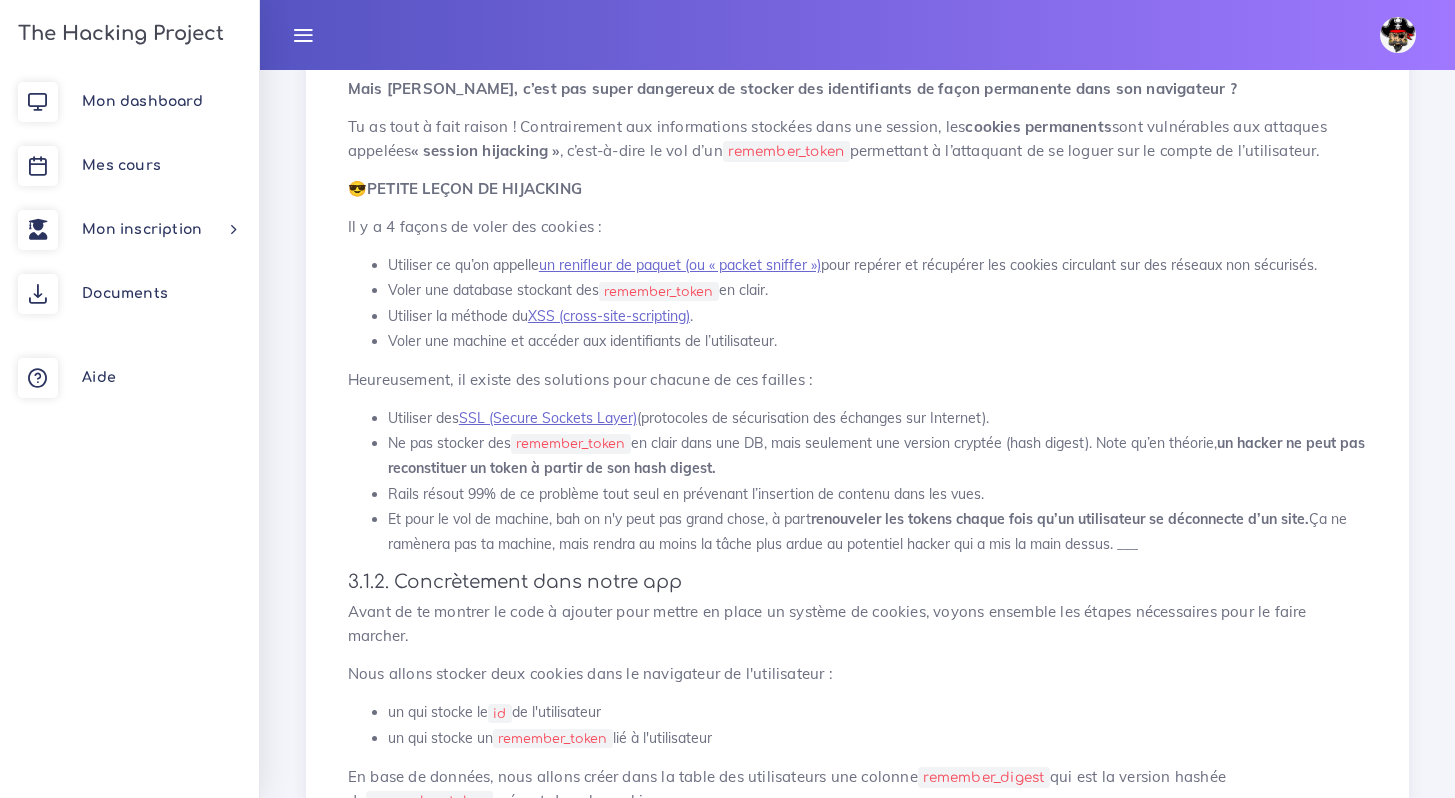 click on "renouveler les tokens chaque fois qu’un utilisateur se déconnecte d’un site." at bounding box center (1060, 519) 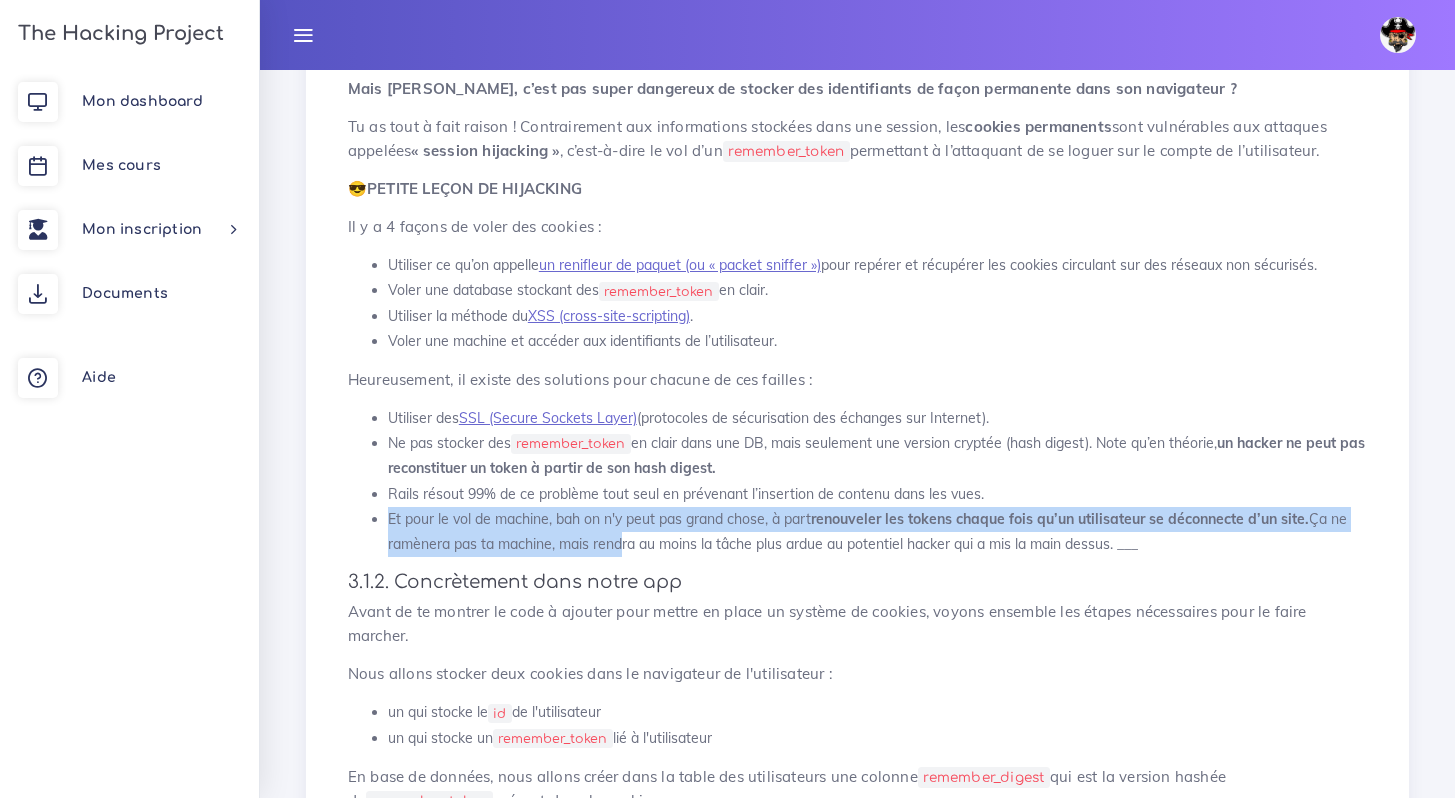 drag, startPoint x: 394, startPoint y: 493, endPoint x: 684, endPoint y: 511, distance: 290.55807 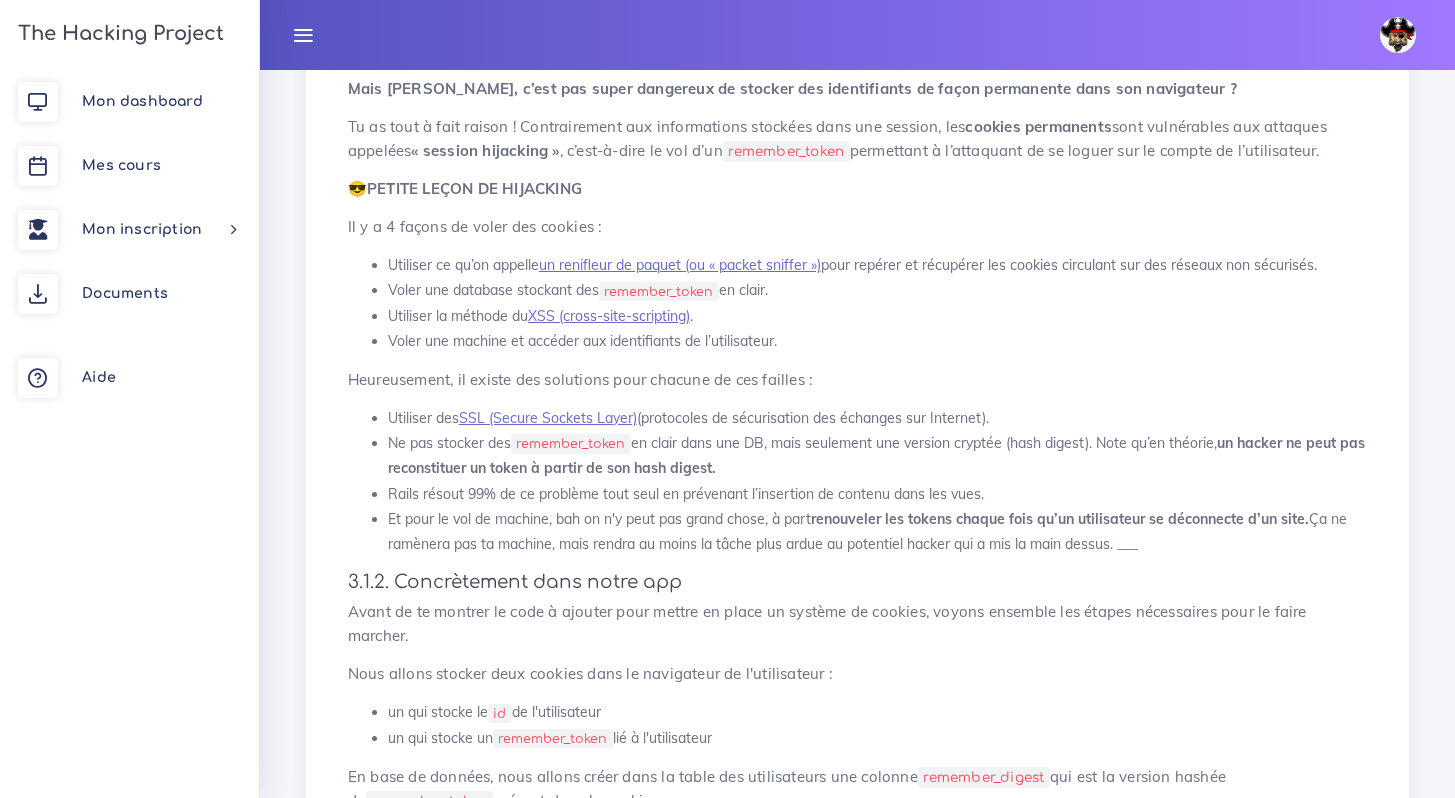 click on "Et pour le vol de machine, bah on n'y peut pas grand chose, à part  renouveler les tokens chaque fois qu’un utilisateur se déconnecte d’un site.  Ça ne ramènera pas ta machine, mais rendra au moins la tâche plus ardue au potentiel hacker qui a mis la main dessus.
___" at bounding box center (877, 532) 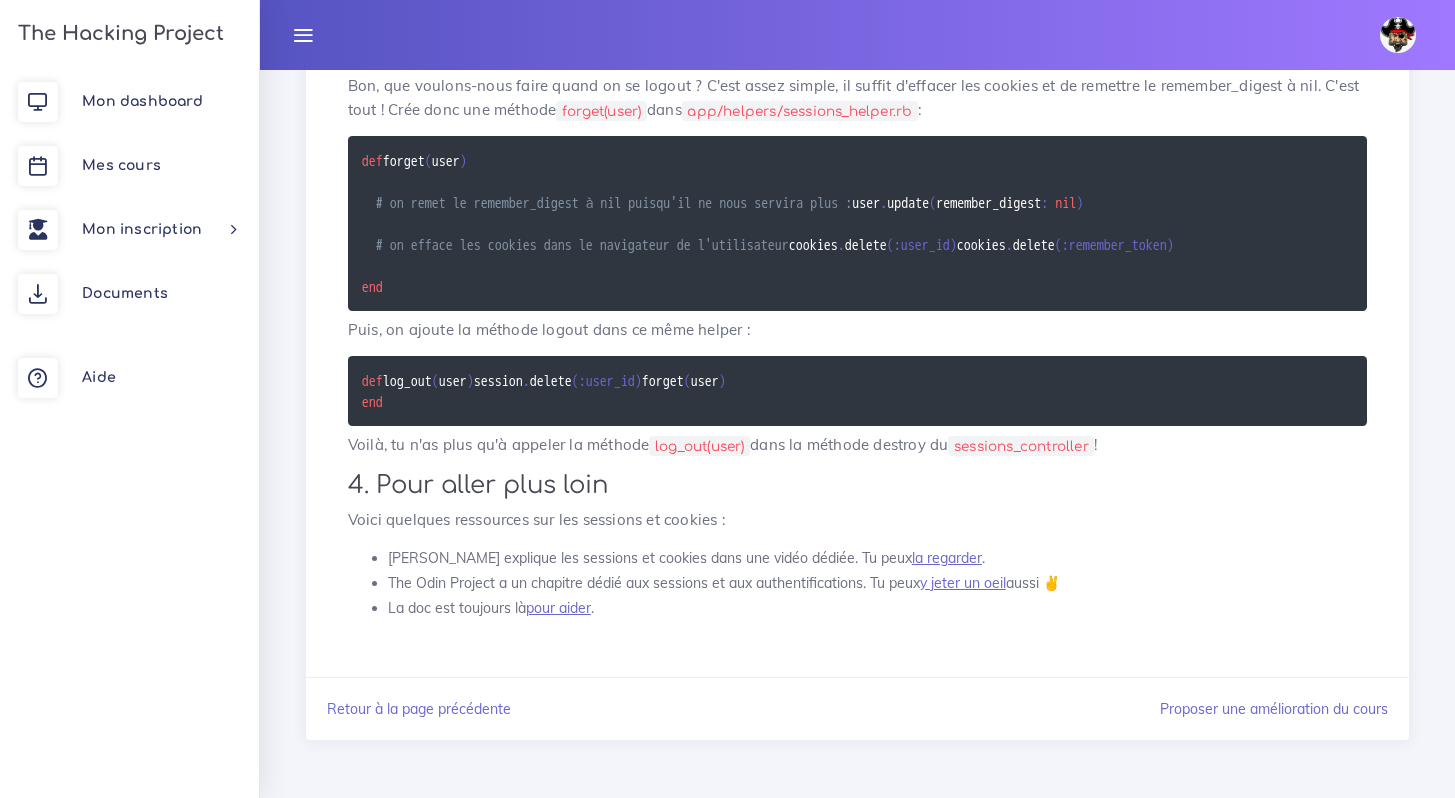 scroll, scrollTop: 7423, scrollLeft: 0, axis: vertical 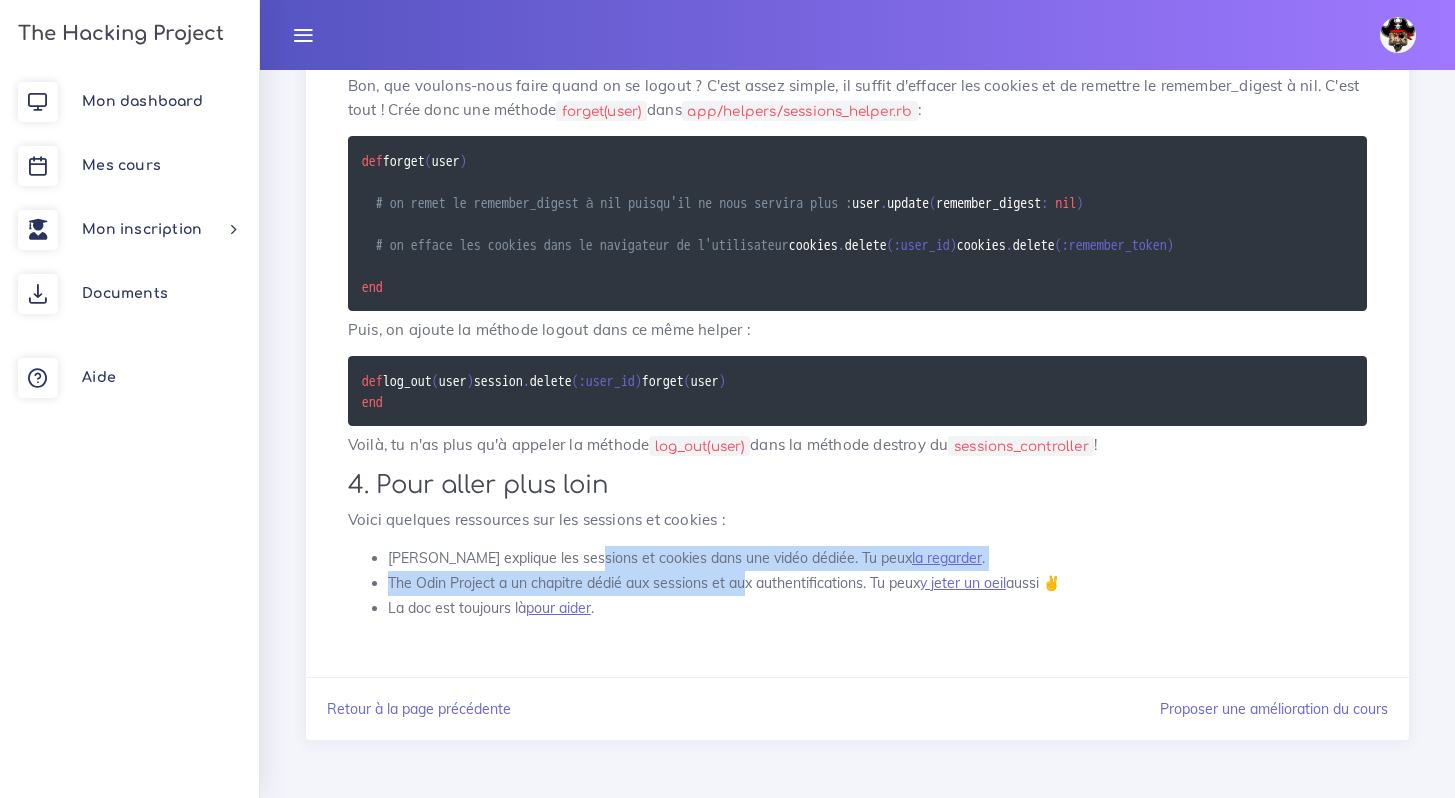 drag, startPoint x: 622, startPoint y: 569, endPoint x: 780, endPoint y: 569, distance: 158 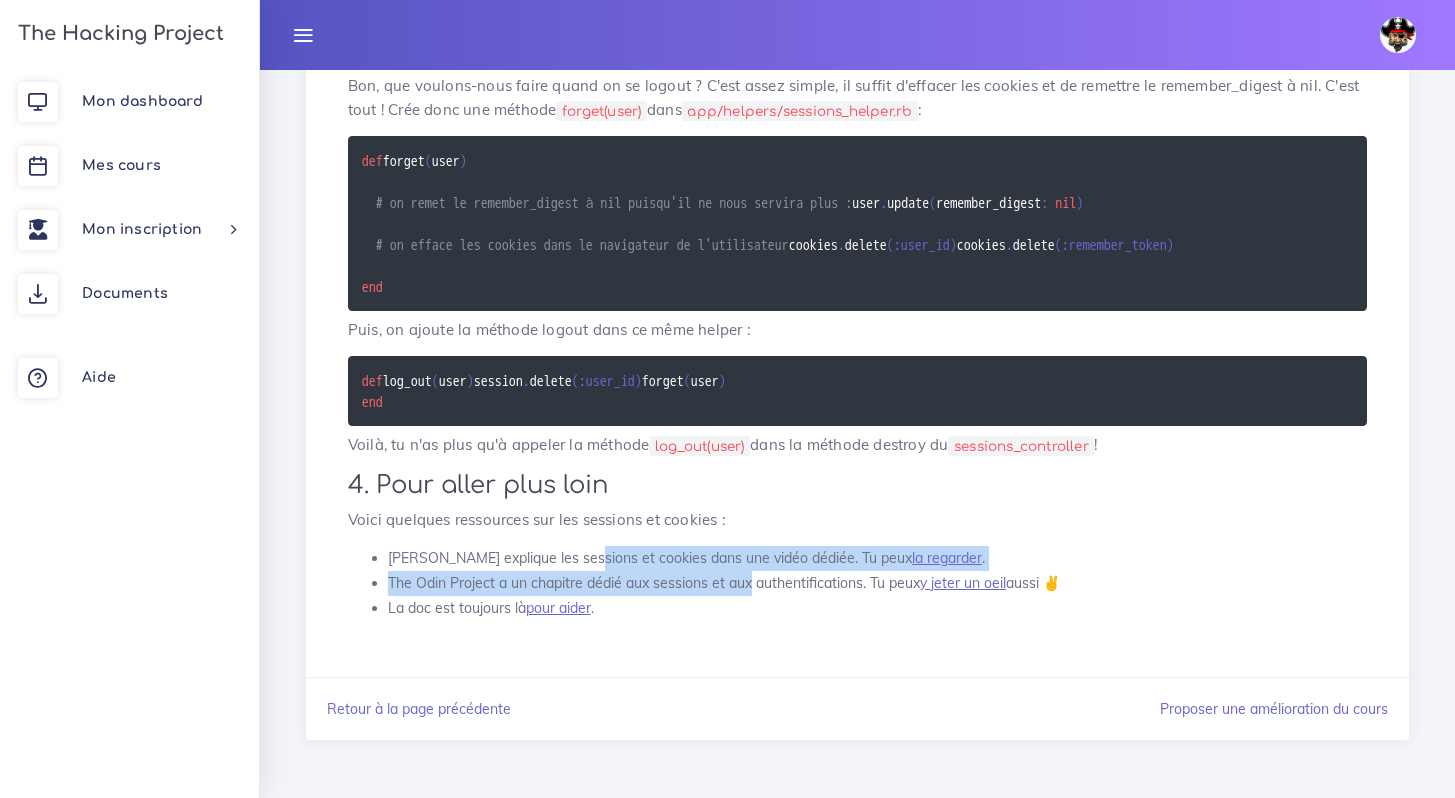 click on "Jonathan de Grafikart explique les sessions et cookies dans une vidéo dédiée. Tu peux  la regarder ." at bounding box center [877, 558] 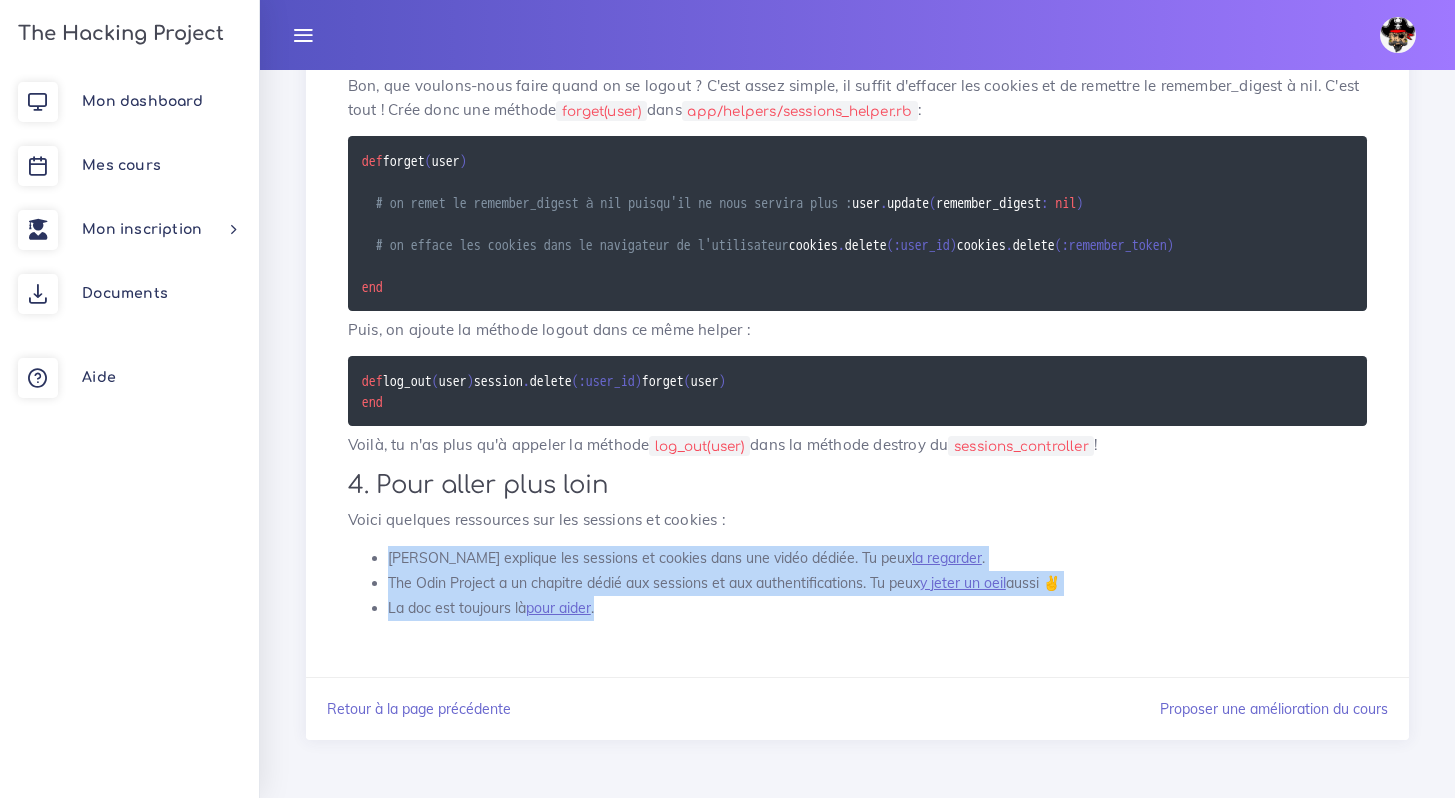 drag, startPoint x: 754, startPoint y: 629, endPoint x: 761, endPoint y: 522, distance: 107.22873 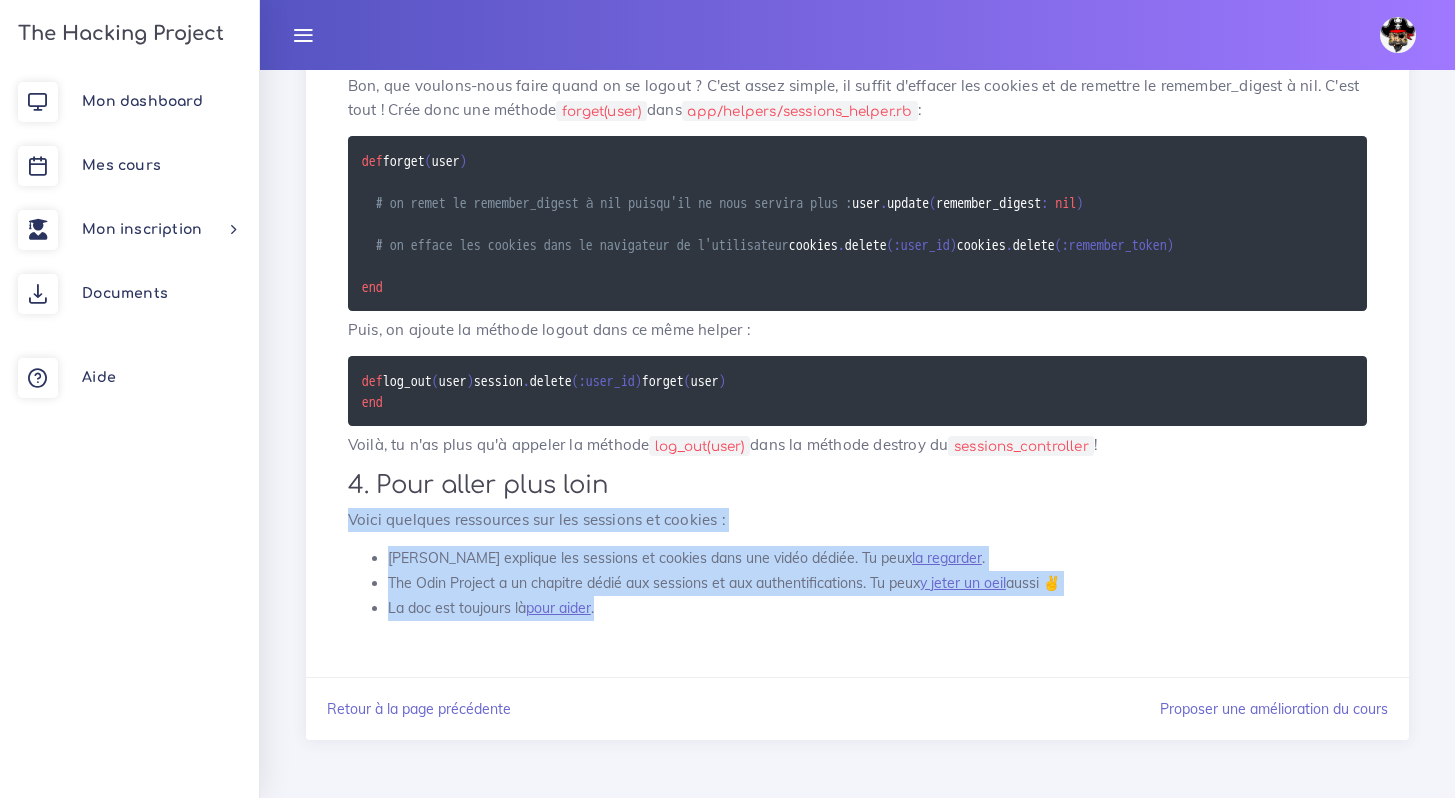 drag, startPoint x: 754, startPoint y: 490, endPoint x: 770, endPoint y: 612, distance: 123.04471 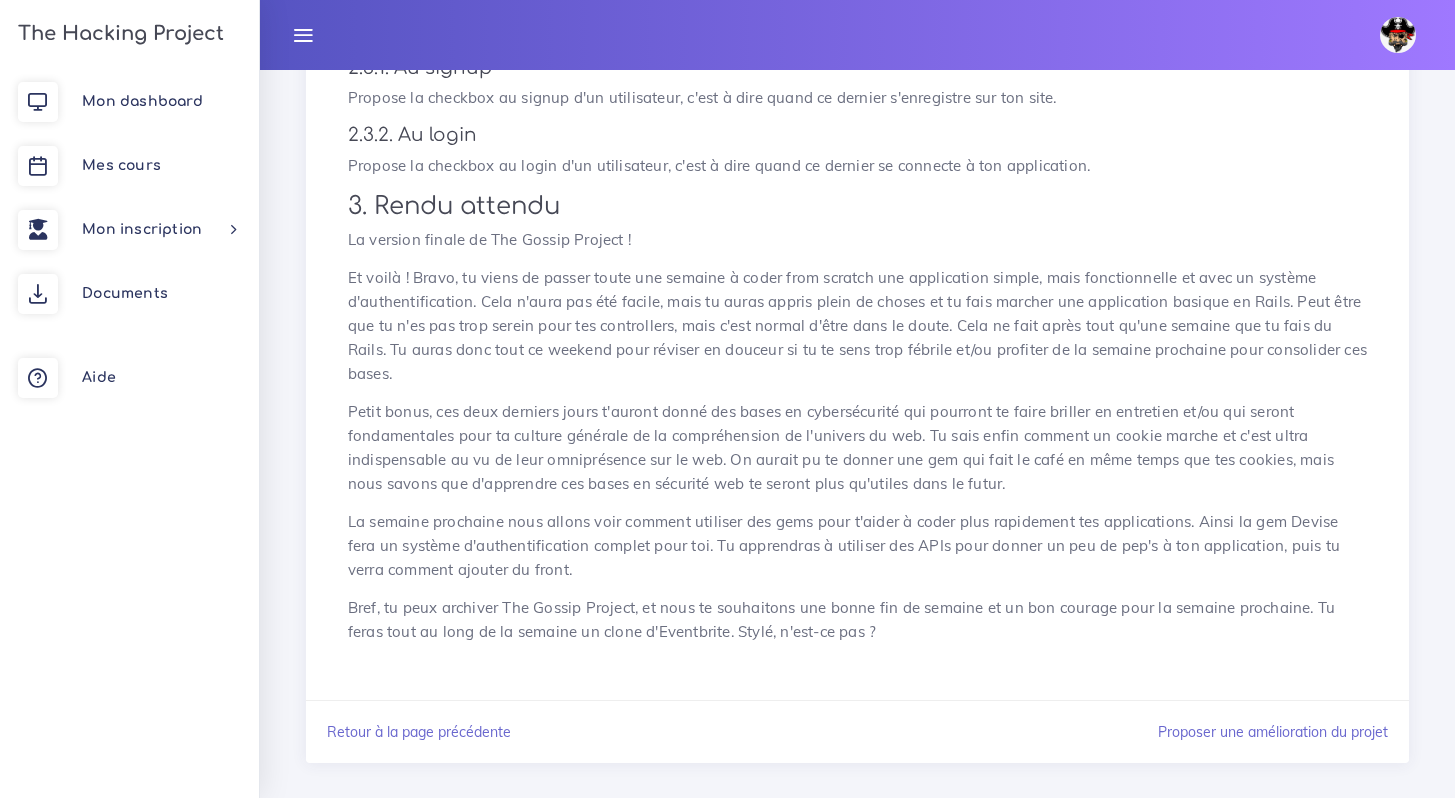 scroll, scrollTop: 1720, scrollLeft: 0, axis: vertical 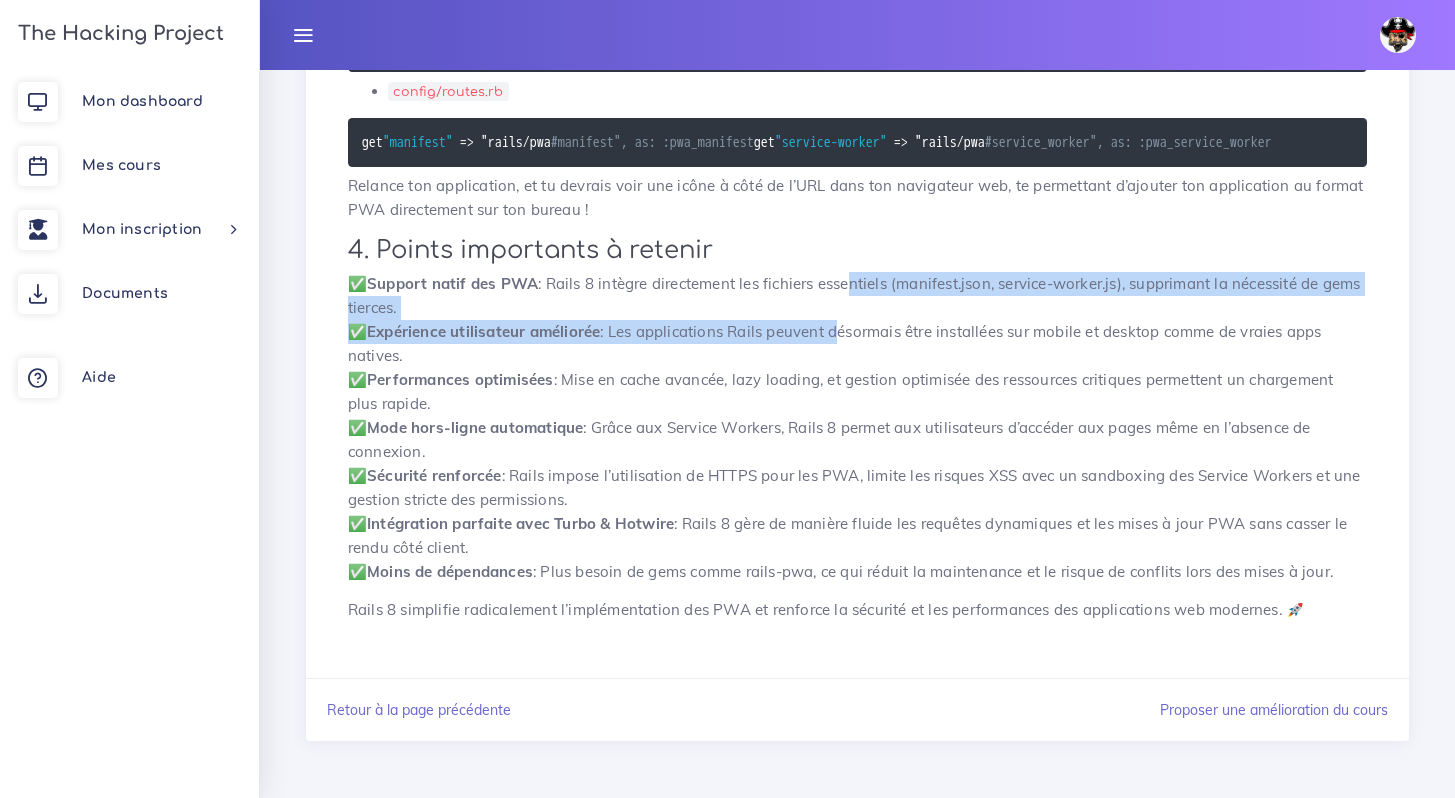 drag, startPoint x: 849, startPoint y: 322, endPoint x: 835, endPoint y: 365, distance: 45.221676 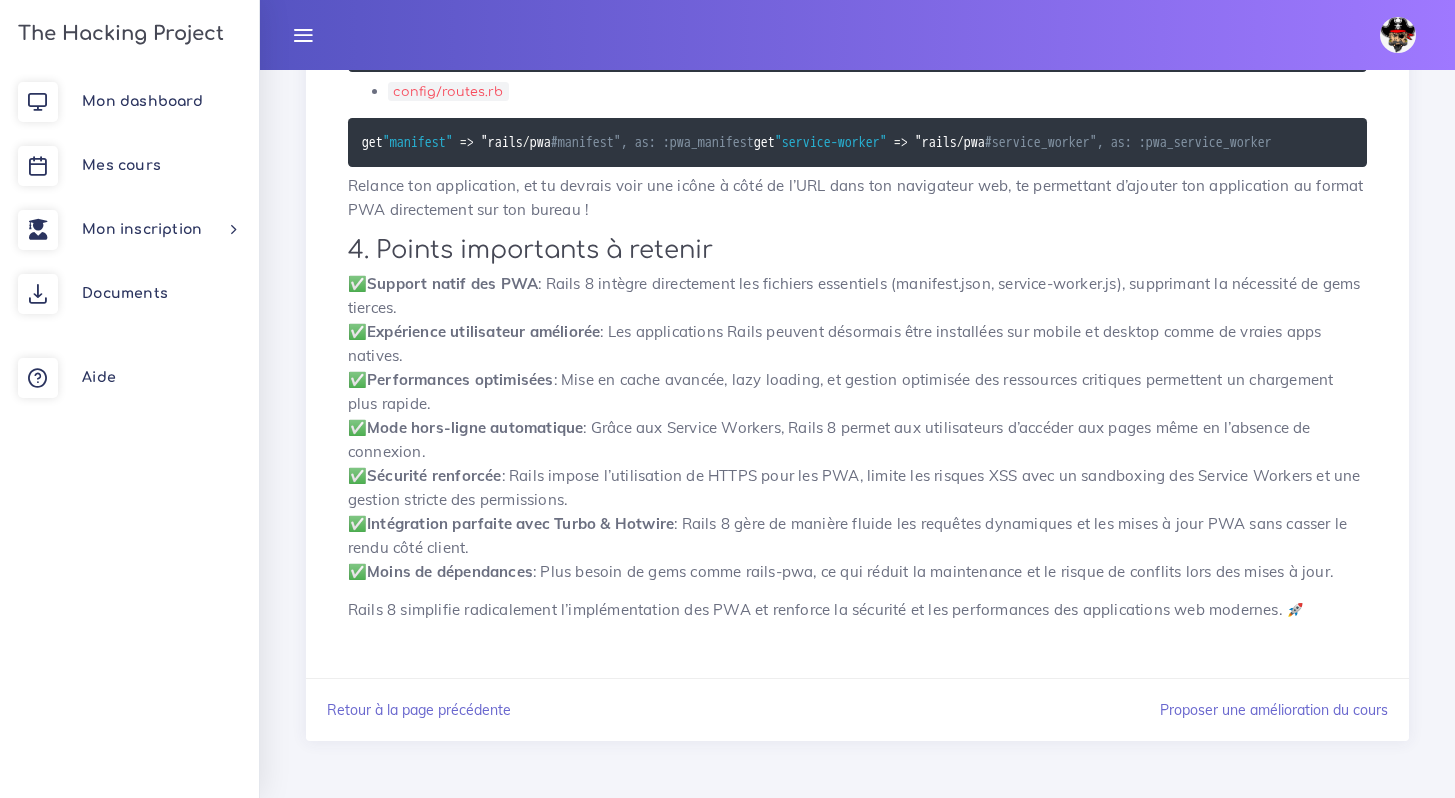 drag, startPoint x: 816, startPoint y: 402, endPoint x: 803, endPoint y: 451, distance: 50.695168 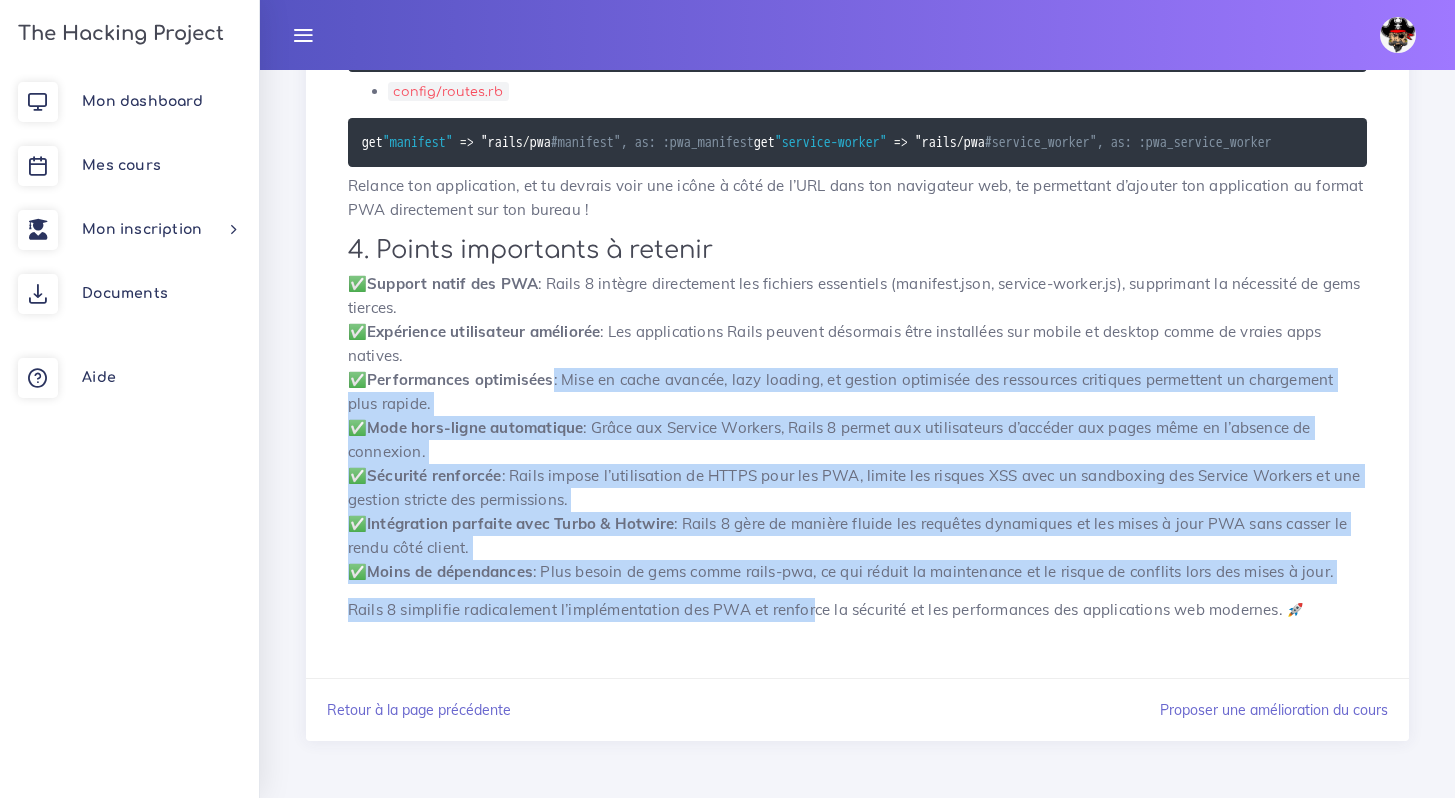 drag, startPoint x: 811, startPoint y: 637, endPoint x: 831, endPoint y: 402, distance: 235.84953 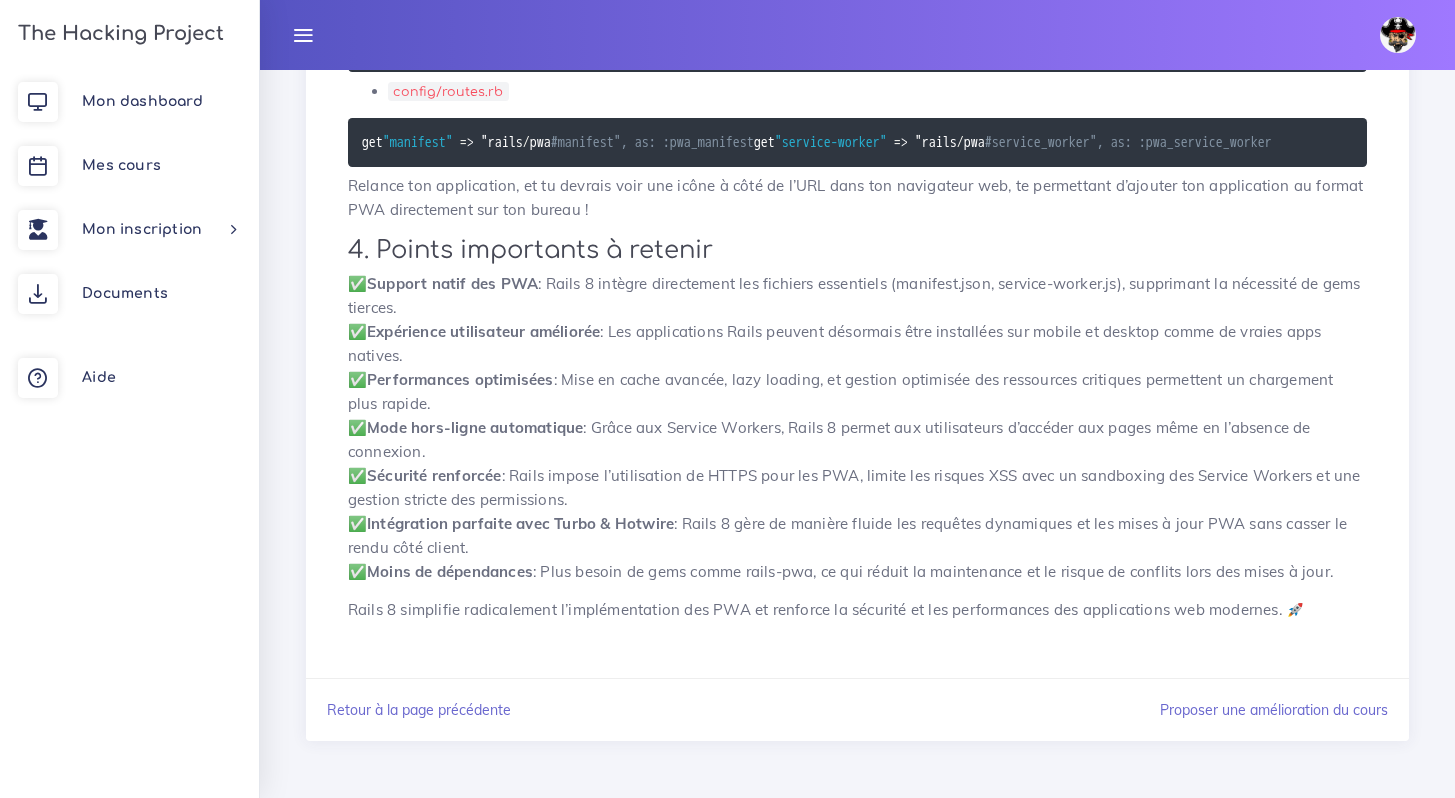 click on "✅  Support natif des PWA  : Rails 8 intègre directement les fichiers essentiels (manifest.json, service-worker.js), supprimant la nécessité de gems tierces.
✅  Expérience utilisateur améliorée  : Les applications Rails peuvent désormais être installées sur mobile et desktop comme de vraies apps natives.
✅  Performances optimisées  : Mise en cache avancée, lazy loading, et gestion optimisée des ressources critiques permettent un chargement plus rapide.
✅  Mode hors-ligne automatique  : Grâce aux Service Workers, Rails 8 permet aux utilisateurs d’accéder aux pages même en l’absence de connexion.
✅  Sécurité renforcée  : Rails impose l’utilisation de HTTPS pour les PWA, limite les risques XSS avec un sandboxing des Service Workers et une gestion stricte des permissions.
✅  Intégration parfaite avec Turbo & Hotwire  : Rails 8 gère de manière fluide les requêtes dynamiques et les mises à jour PWA sans casser le rendu côté client.
✅  Moins de dépendances" at bounding box center (857, 428) 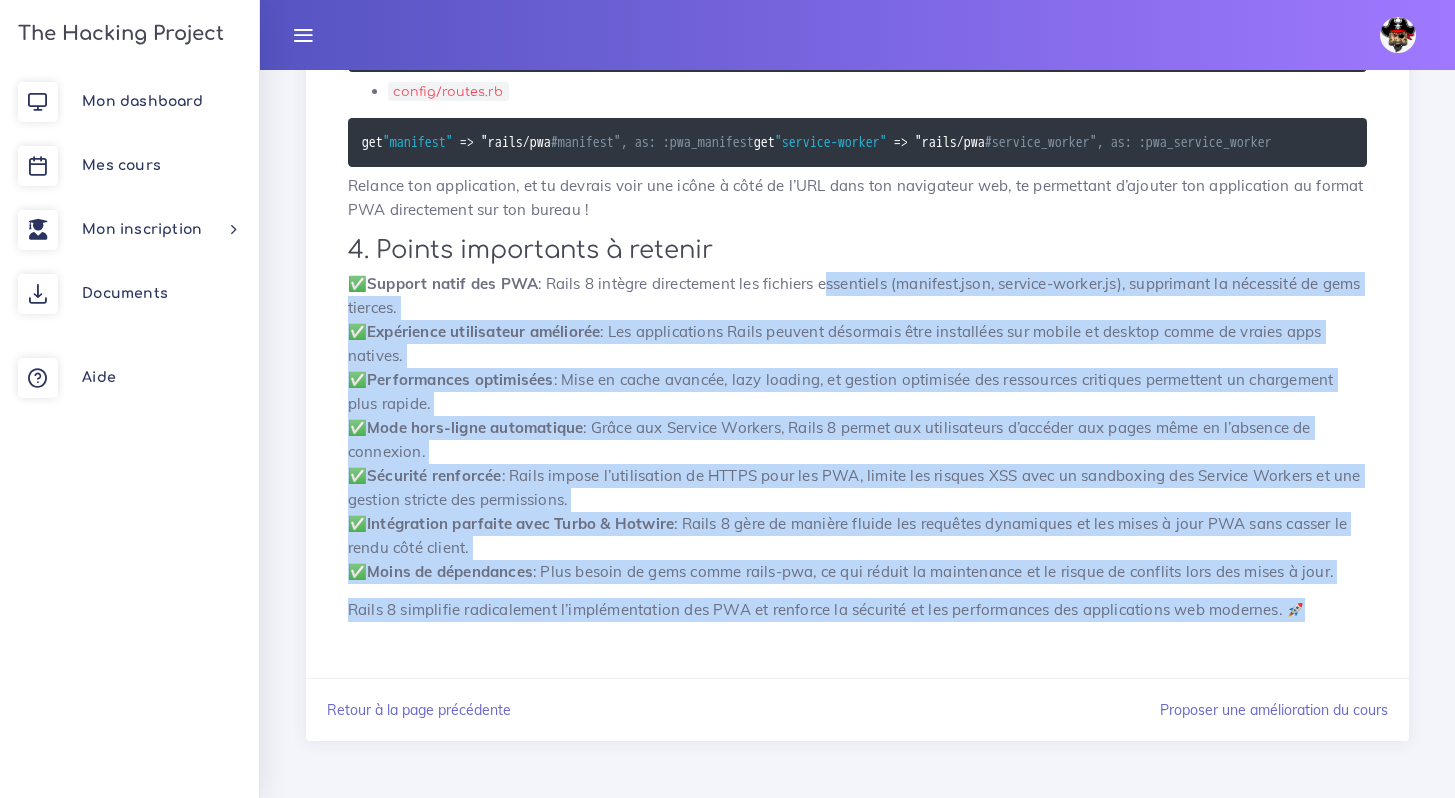 drag, startPoint x: 824, startPoint y: 308, endPoint x: 838, endPoint y: 667, distance: 359.2729 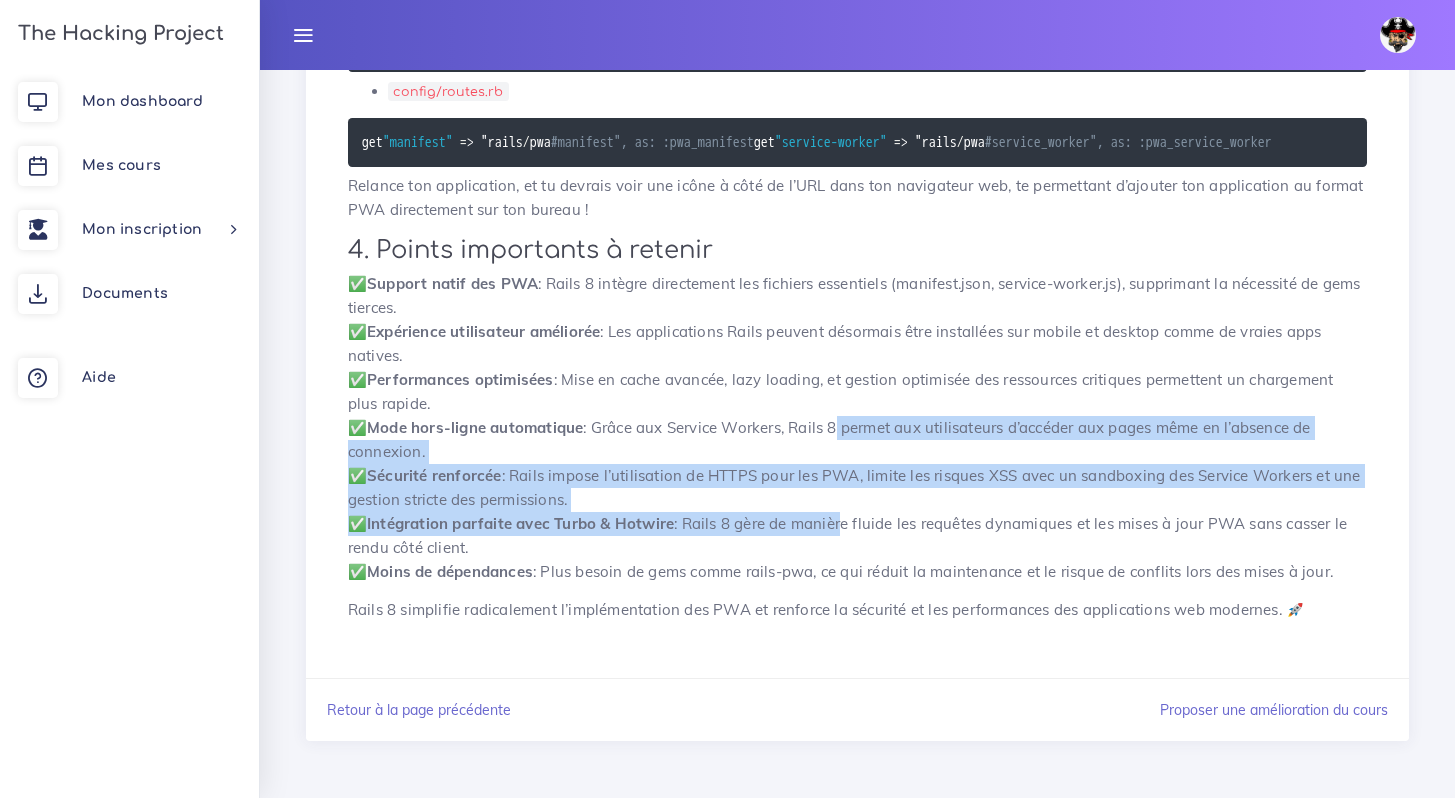 drag, startPoint x: 835, startPoint y: 462, endPoint x: 840, endPoint y: 556, distance: 94.13288 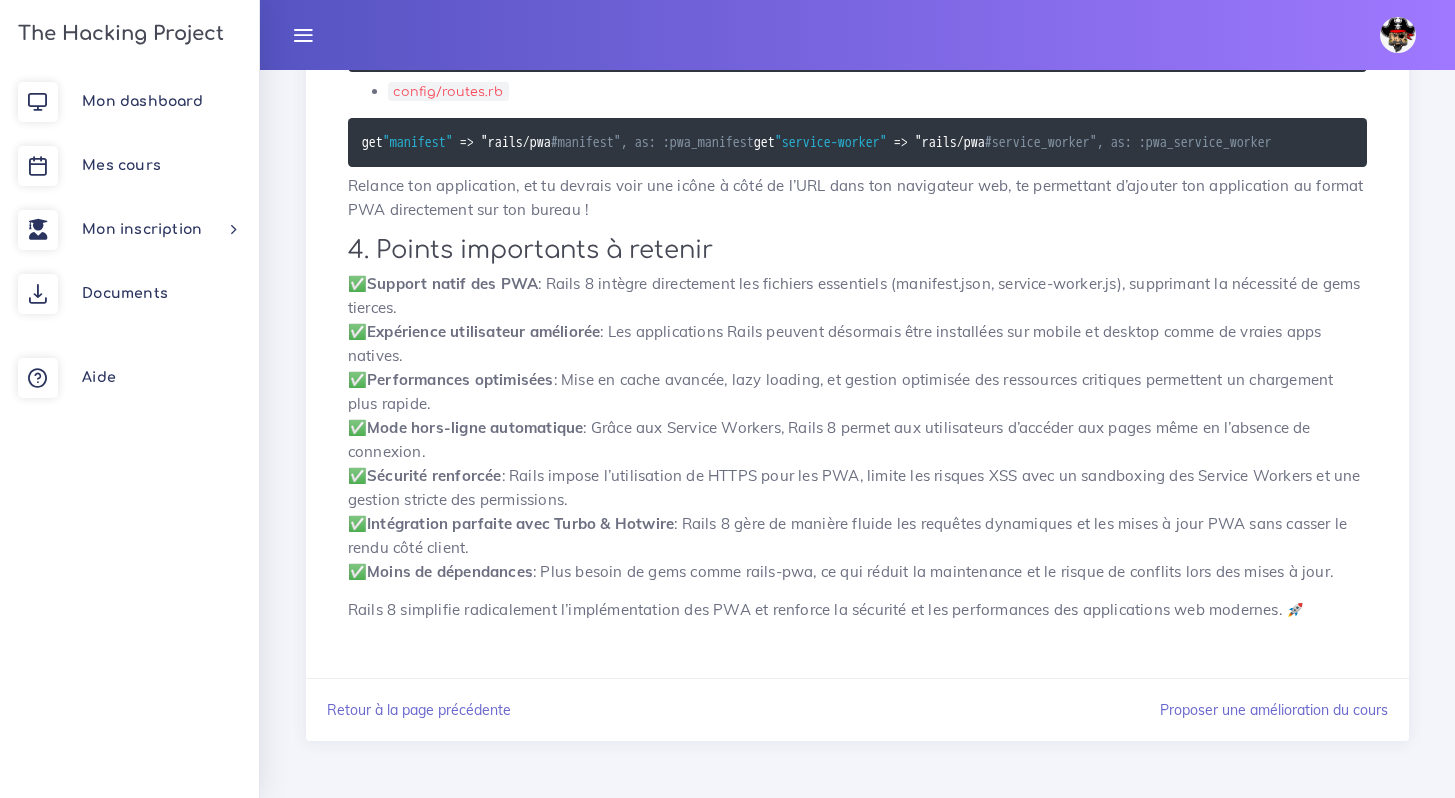 click on "✅  Support natif des PWA  : Rails 8 intègre directement les fichiers essentiels (manifest.json, service-worker.js), supprimant la nécessité de gems tierces.
✅  Expérience utilisateur améliorée  : Les applications Rails peuvent désormais être installées sur mobile et desktop comme de vraies apps natives.
✅  Performances optimisées  : Mise en cache avancée, lazy loading, et gestion optimisée des ressources critiques permettent un chargement plus rapide.
✅  Mode hors-ligne automatique  : Grâce aux Service Workers, Rails 8 permet aux utilisateurs d’accéder aux pages même en l’absence de connexion.
✅  Sécurité renforcée  : Rails impose l’utilisation de HTTPS pour les PWA, limite les risques XSS avec un sandboxing des Service Workers et une gestion stricte des permissions.
✅  Intégration parfaite avec Turbo & Hotwire  : Rails 8 gère de manière fluide les requêtes dynamiques et les mises à jour PWA sans casser le rendu côté client.
✅  Moins de dépendances" at bounding box center [857, 428] 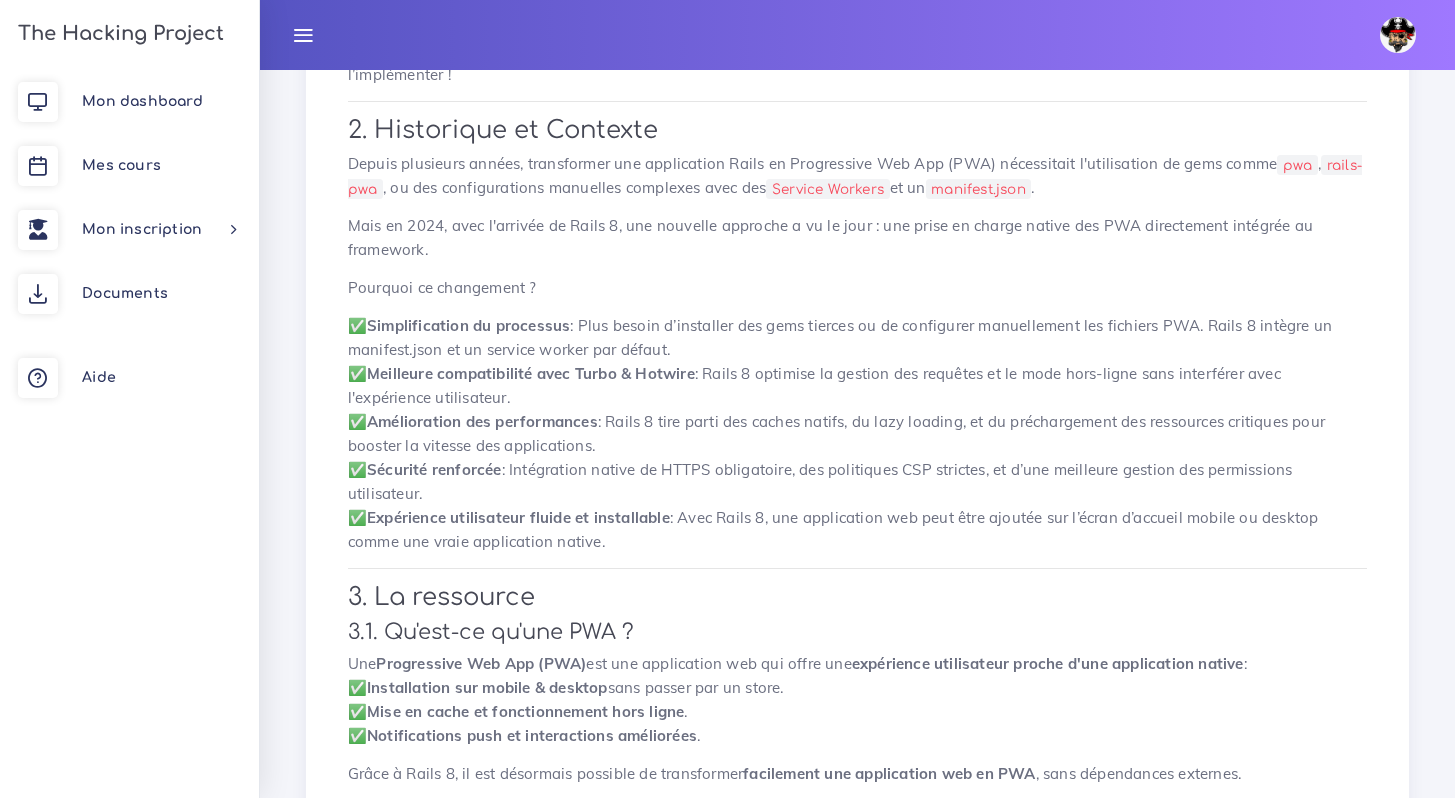 scroll, scrollTop: 0, scrollLeft: 0, axis: both 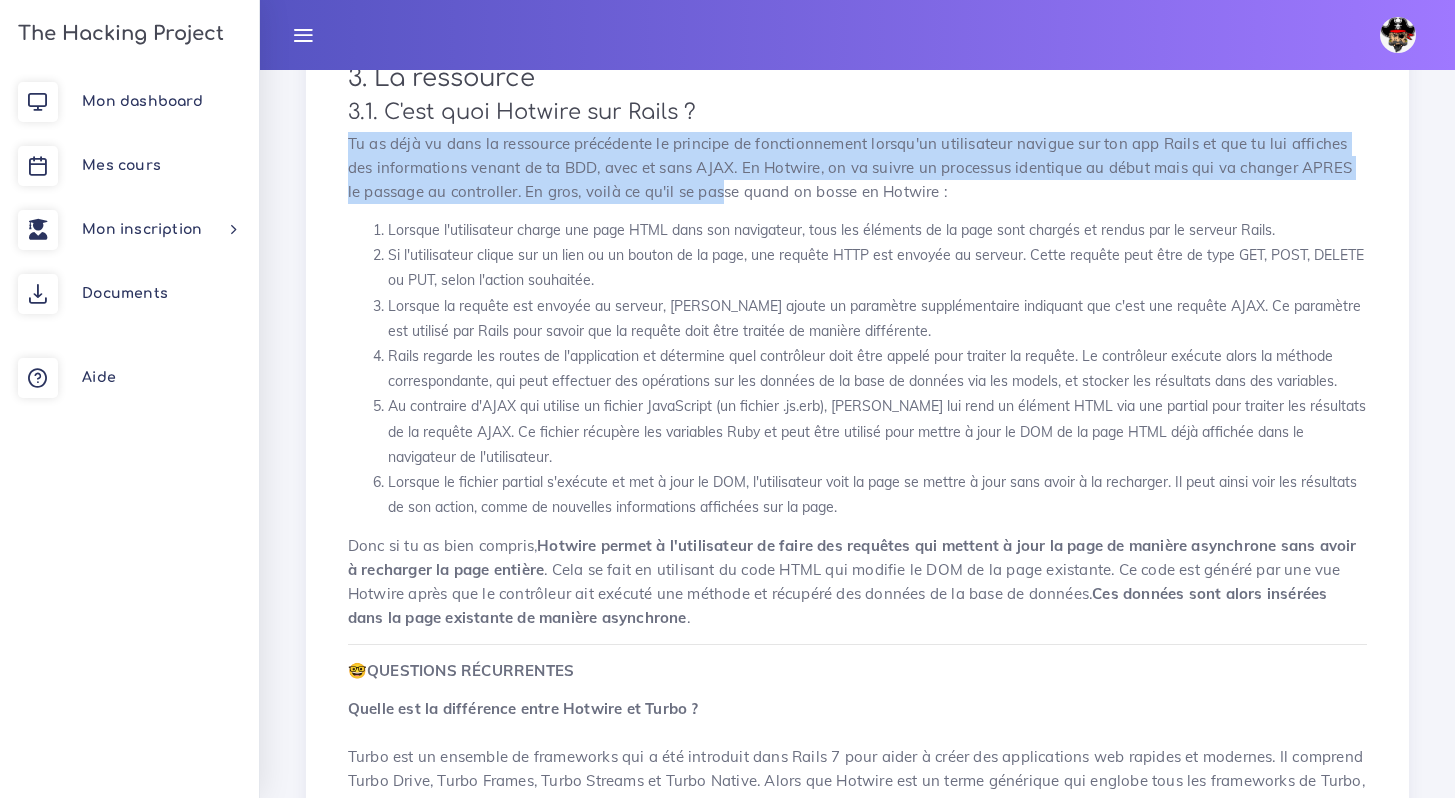 drag, startPoint x: 346, startPoint y: 139, endPoint x: 781, endPoint y: 180, distance: 436.92792 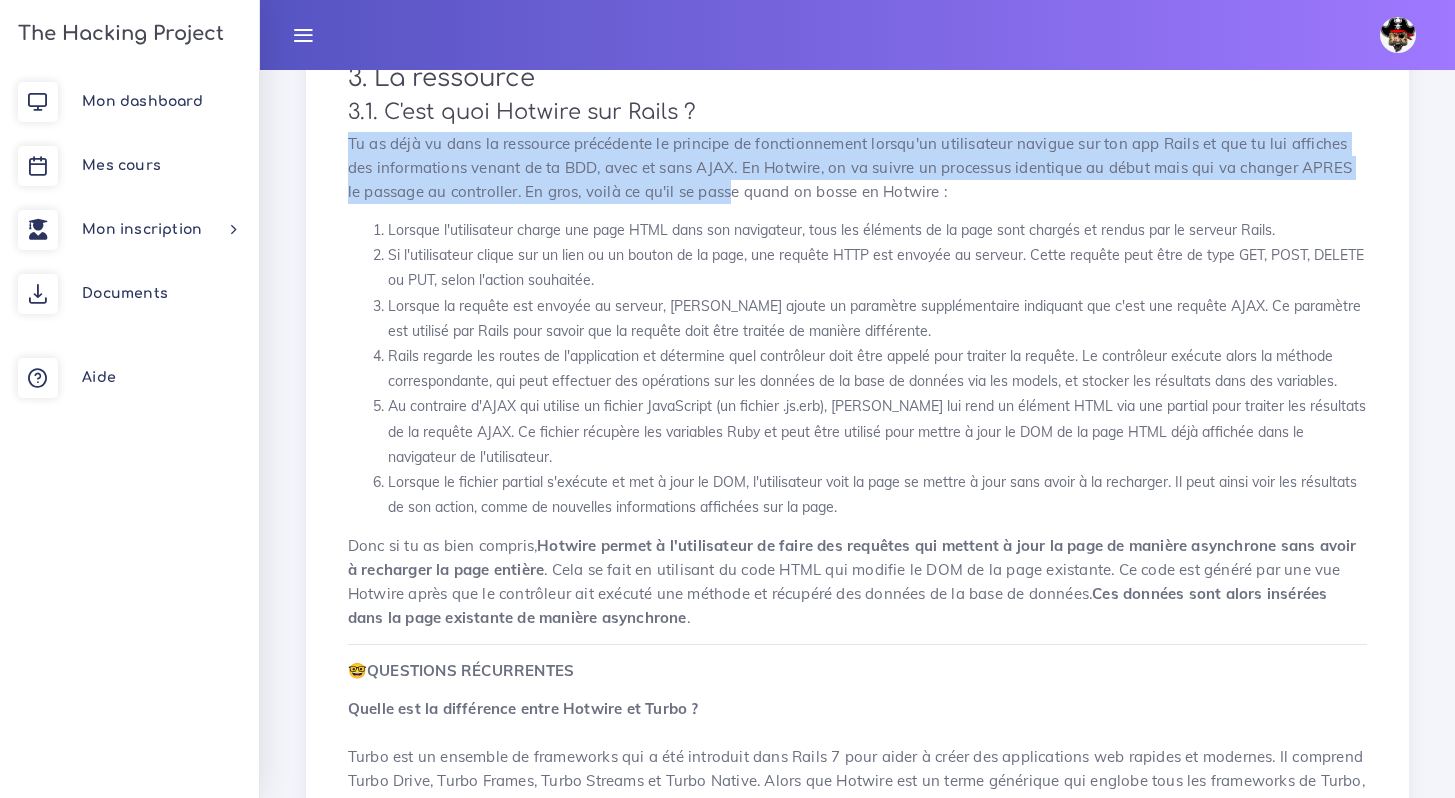 click on "Tu as déjà vu dans la ressource précédente le principe de fonctionnement lorsqu'un utilisateur navigue sur ton app Rails et que tu lui affiches des informations venant de ta BDD, avec et sans AJAX. En Hotwire, on va suivre un processus identique au début mais qui va changer APRES le passage au controller. En gros, voilà ce qu'il se passe quand on bosse en Hotwire :" at bounding box center [857, 168] 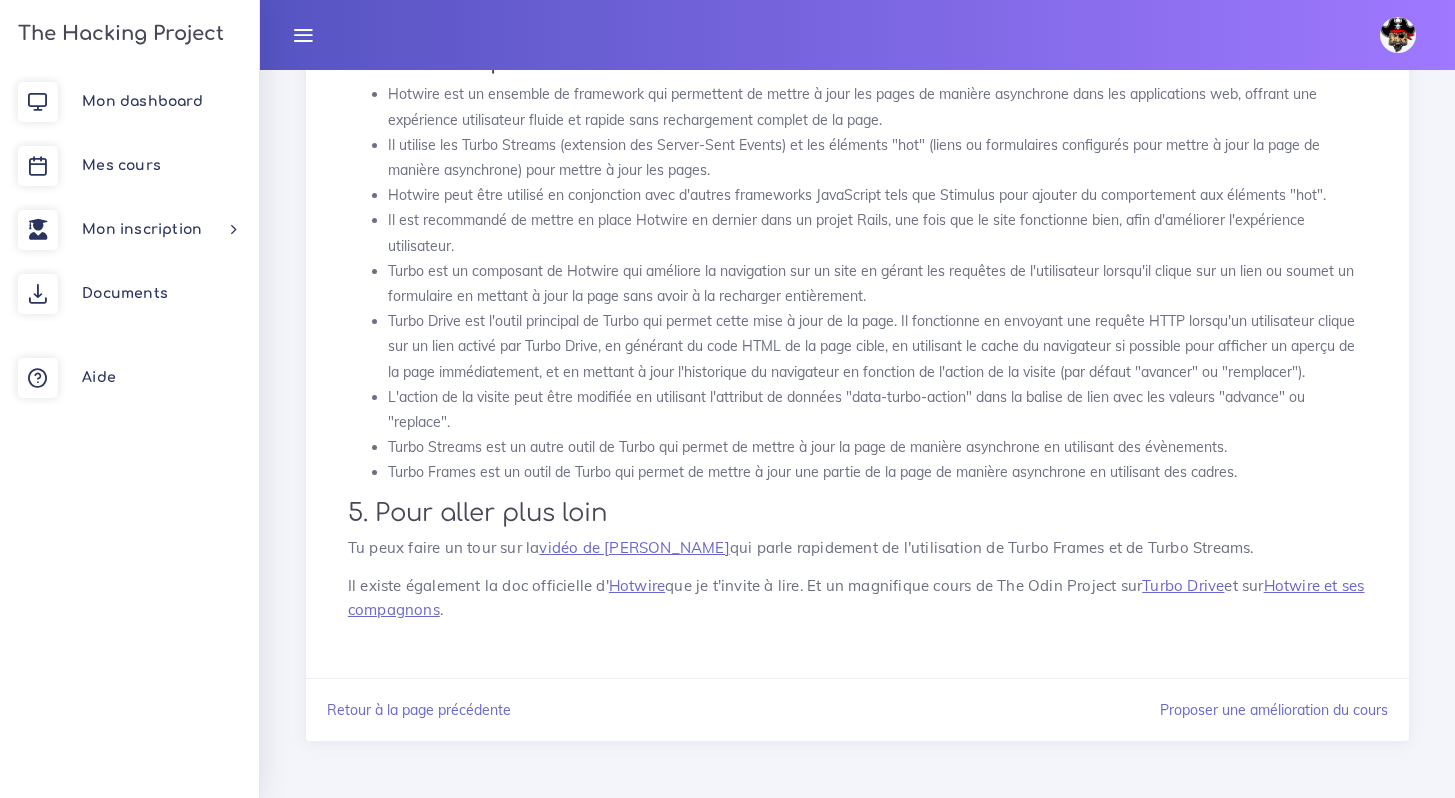 scroll, scrollTop: 6007, scrollLeft: 0, axis: vertical 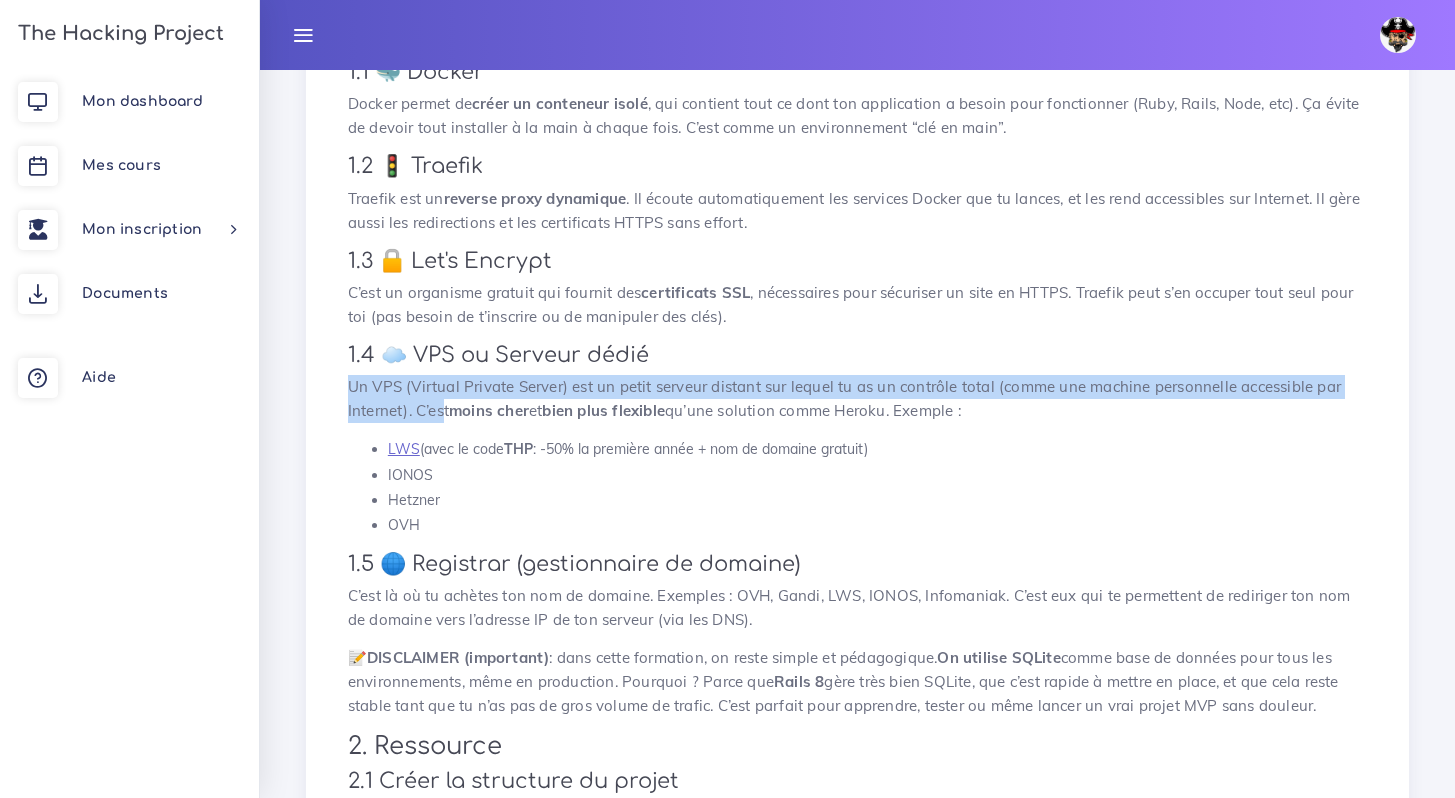 drag, startPoint x: 376, startPoint y: 392, endPoint x: 444, endPoint y: 401, distance: 68.593 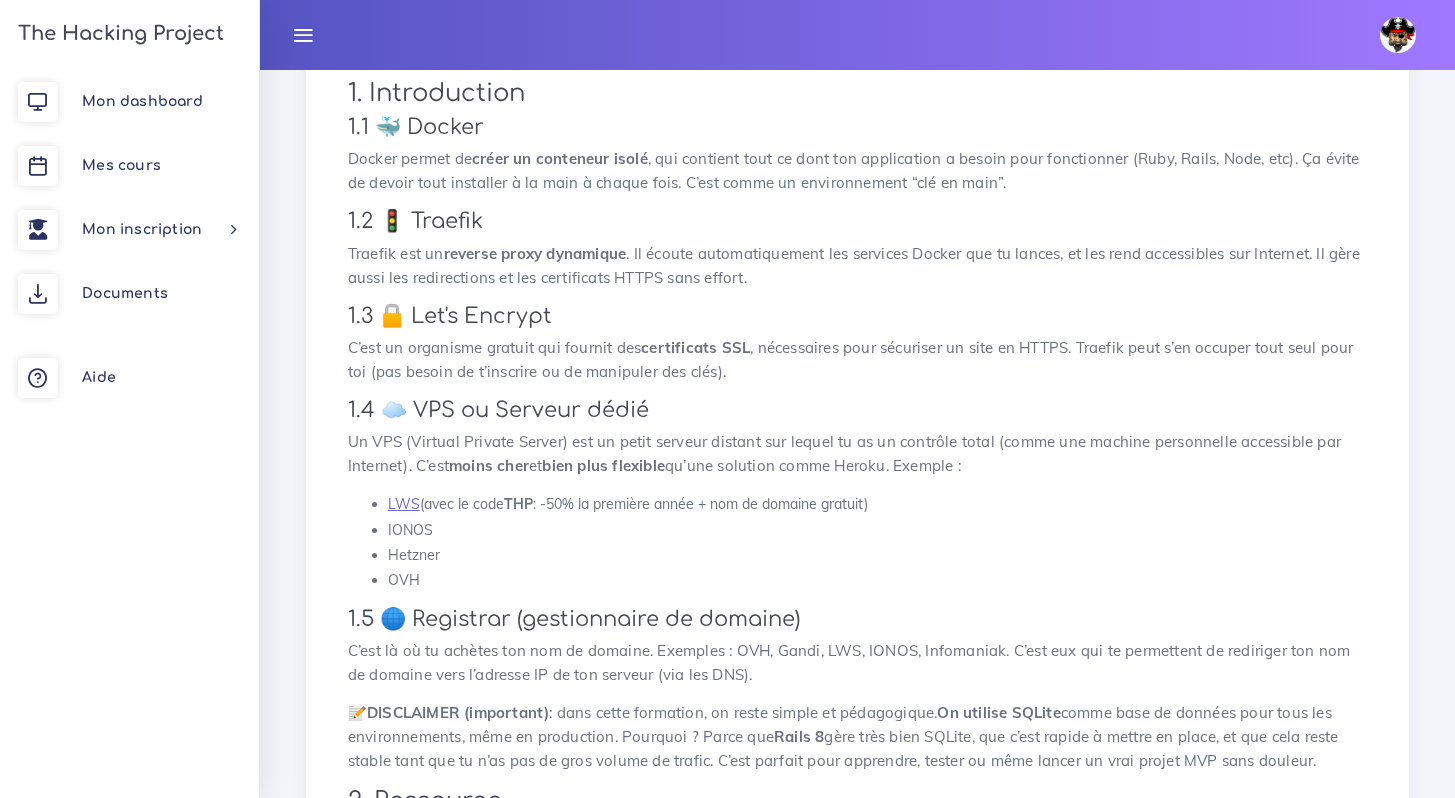scroll, scrollTop: 253, scrollLeft: 0, axis: vertical 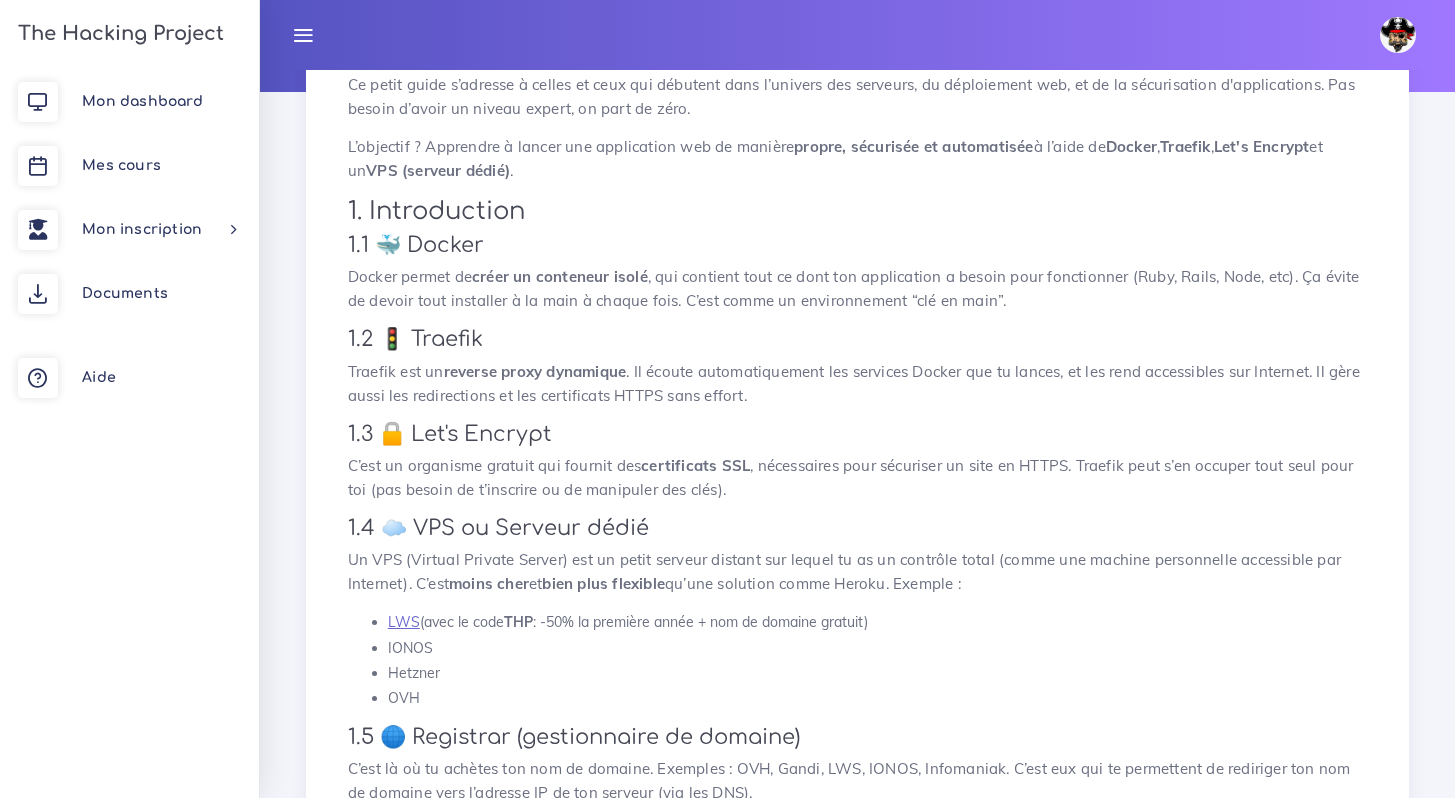 drag, startPoint x: 350, startPoint y: 372, endPoint x: 630, endPoint y: 363, distance: 280.1446 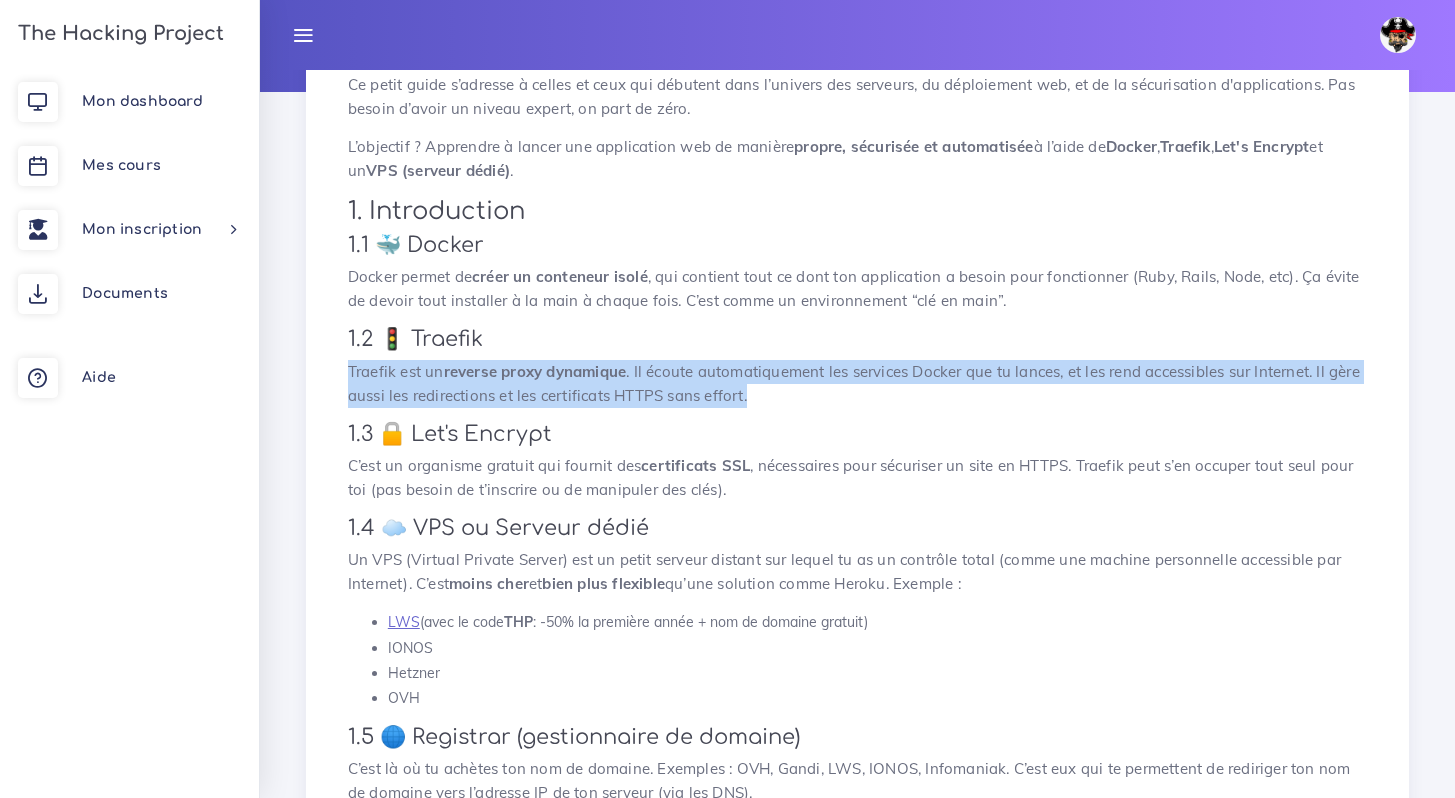 drag, startPoint x: 393, startPoint y: 370, endPoint x: 915, endPoint y: 388, distance: 522.31024 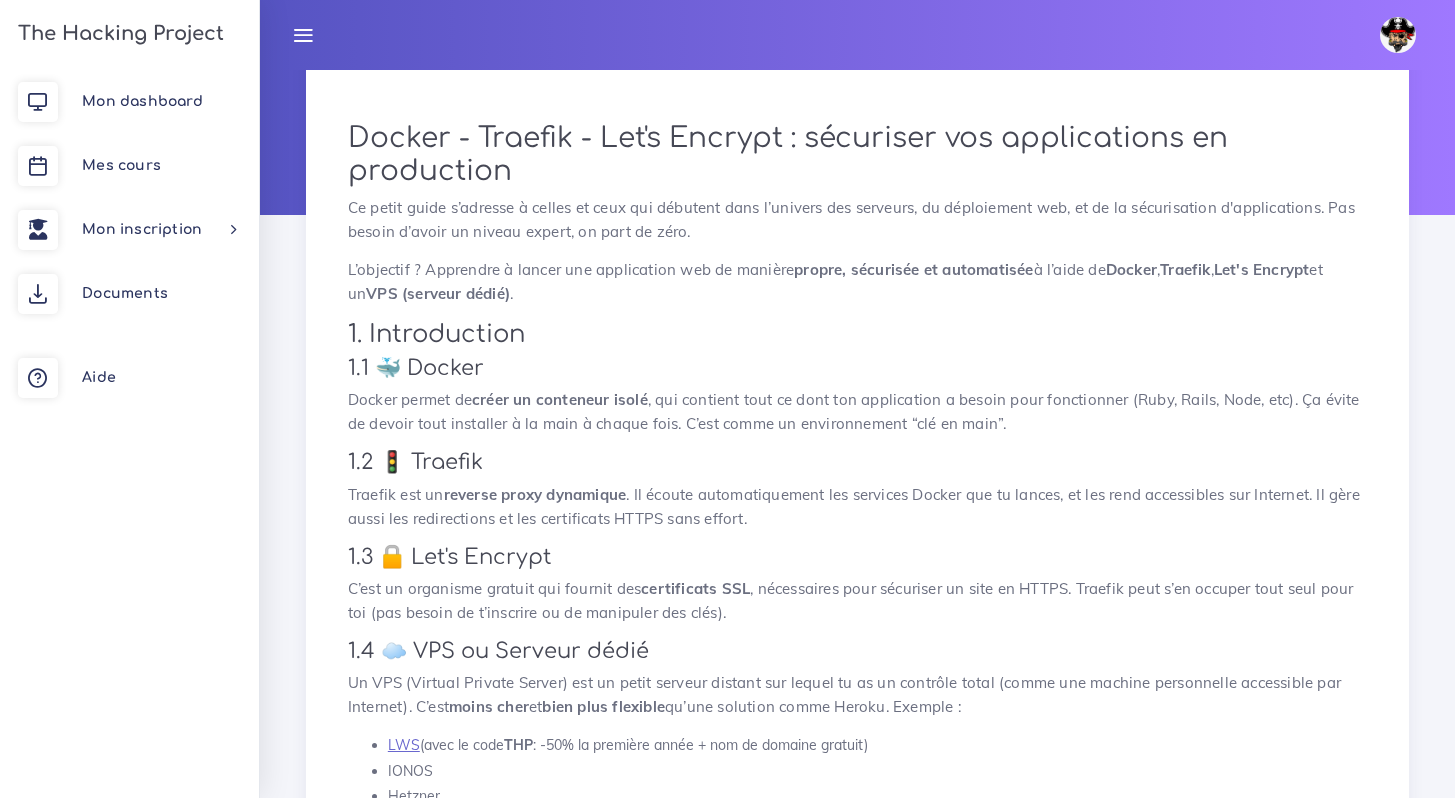 scroll, scrollTop: 64, scrollLeft: 0, axis: vertical 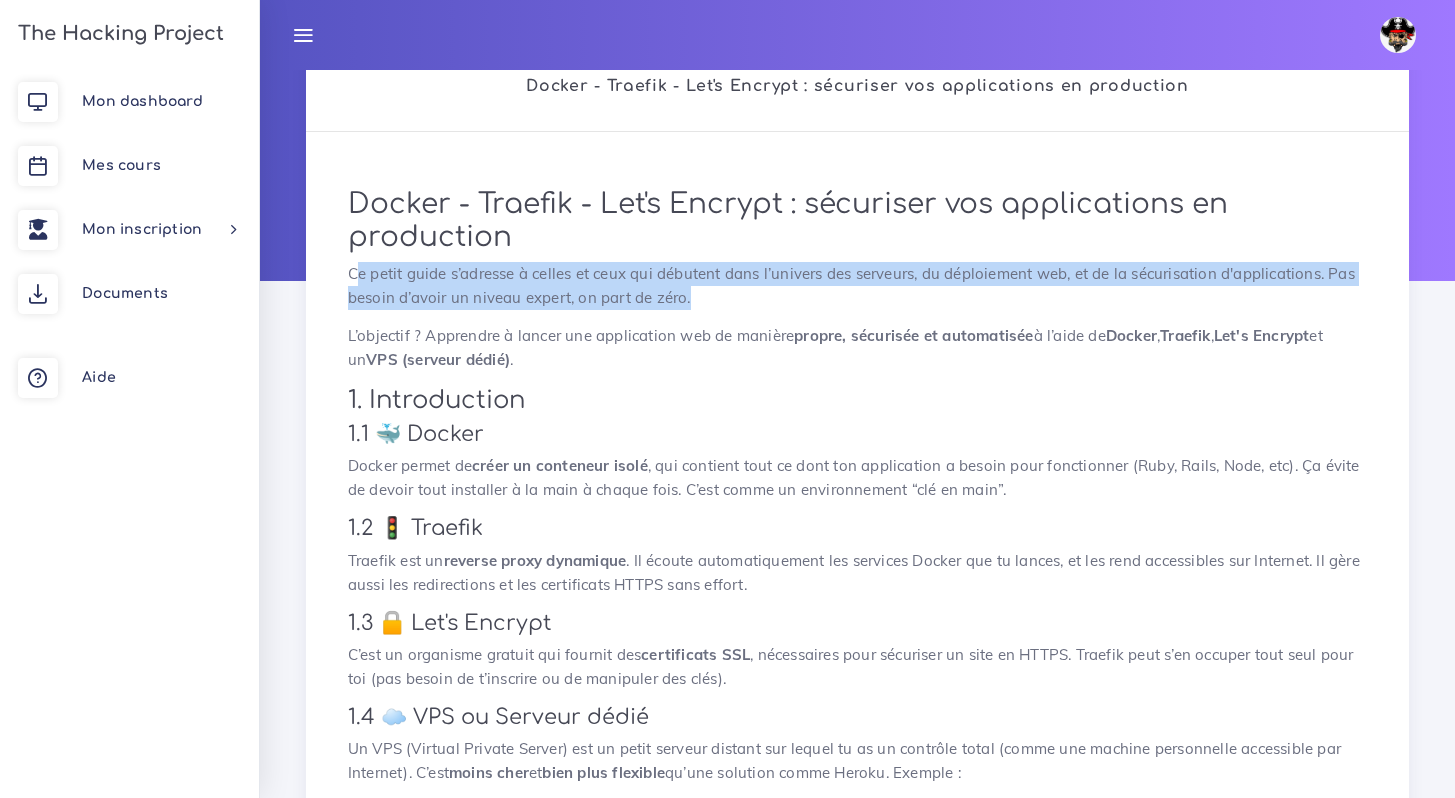 drag, startPoint x: 354, startPoint y: 272, endPoint x: 724, endPoint y: 295, distance: 370.71417 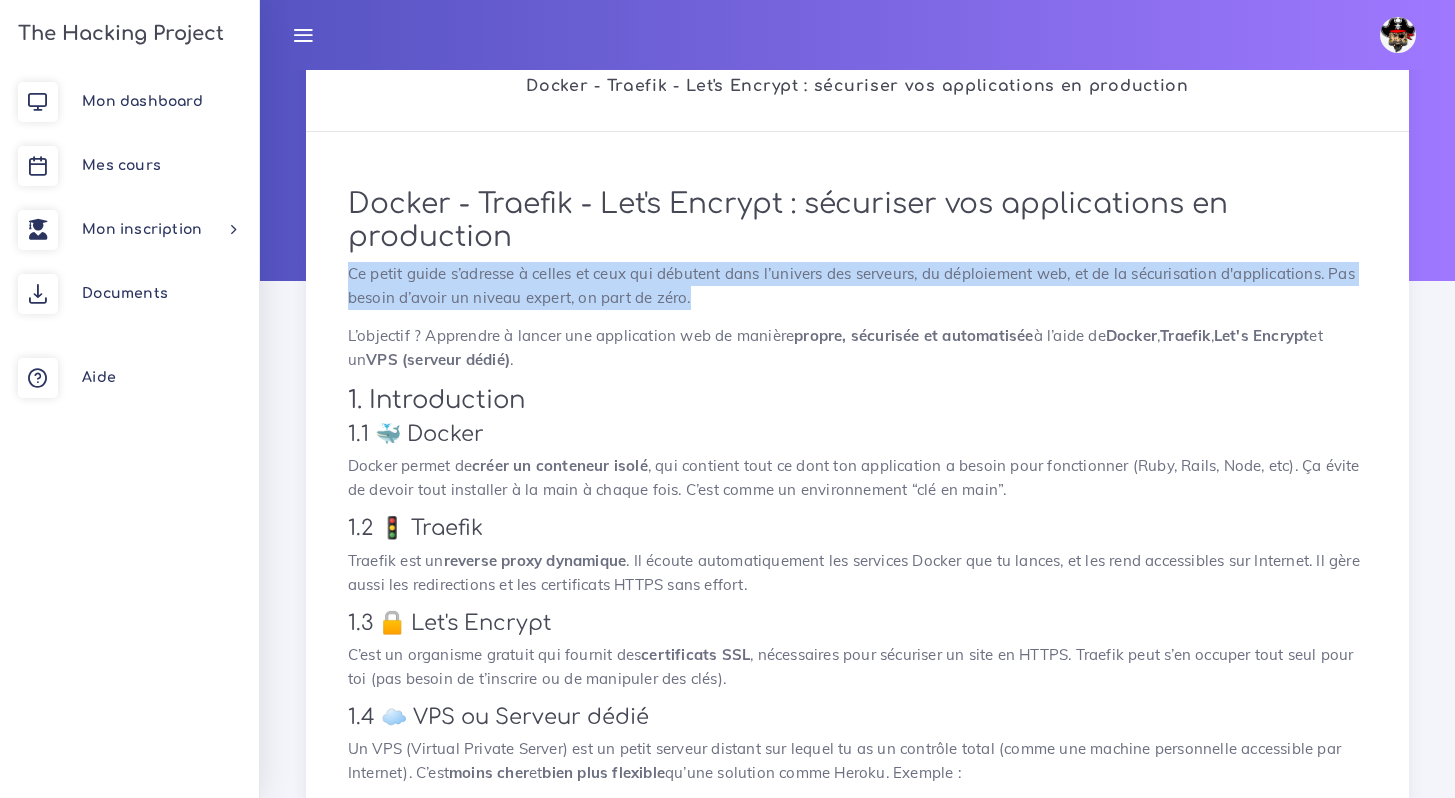 drag, startPoint x: 716, startPoint y: 299, endPoint x: 309, endPoint y: 266, distance: 408.33563 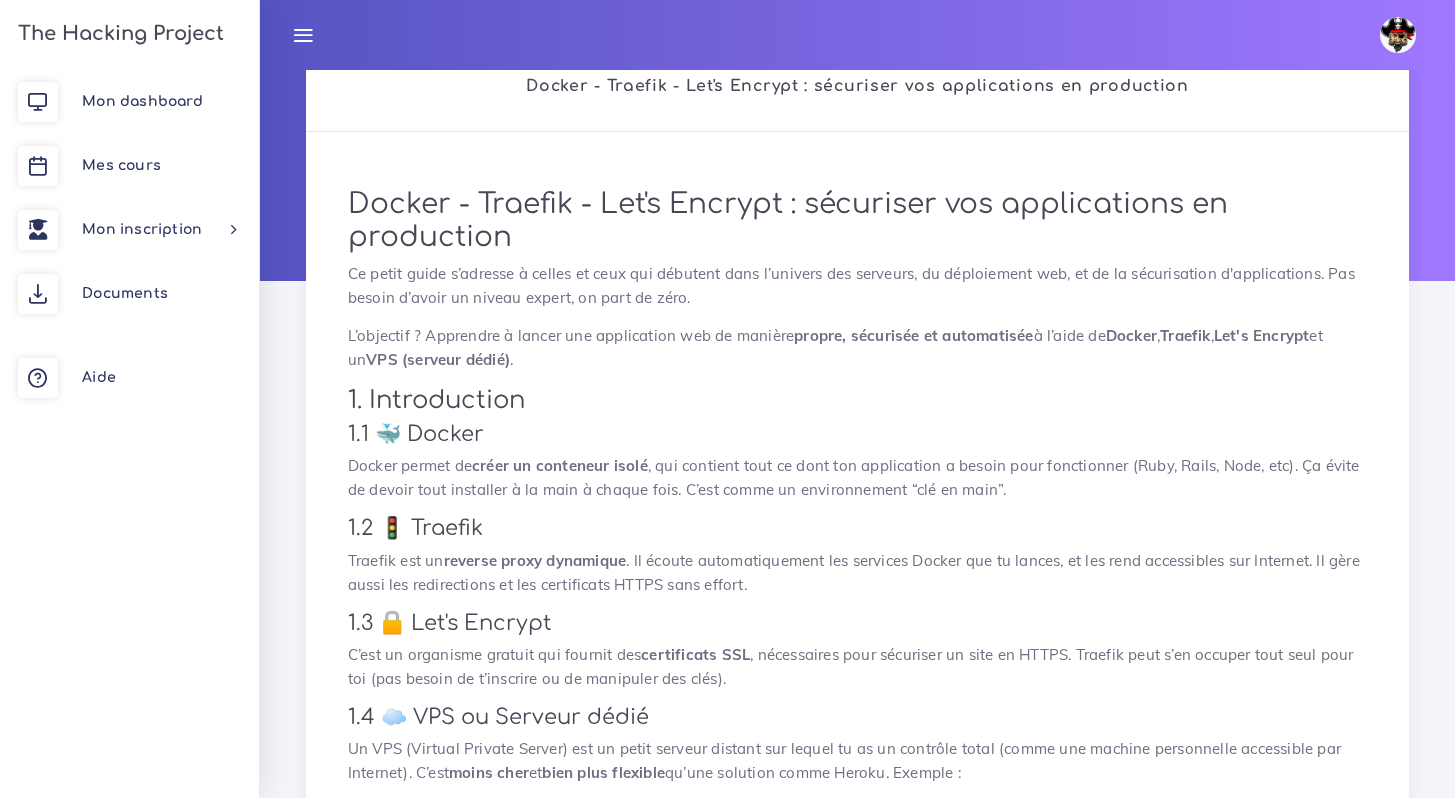click on "L’objectif ? Apprendre à lancer une application web de manière  propre, sécurisée et automatisée  à l’aide de  Docker ,  Traefik ,  Let's Encrypt  et un  VPS (serveur dédié) ." at bounding box center (857, 348) 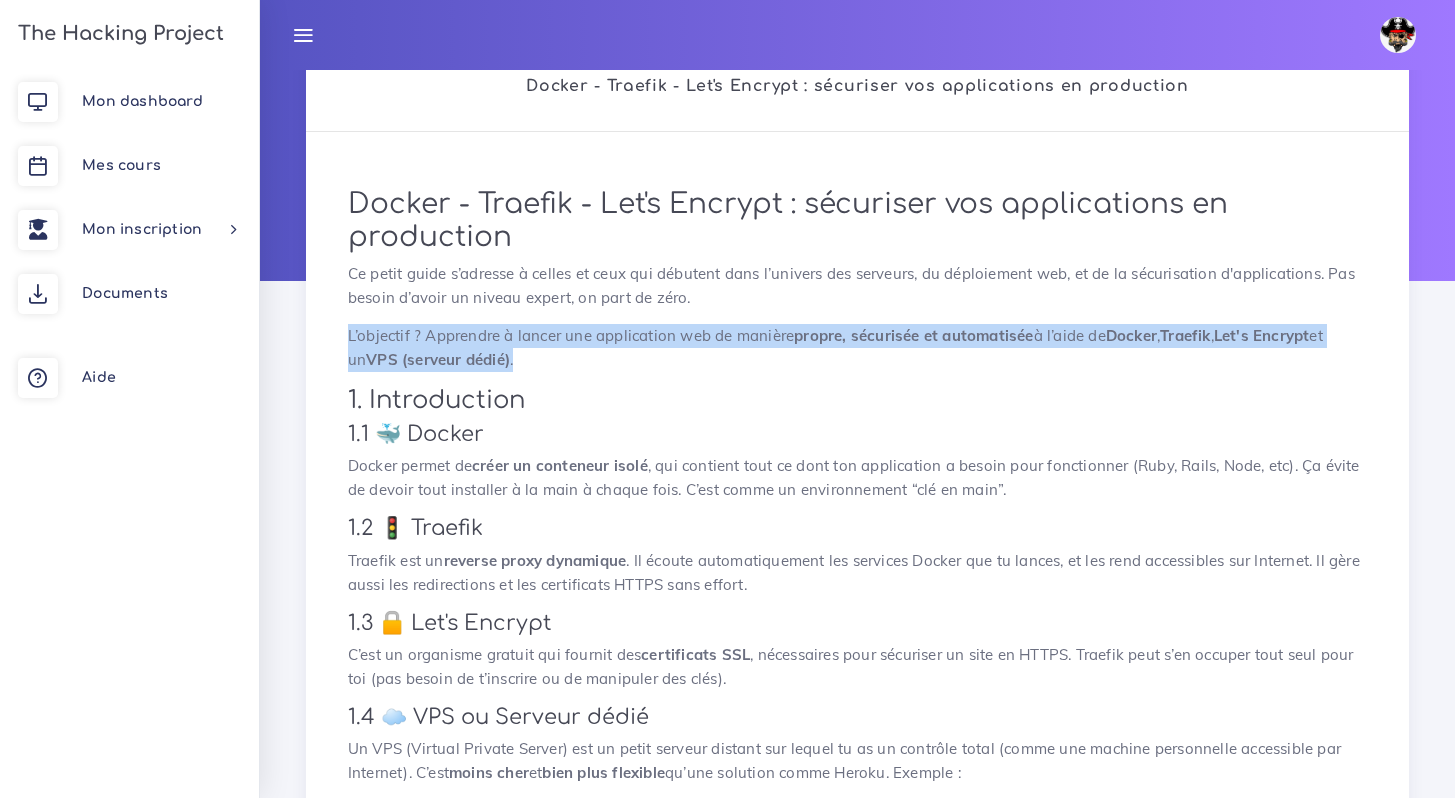 drag, startPoint x: 354, startPoint y: 335, endPoint x: 699, endPoint y: 364, distance: 346.2167 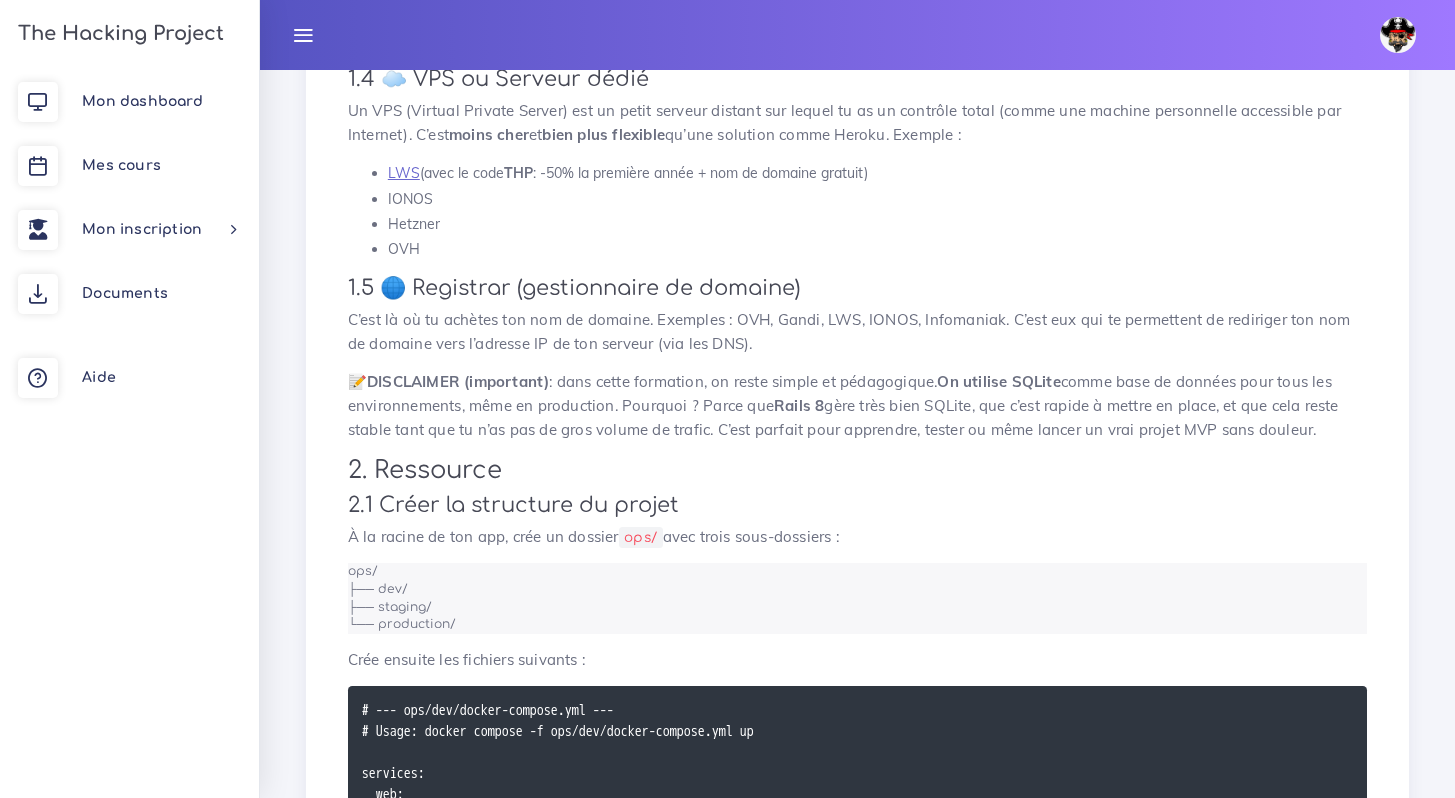 scroll, scrollTop: 694, scrollLeft: 0, axis: vertical 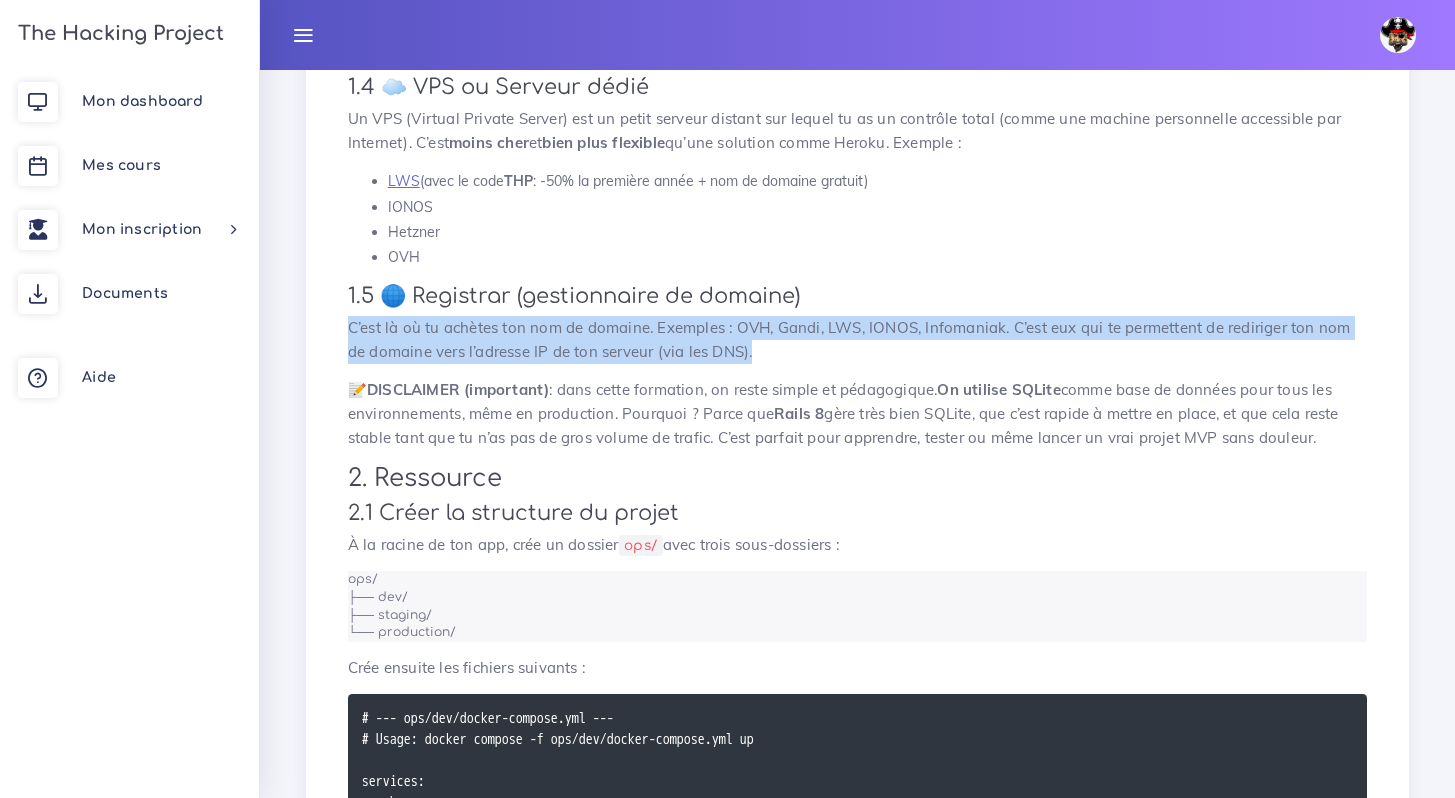 drag, startPoint x: 348, startPoint y: 330, endPoint x: 795, endPoint y: 352, distance: 447.54105 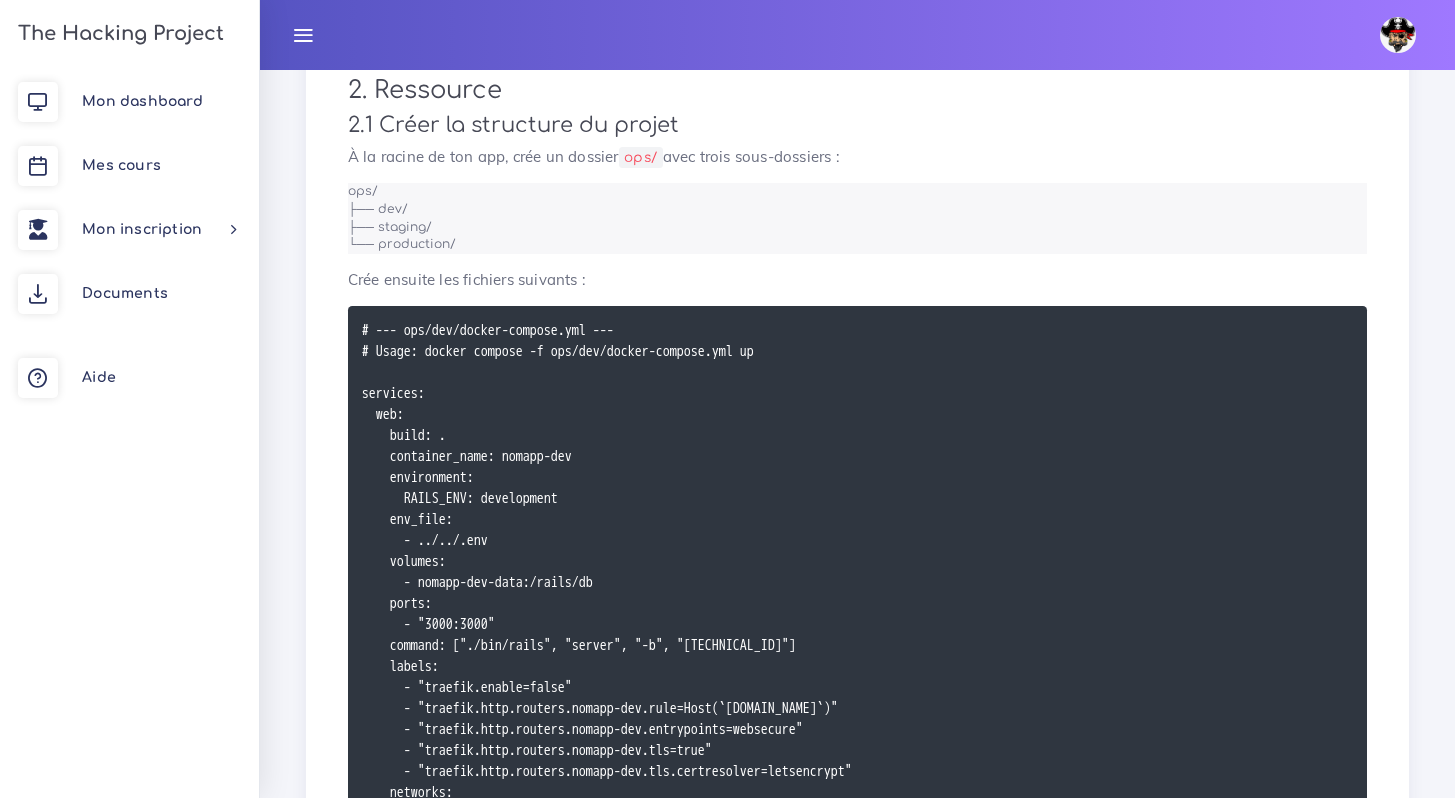 scroll, scrollTop: 984, scrollLeft: 0, axis: vertical 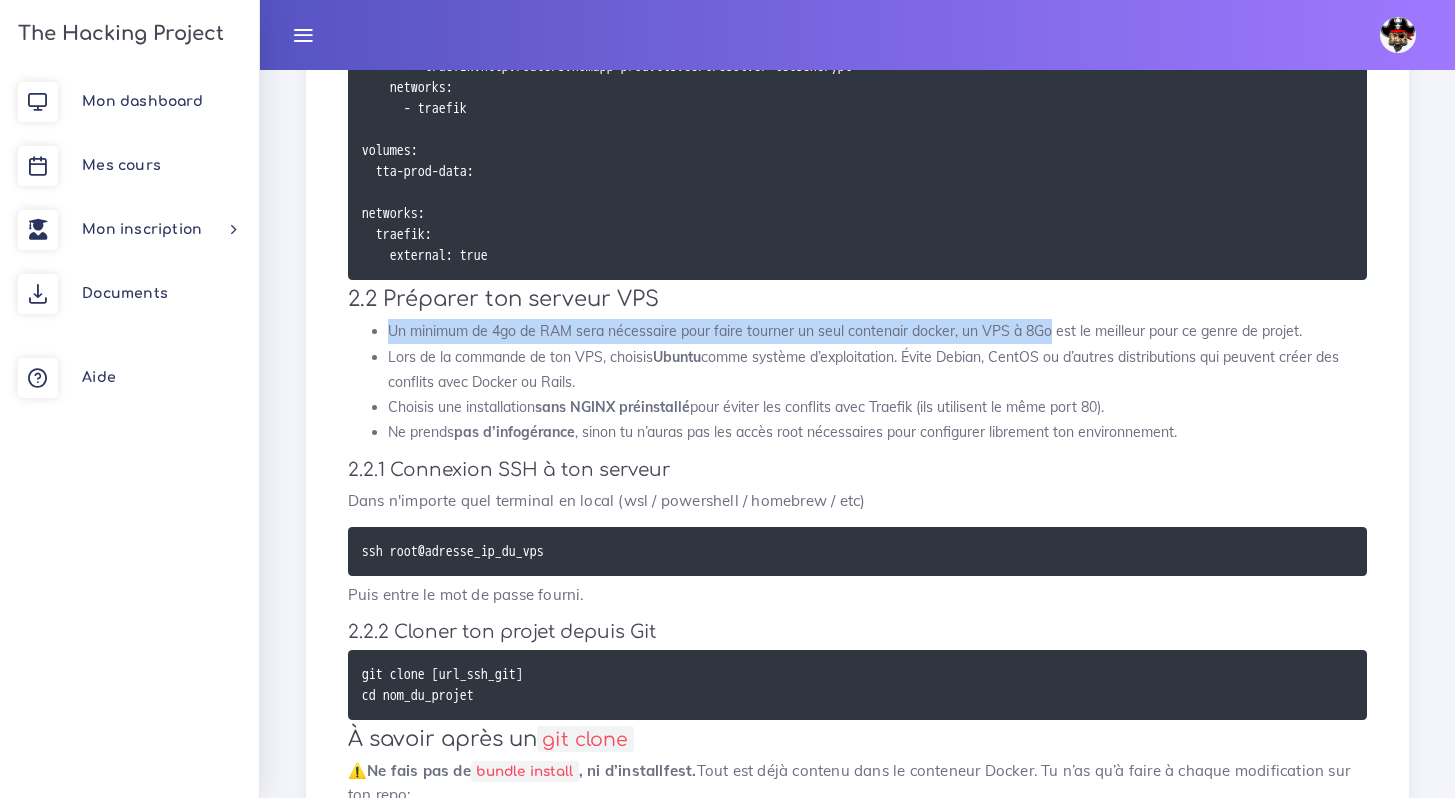 drag, startPoint x: 383, startPoint y: 326, endPoint x: 1047, endPoint y: 324, distance: 664.003 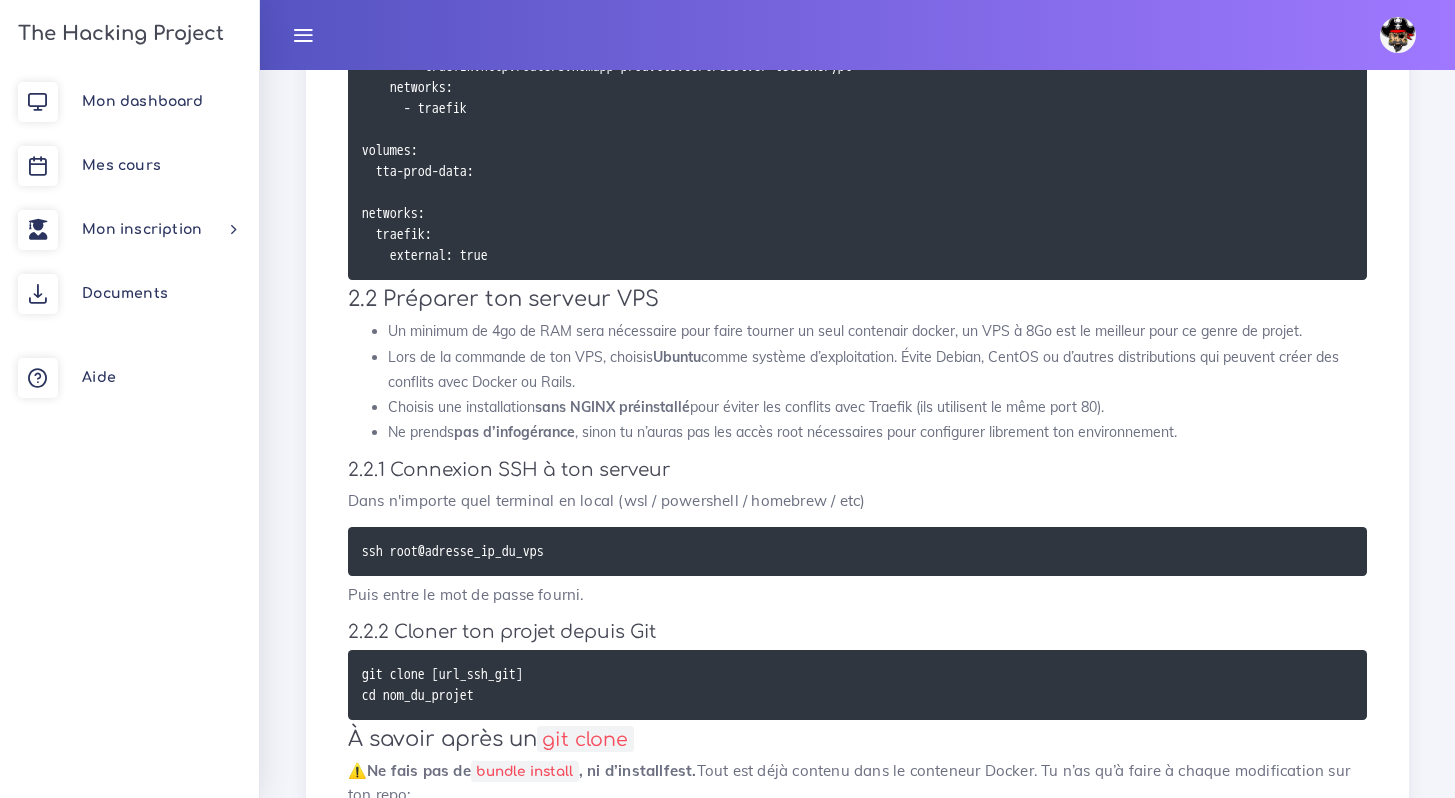 click on "Lors de la commande de ton VPS, choisis  Ubuntu  comme système d’exploitation. Évite Debian, CentOS ou d’autres distributions qui peuvent créer des conflits avec Docker ou Rails." at bounding box center [877, 370] 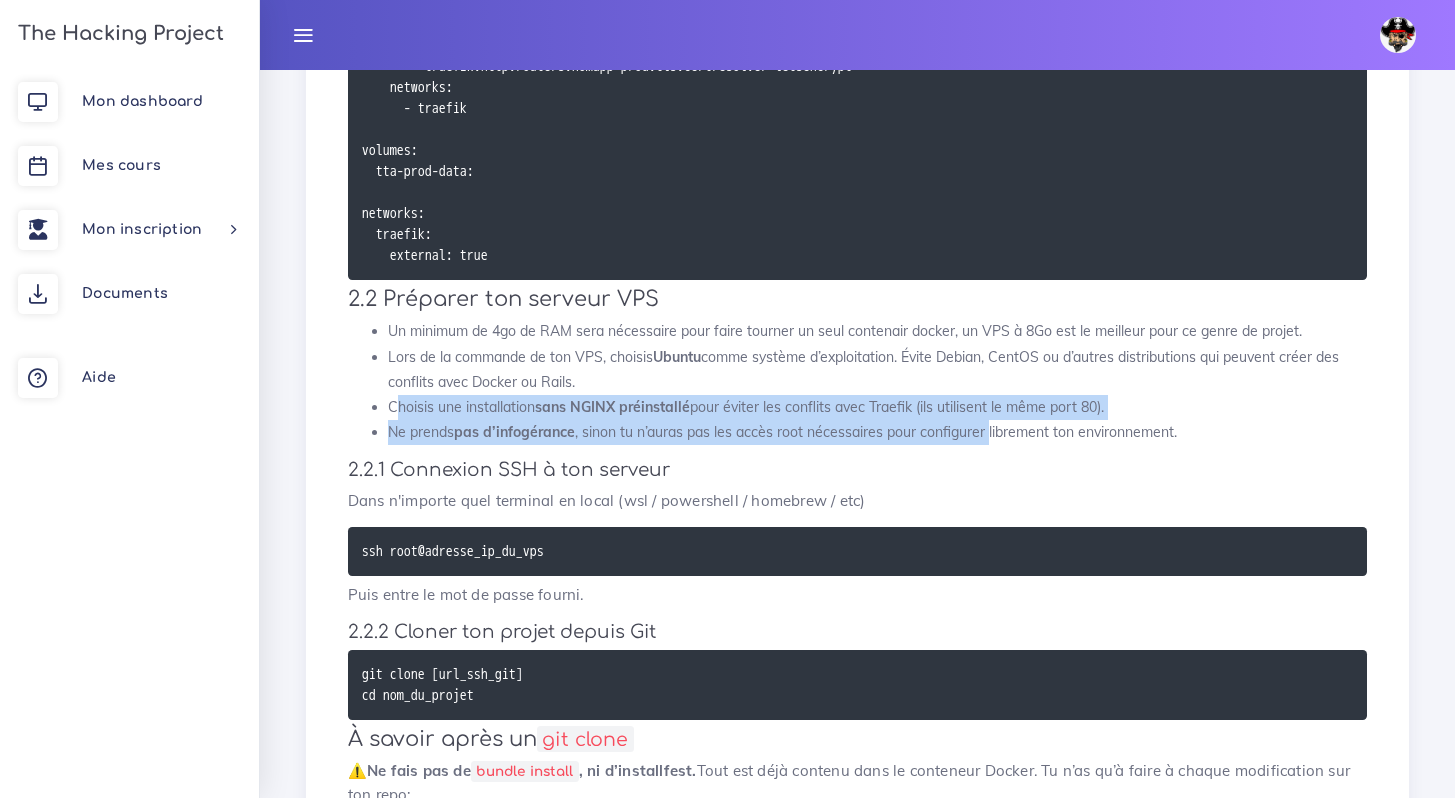 drag, startPoint x: 394, startPoint y: 409, endPoint x: 1043, endPoint y: 428, distance: 649.2781 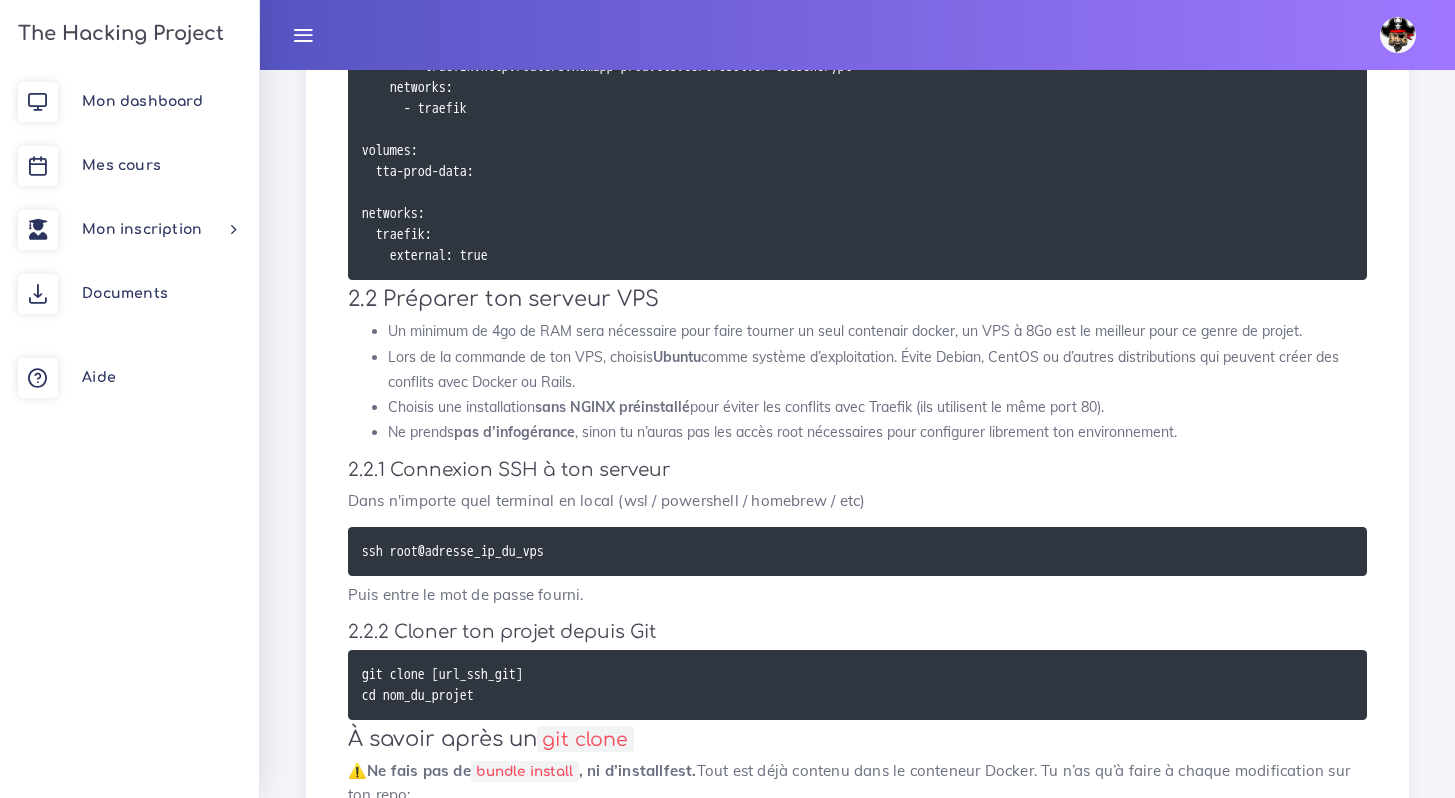 click on "Ne prends  pas d’infogérance , sinon tu n’auras pas les accès root nécessaires pour configurer librement ton environnement." at bounding box center [877, 432] 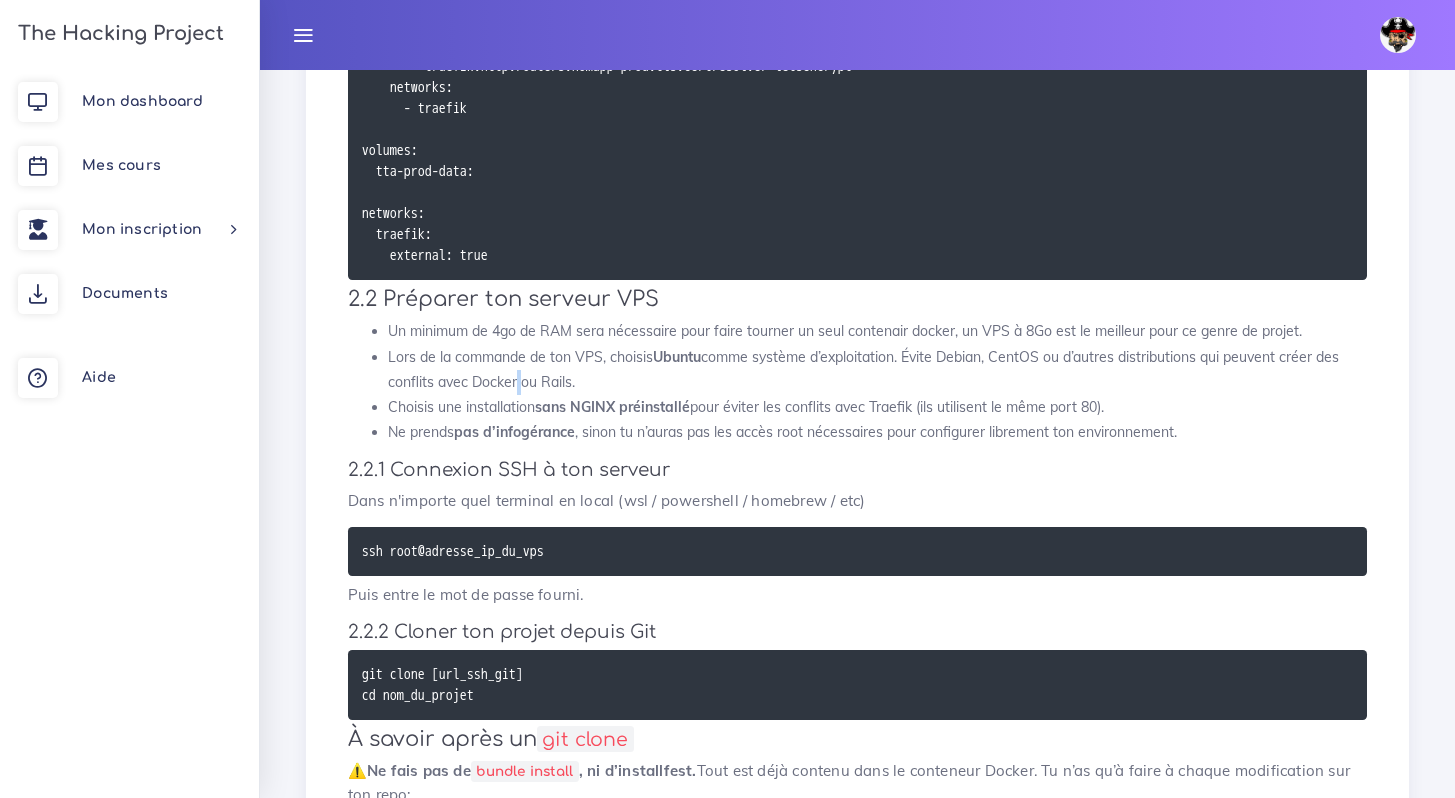 click on "Lors de la commande de ton VPS, choisis  Ubuntu  comme système d’exploitation. Évite Debian, CentOS ou d’autres distributions qui peuvent créer des conflits avec Docker ou Rails." at bounding box center [877, 370] 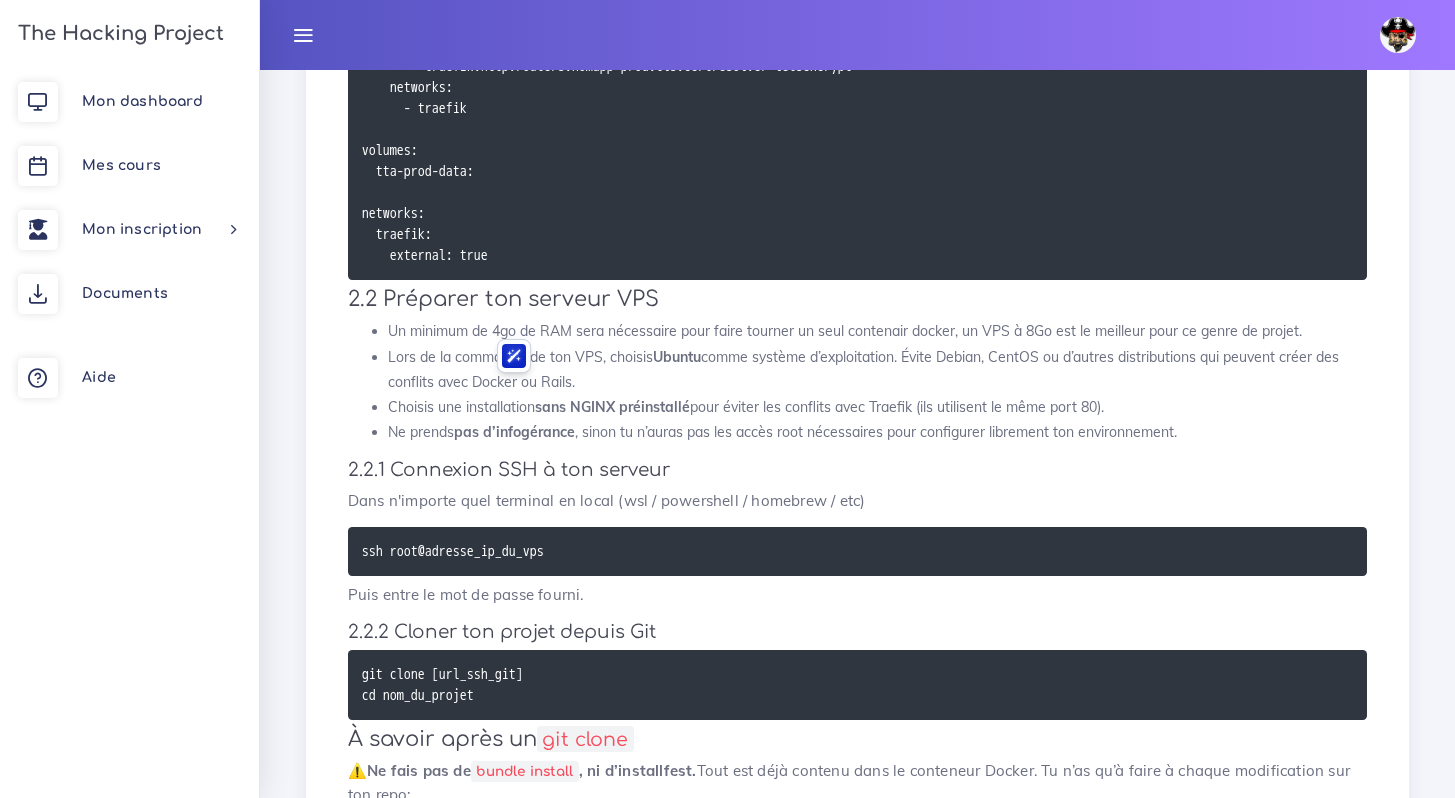click on "Ne prends  pas d’infogérance , sinon tu n’auras pas les accès root nécessaires pour configurer librement ton environnement." at bounding box center (877, 432) 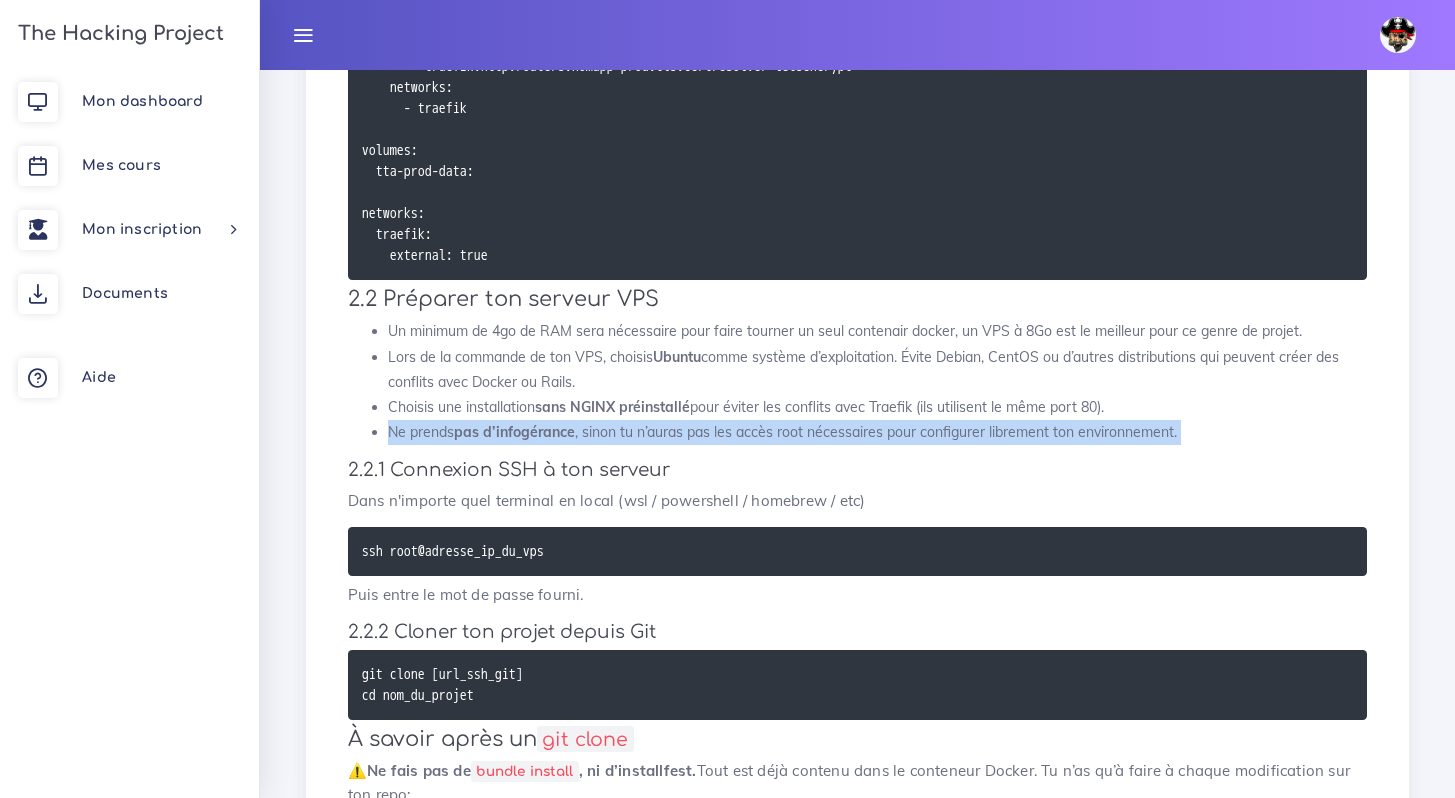 drag, startPoint x: 391, startPoint y: 433, endPoint x: 963, endPoint y: 443, distance: 572.0874 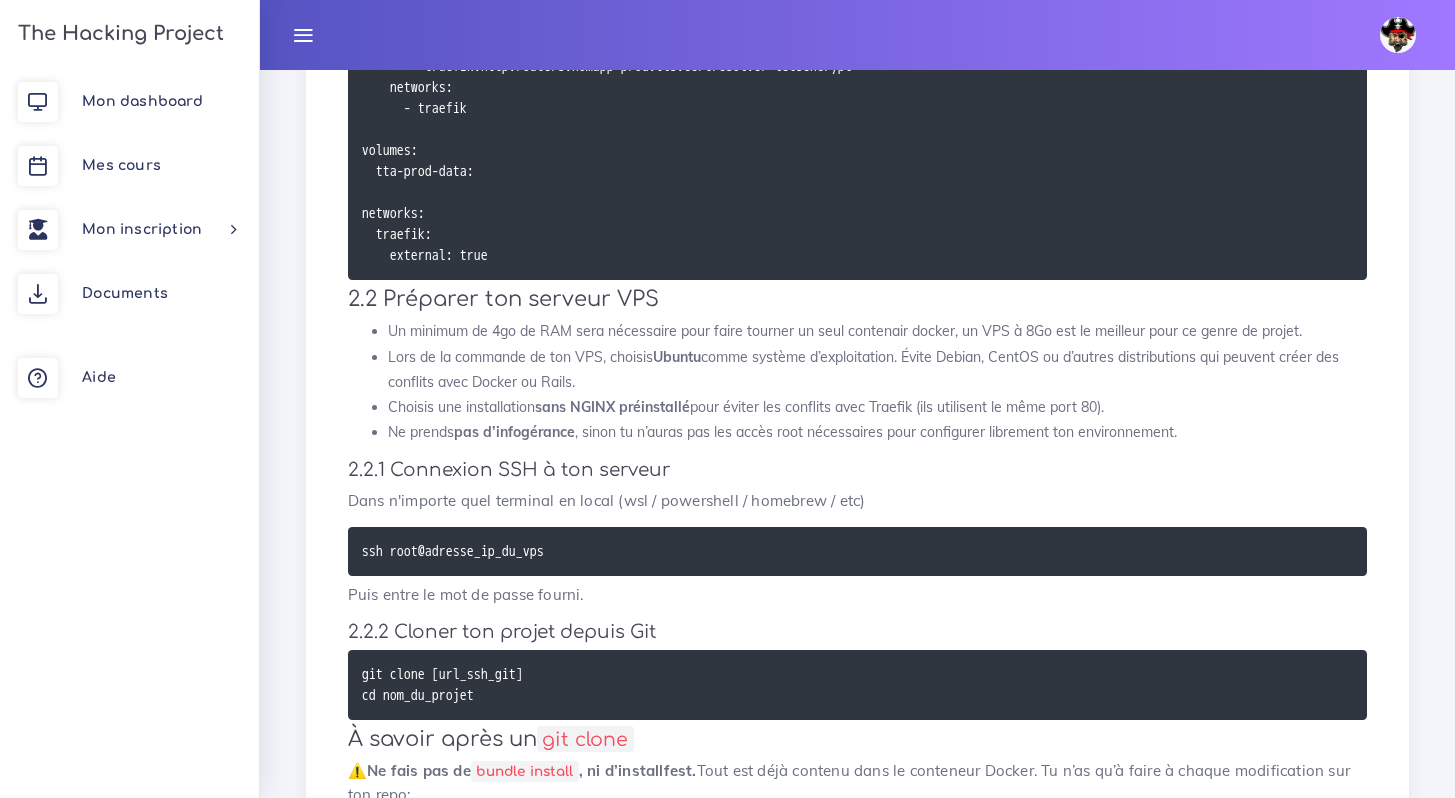 click on "Ne prends  pas d’infogérance , sinon tu n’auras pas les accès root nécessaires pour configurer librement ton environnement." at bounding box center [877, 432] 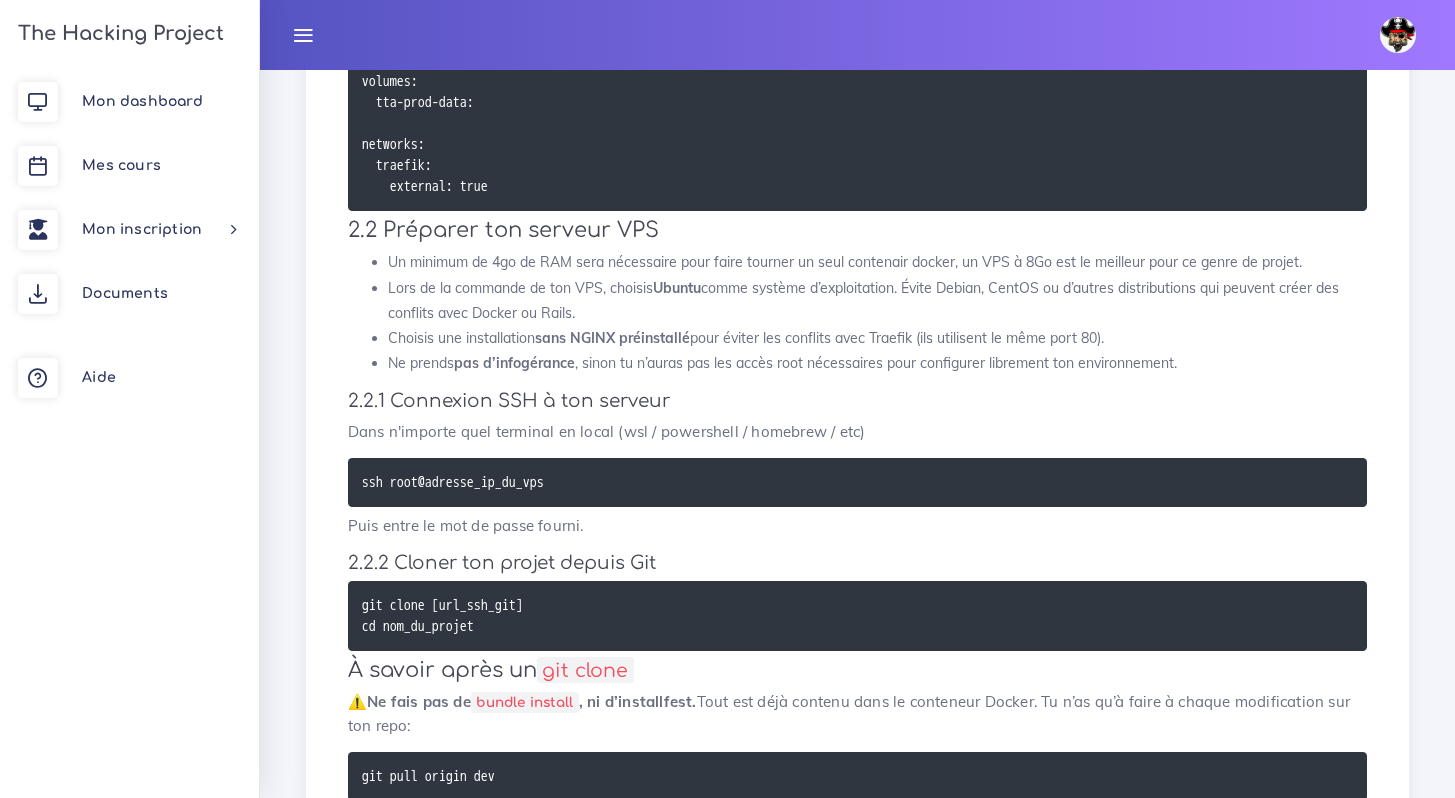 scroll, scrollTop: 3403, scrollLeft: 0, axis: vertical 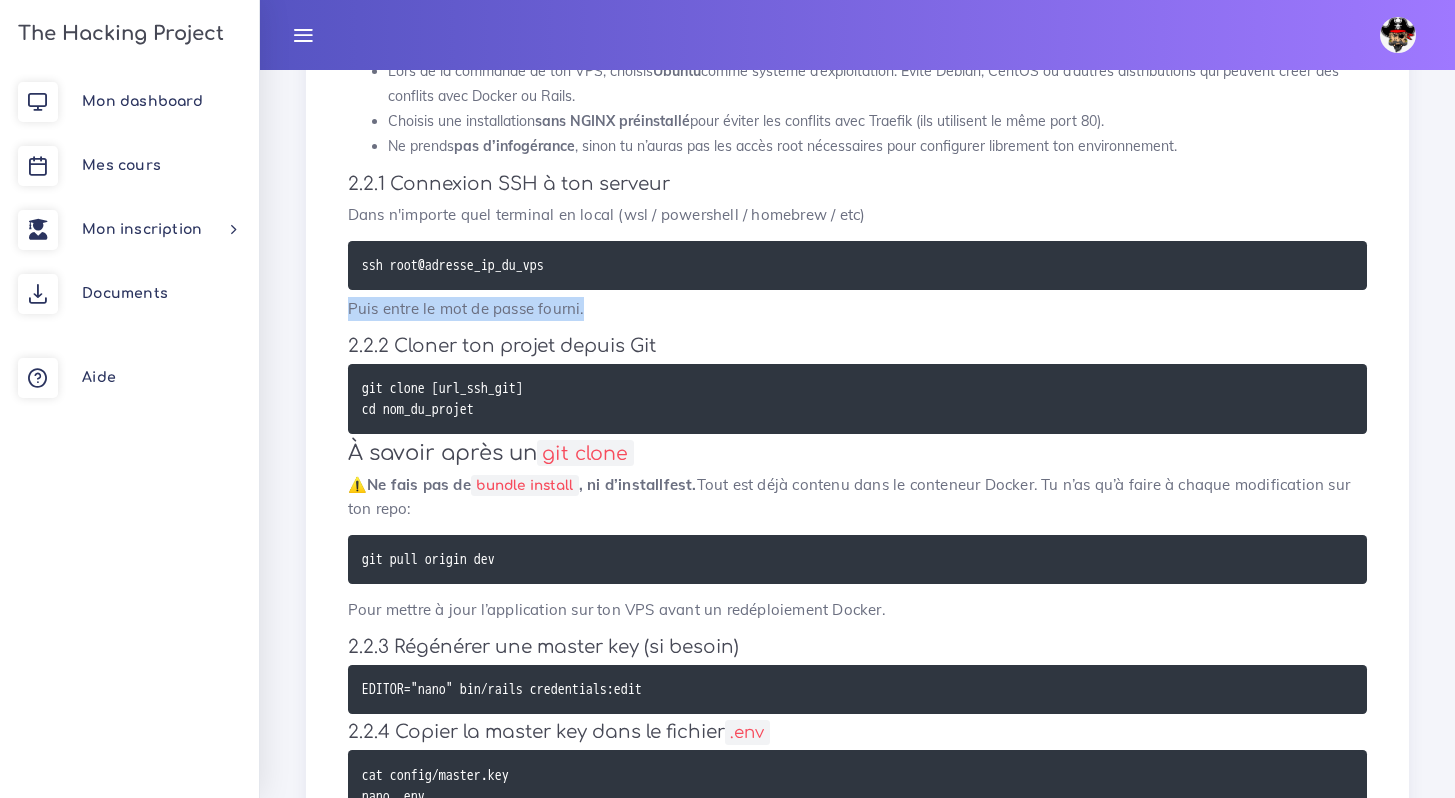 drag, startPoint x: 352, startPoint y: 309, endPoint x: 693, endPoint y: 321, distance: 341.2111 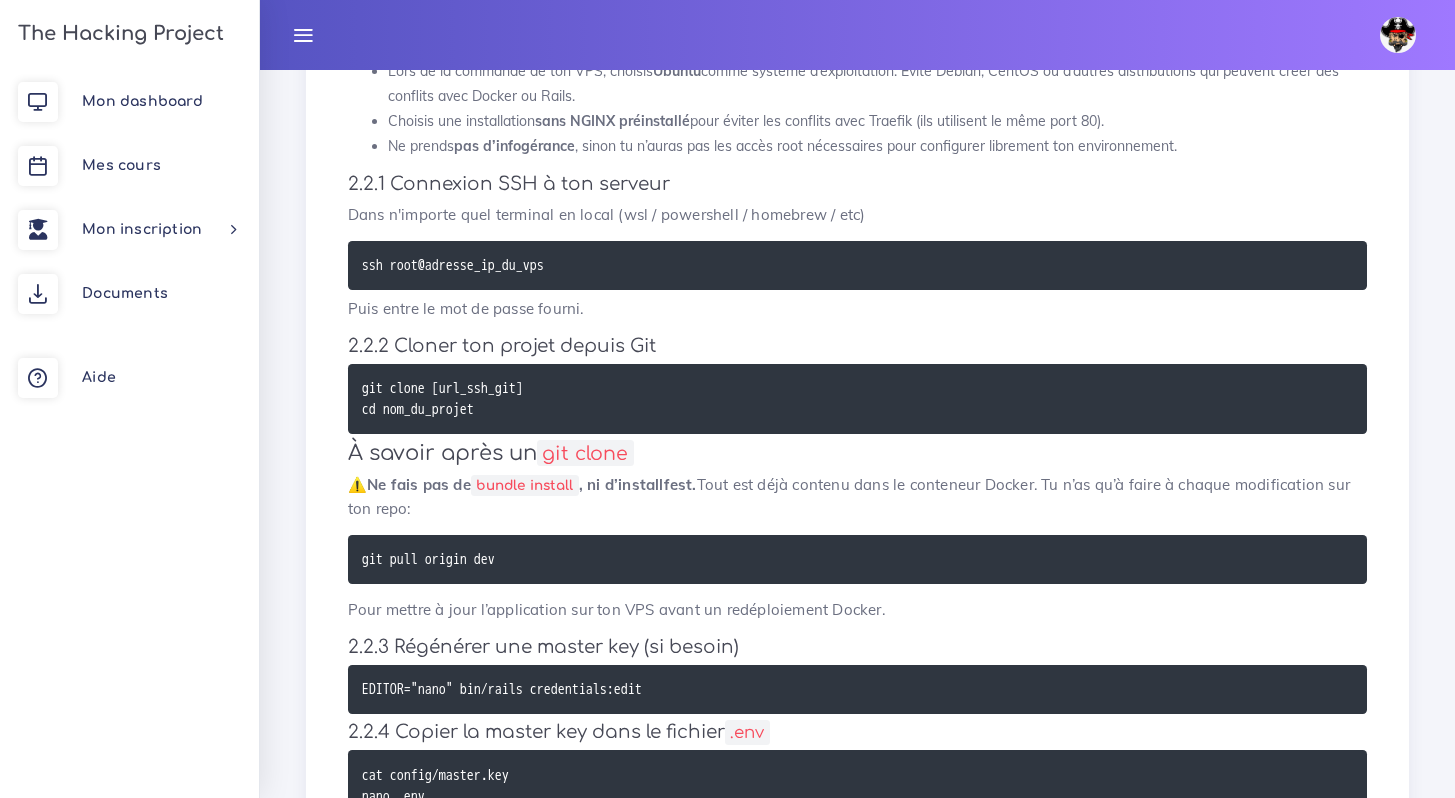 click on "Docker - Traefik - Let's Encrypt : sécuriser vos applications en production
Ce petit guide s’adresse à celles et ceux qui débutent dans l’univers des serveurs, du déploiement web, et de la sécurisation d'applications. Pas besoin d’avoir un niveau expert, on part de zéro.
L’objectif ? Apprendre à lancer une application web de manière  propre, sécurisée et automatisée  à l’aide de  Docker ,  Traefik ,  Let's Encrypt  et un  VPS (serveur dédié) .
1. Introduction
1.1 🐳 Docker
Docker permet de  créer un conteneur isolé , qui contient tout ce dont ton application a besoin pour fonctionner (Ruby, Rails, Node, etc). Ça évite de devoir tout installer à la main à chaque fois. C’est comme un environnement “clé en main”.
1.2 🚦 Traefik
Traefik est un  reverse proxy dynamique . Il écoute automatiquement les services Docker que tu lances, et les rend accessibles sur Internet. Il gère aussi les redirections et les certificats HTTPS sans effort." at bounding box center (857, 192) 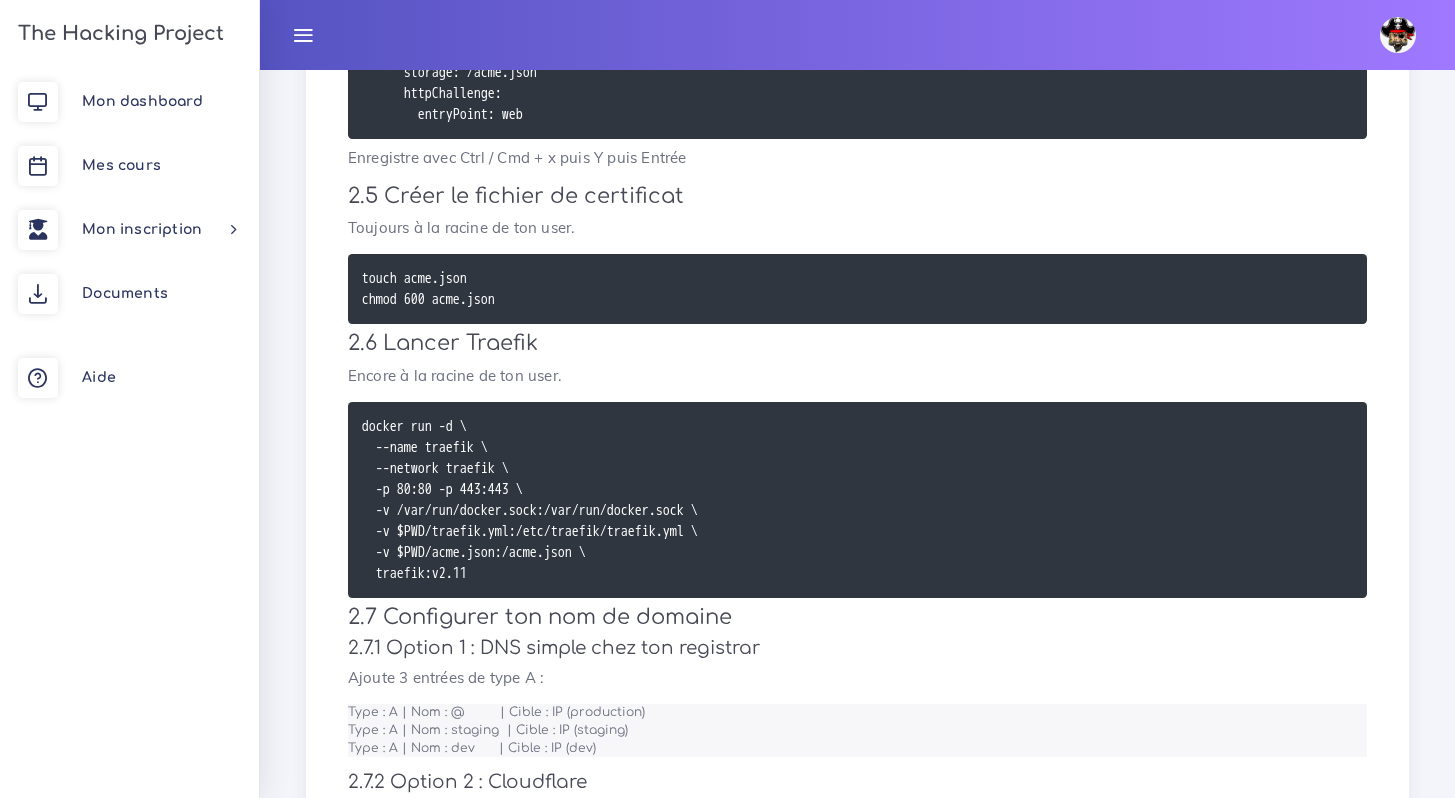scroll, scrollTop: 4901, scrollLeft: 0, axis: vertical 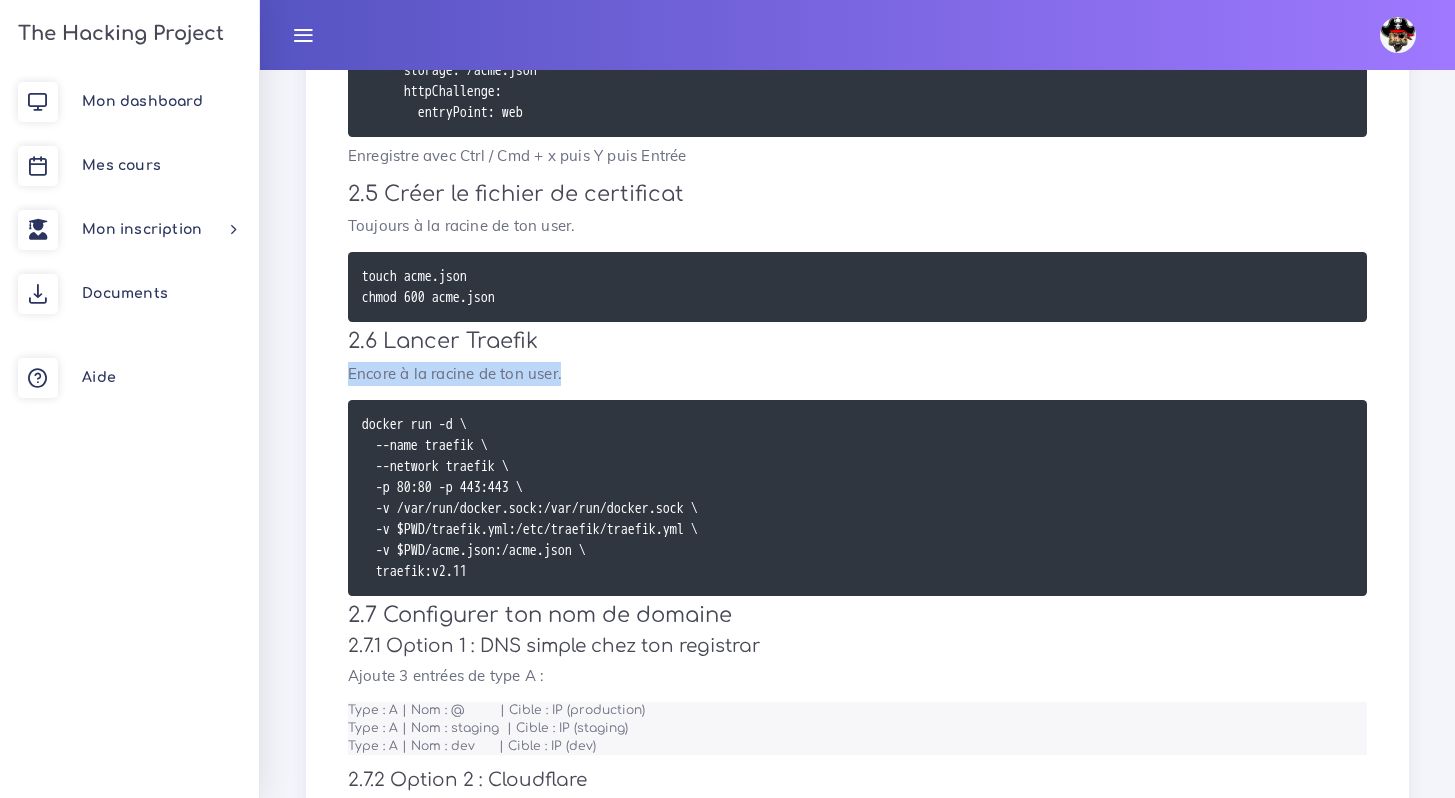 drag, startPoint x: 460, startPoint y: 379, endPoint x: 639, endPoint y: 382, distance: 179.02513 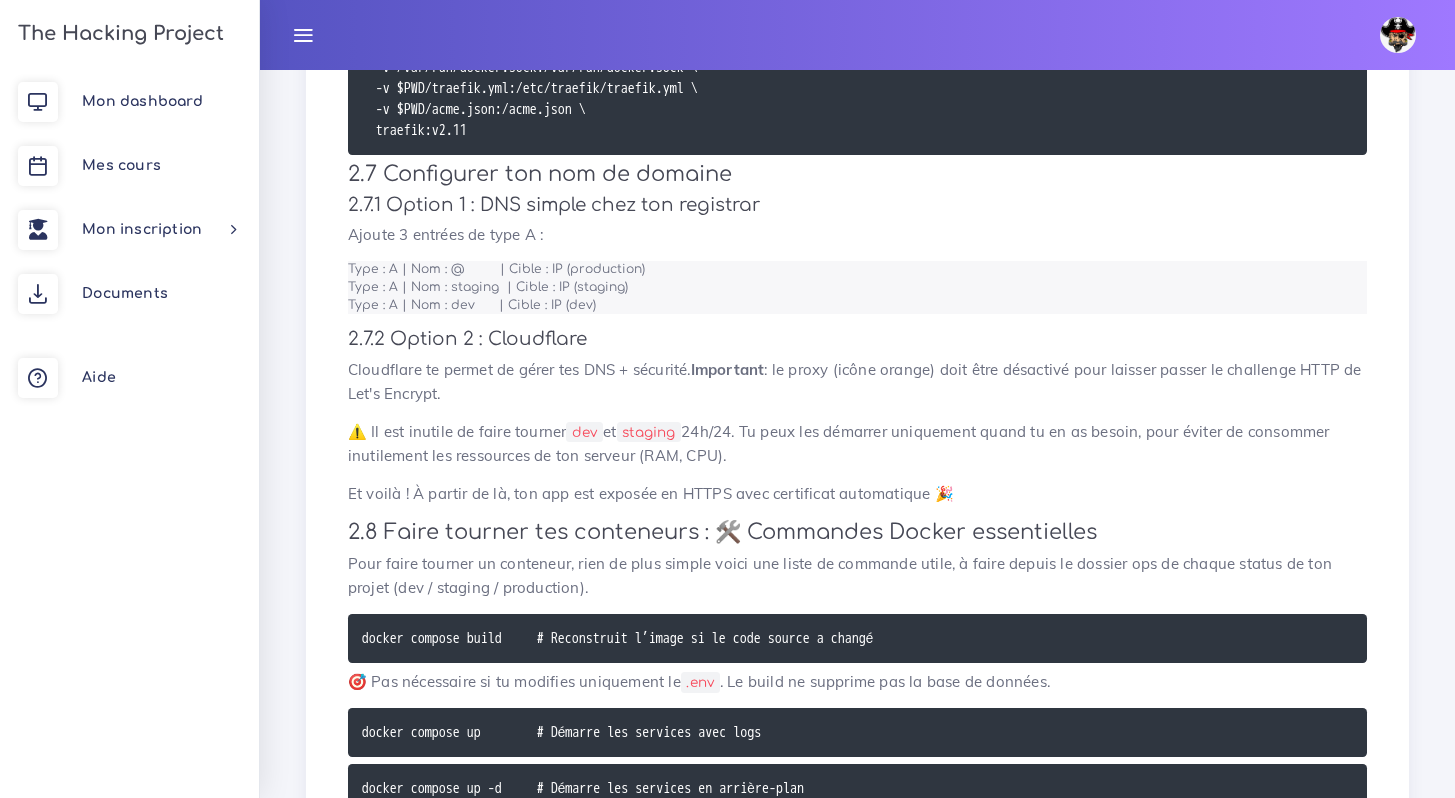 scroll, scrollTop: 5328, scrollLeft: 0, axis: vertical 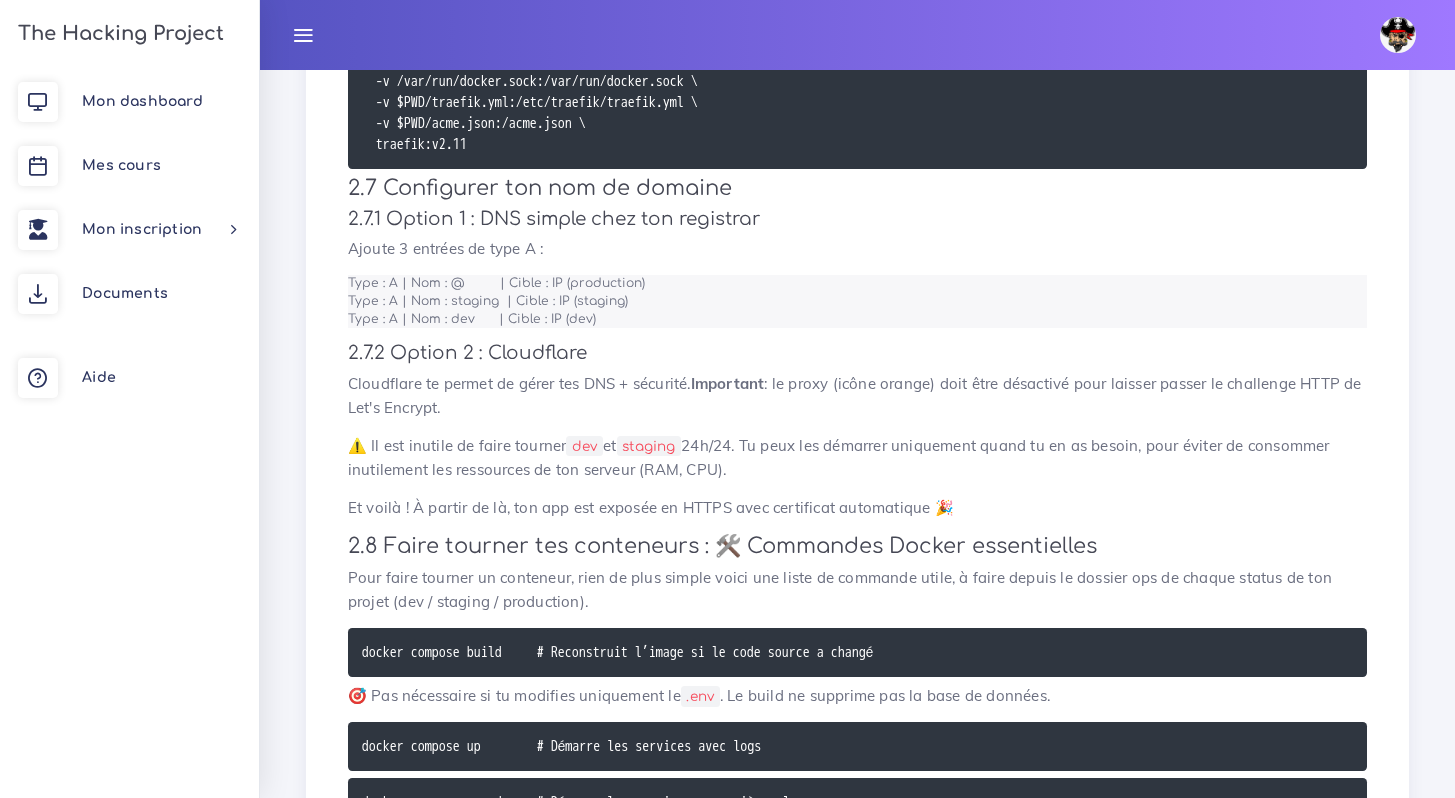 drag, startPoint x: 351, startPoint y: 384, endPoint x: 712, endPoint y: 398, distance: 361.27136 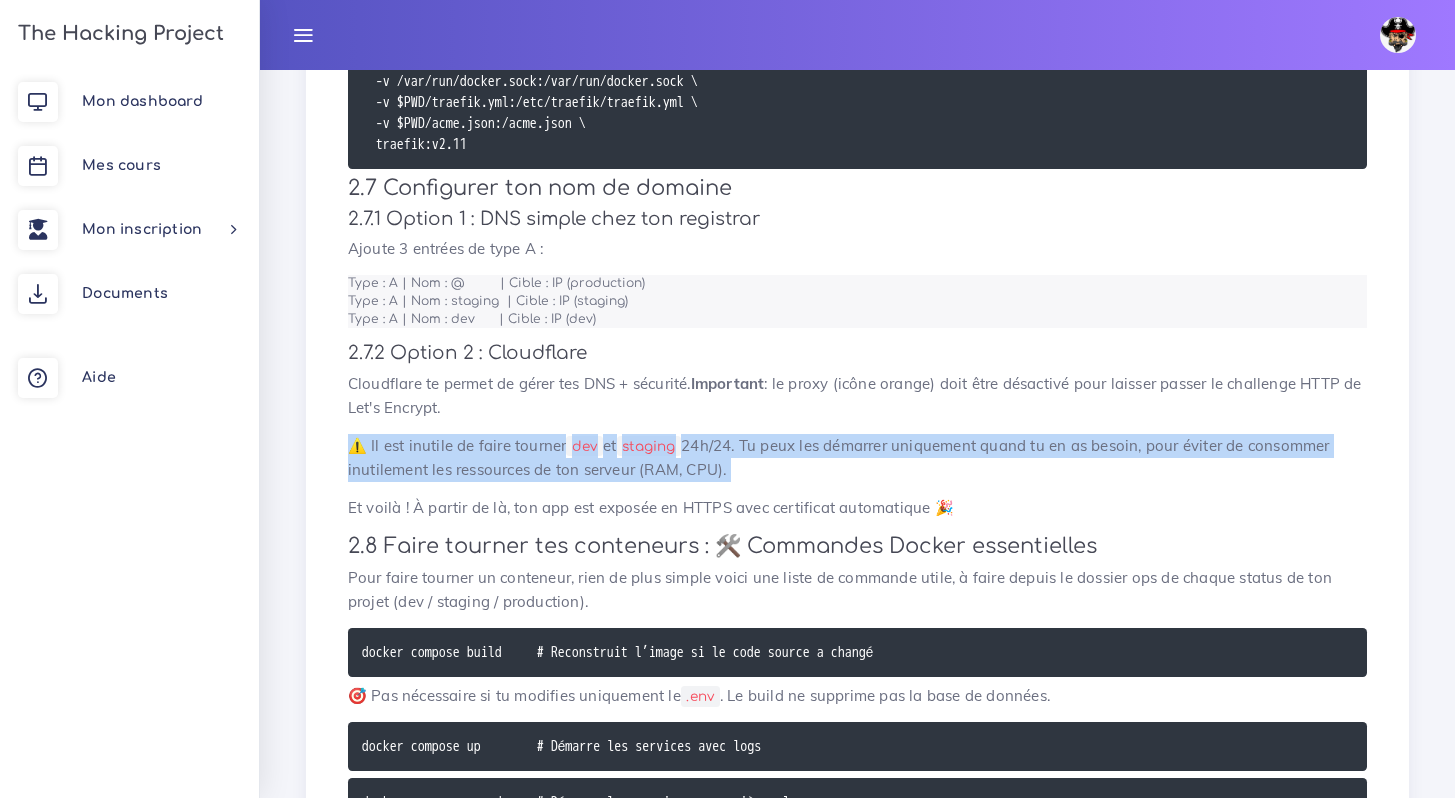 drag, startPoint x: 349, startPoint y: 450, endPoint x: 727, endPoint y: 494, distance: 380.55222 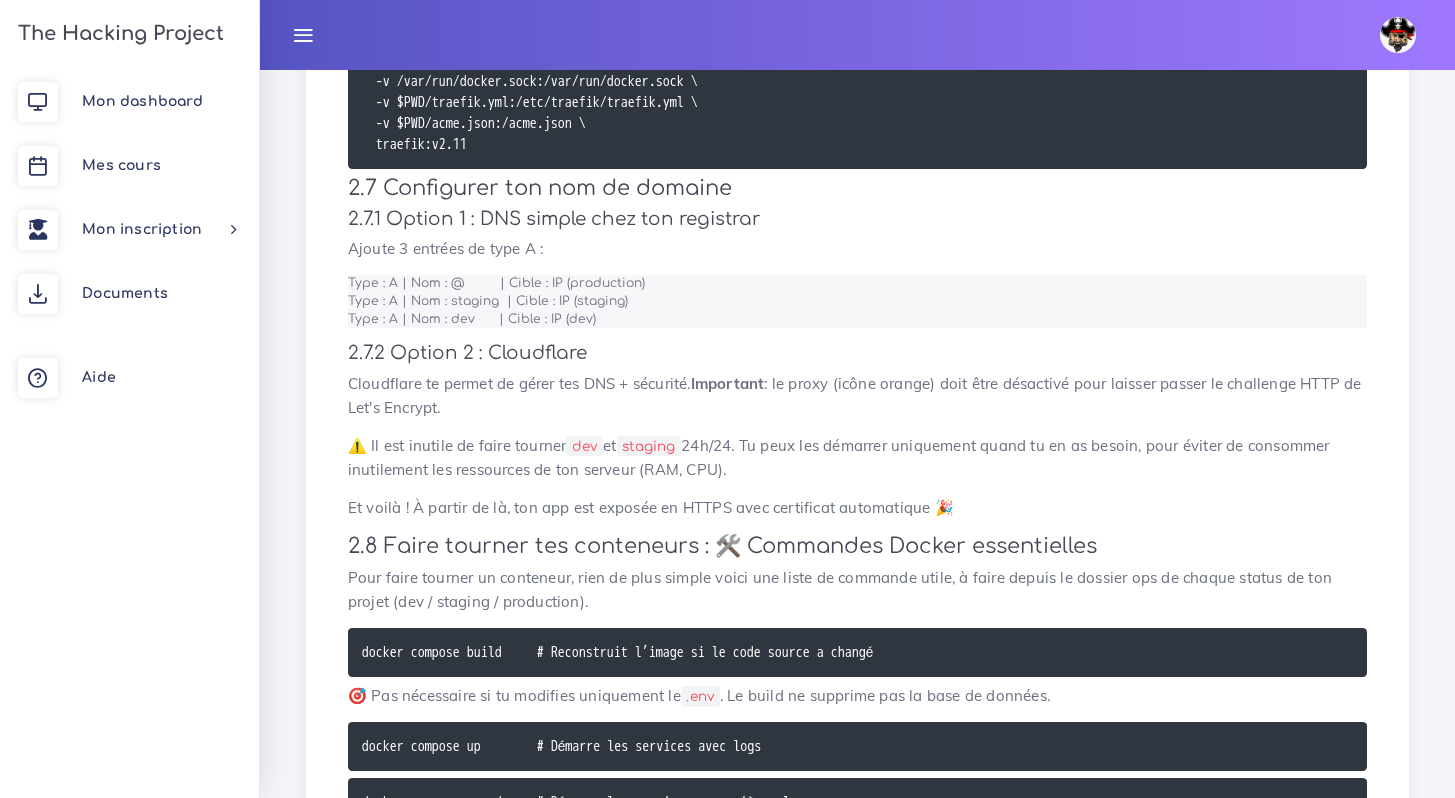 drag, startPoint x: 735, startPoint y: 489, endPoint x: 804, endPoint y: 484, distance: 69.18092 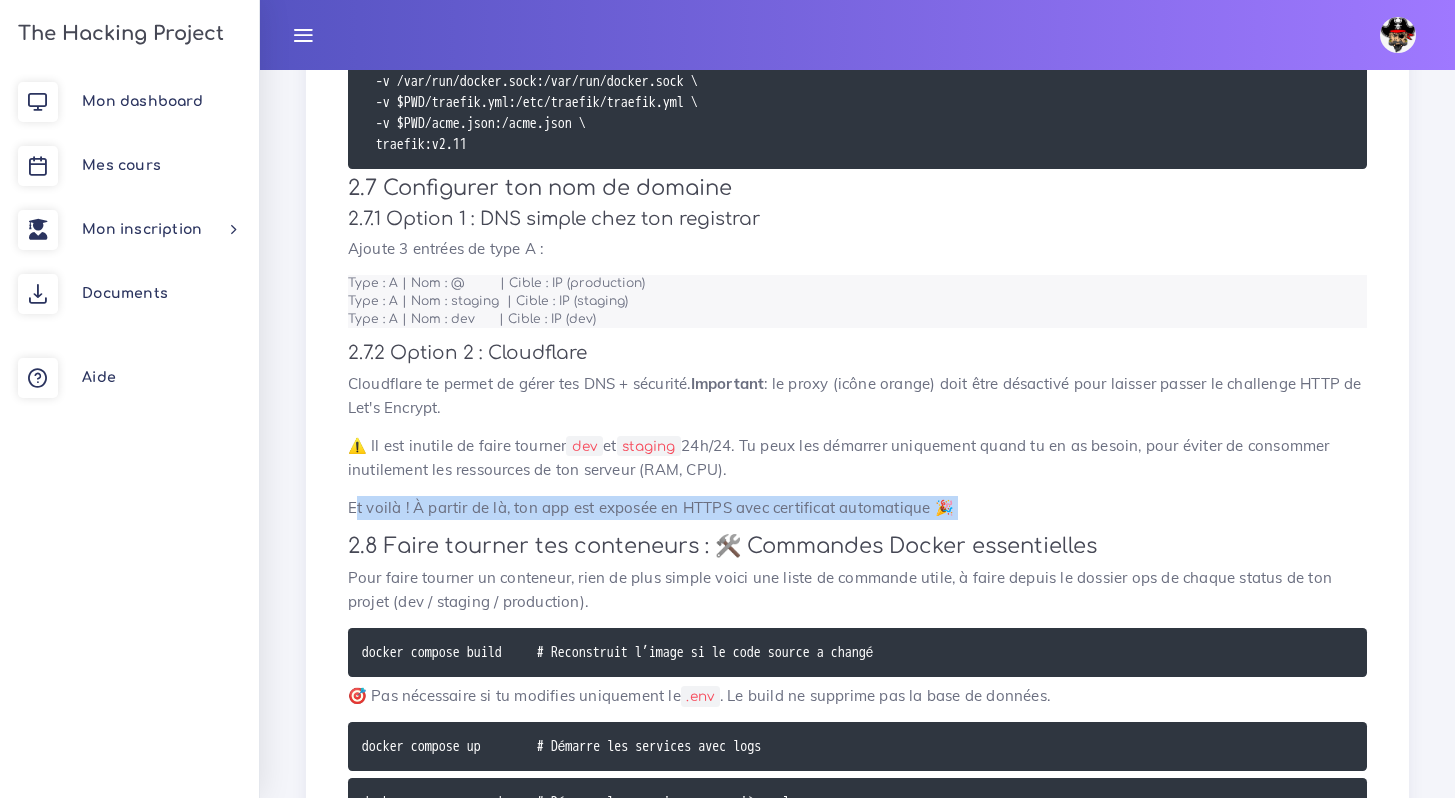 drag, startPoint x: 353, startPoint y: 509, endPoint x: 1179, endPoint y: 527, distance: 826.1961 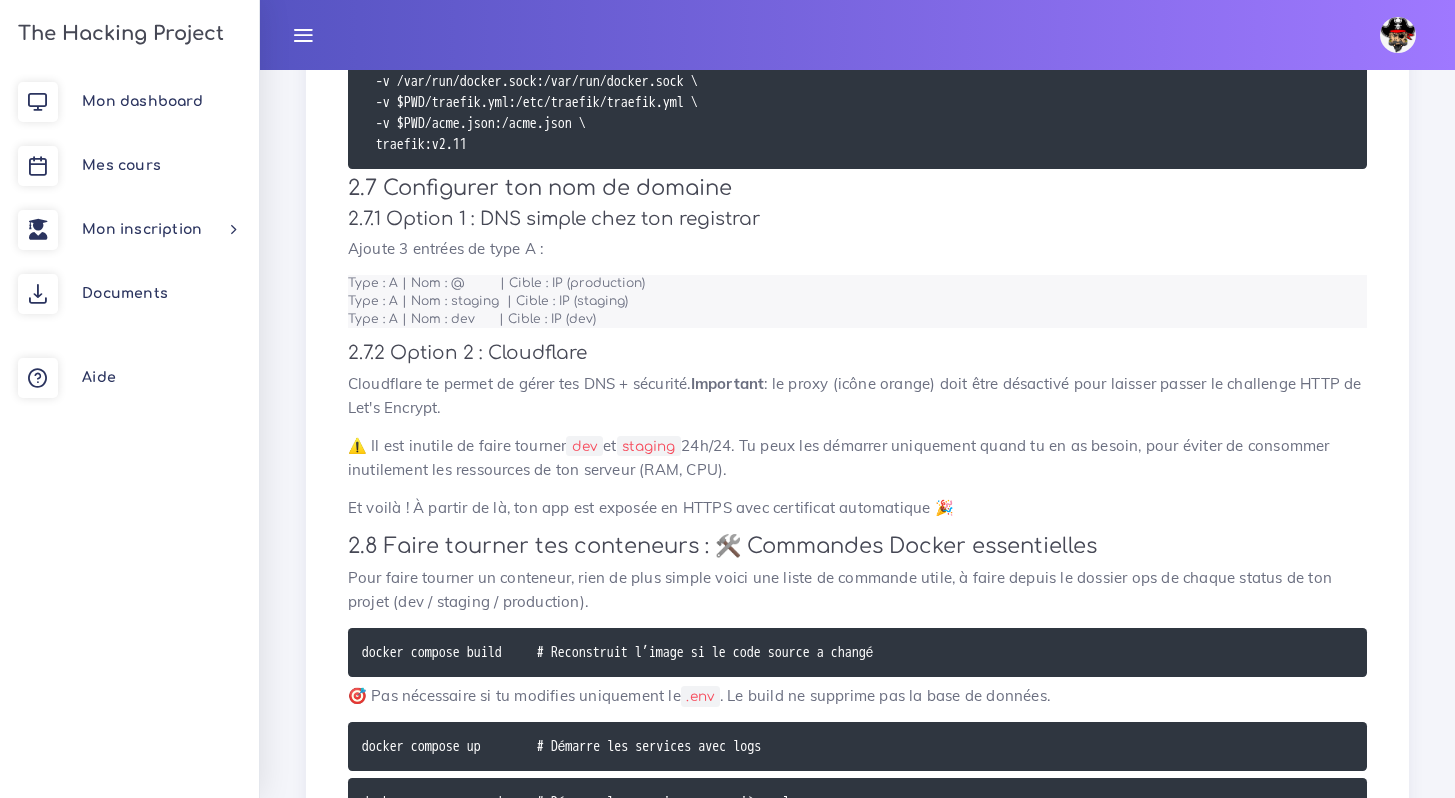 click on "Et voilà ! À partir de là, ton app est exposée en HTTPS avec certificat automatique 🎉" at bounding box center (857, 508) 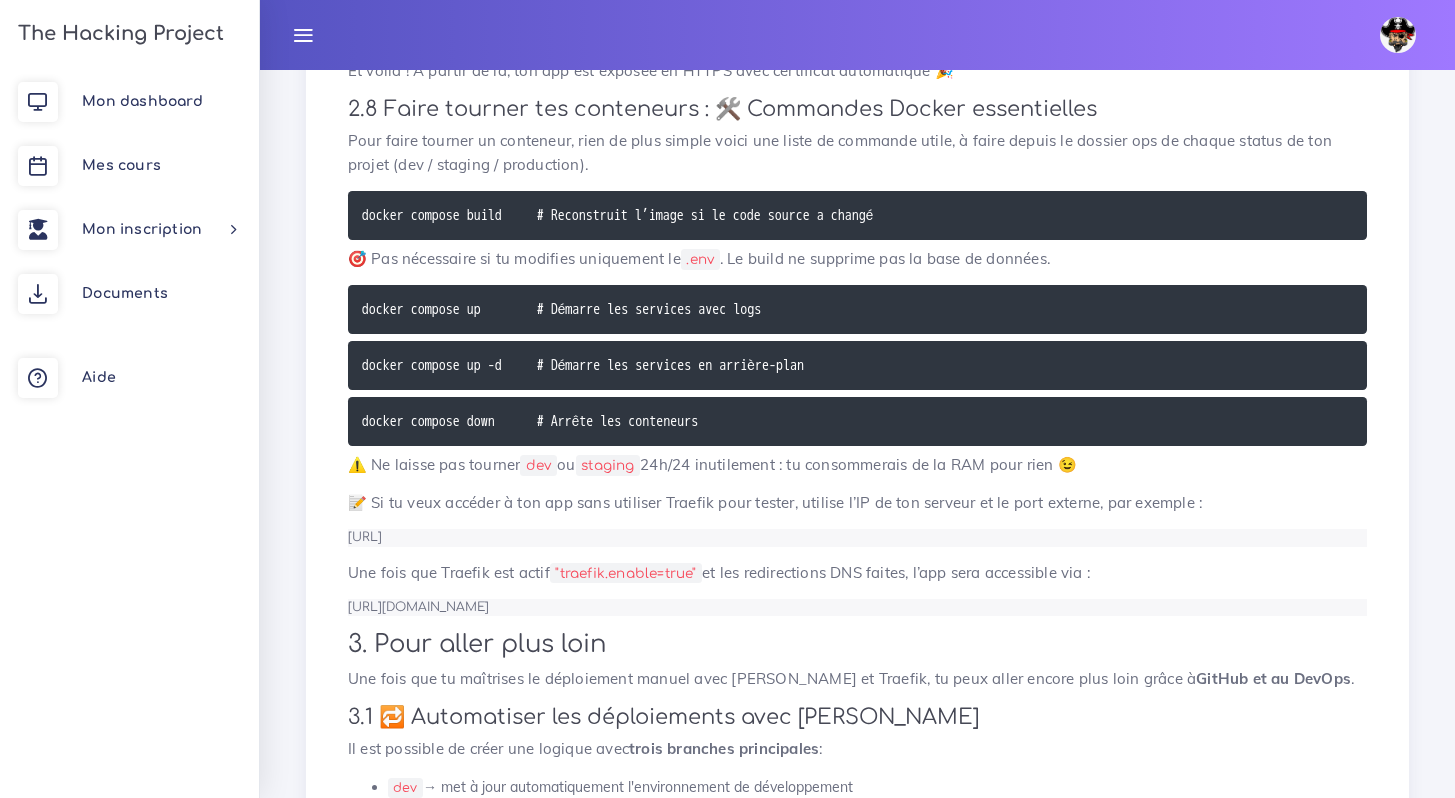 scroll, scrollTop: 5856, scrollLeft: 0, axis: vertical 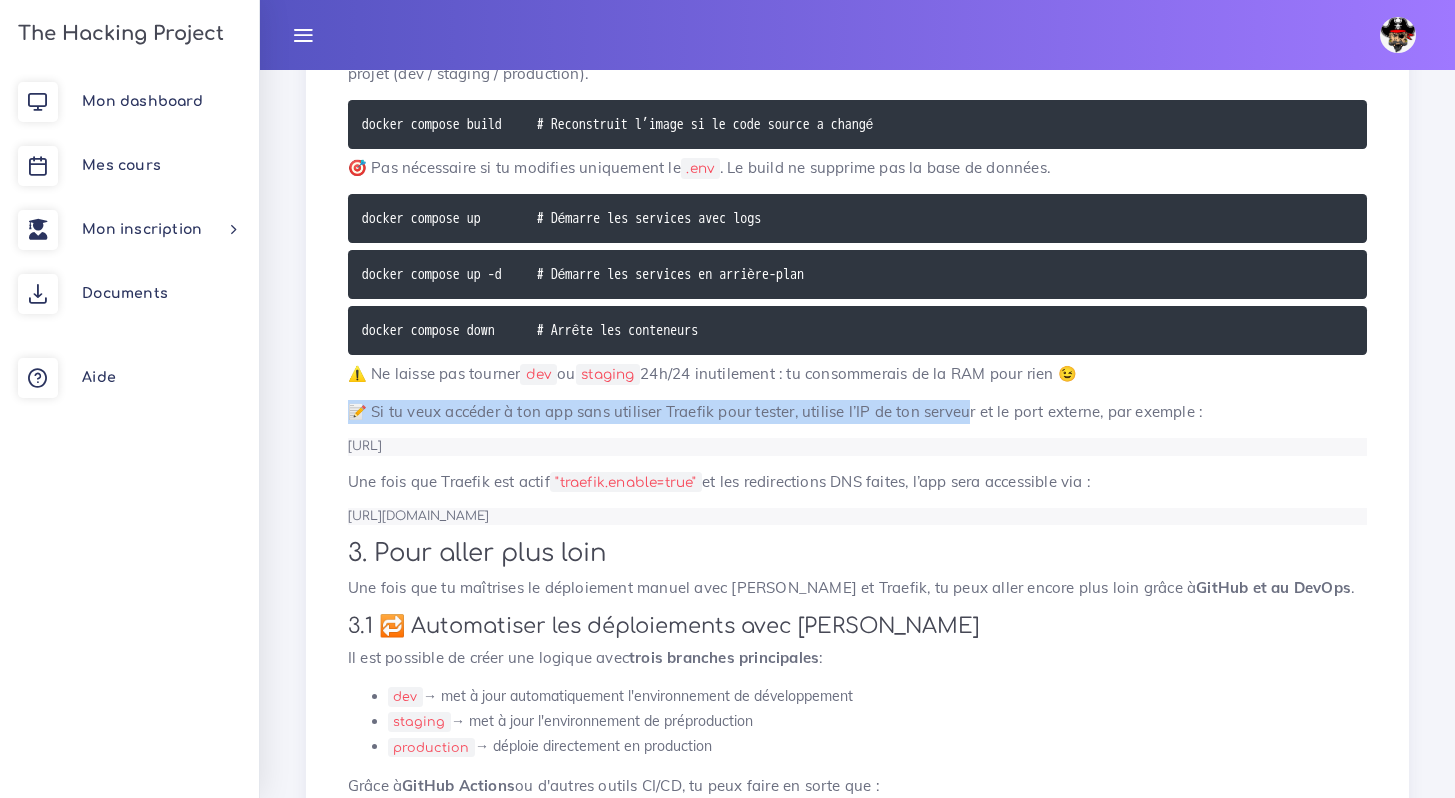 drag, startPoint x: 351, startPoint y: 407, endPoint x: 969, endPoint y: 403, distance: 618.01294 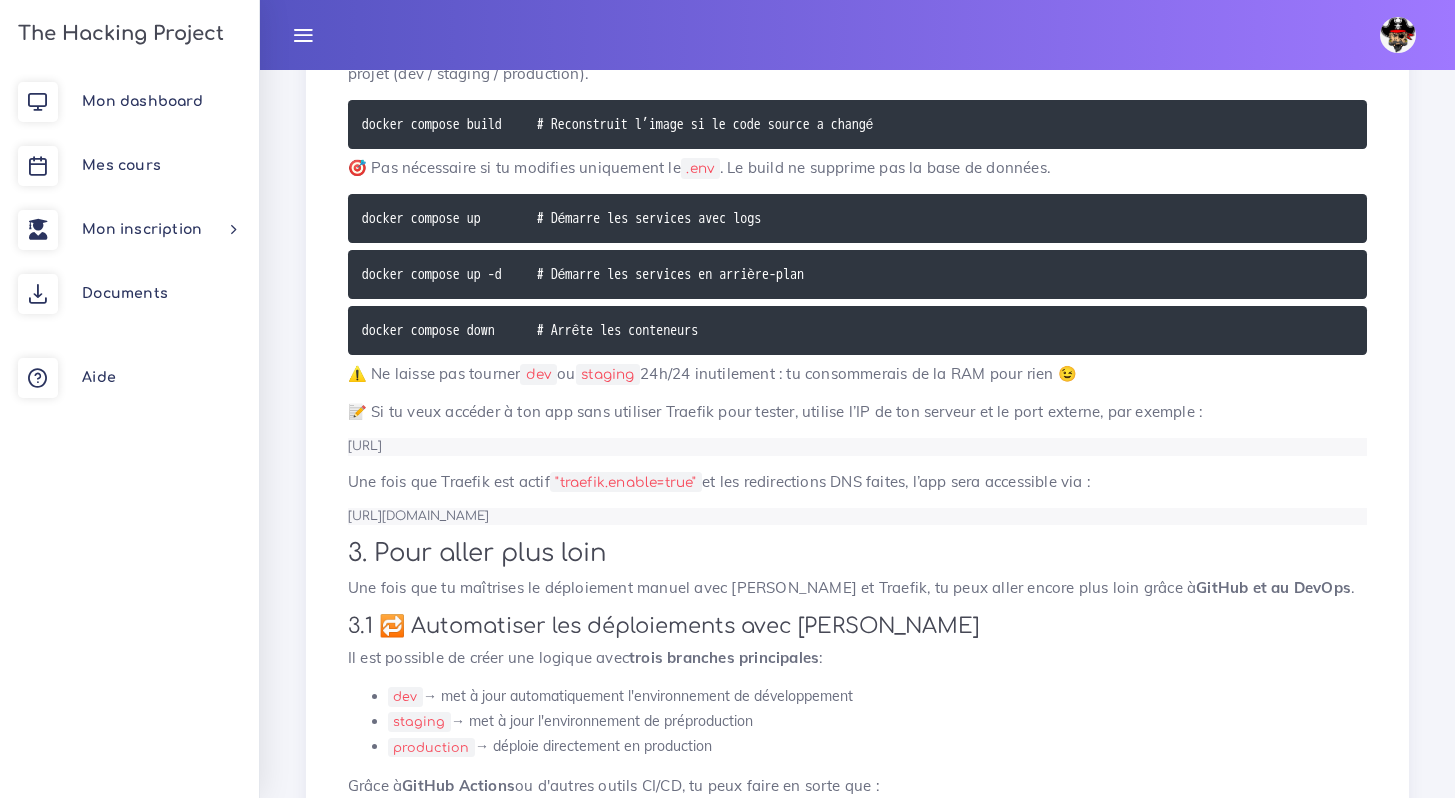 scroll, scrollTop: 0, scrollLeft: 0, axis: both 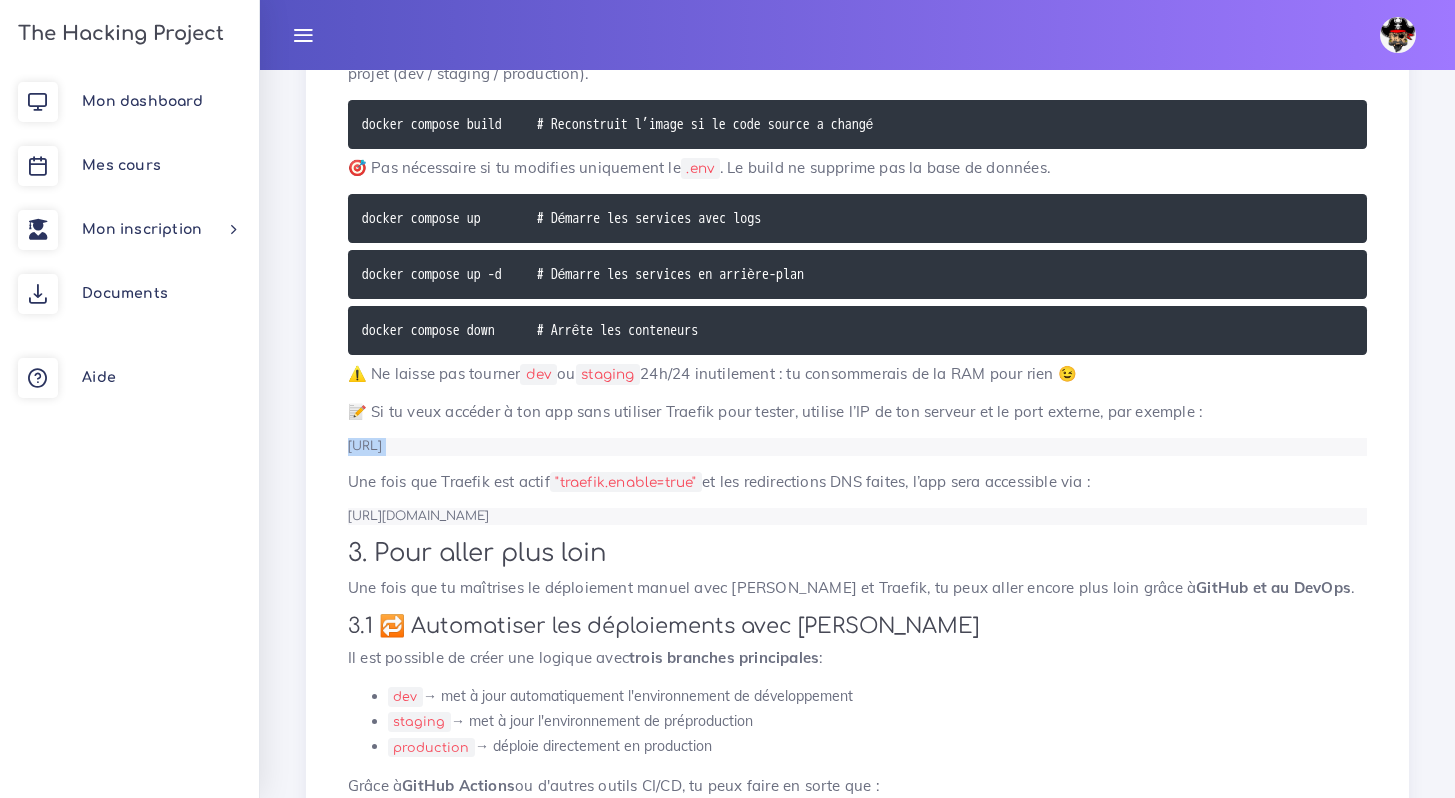 drag, startPoint x: 348, startPoint y: 447, endPoint x: 611, endPoint y: 457, distance: 263.19003 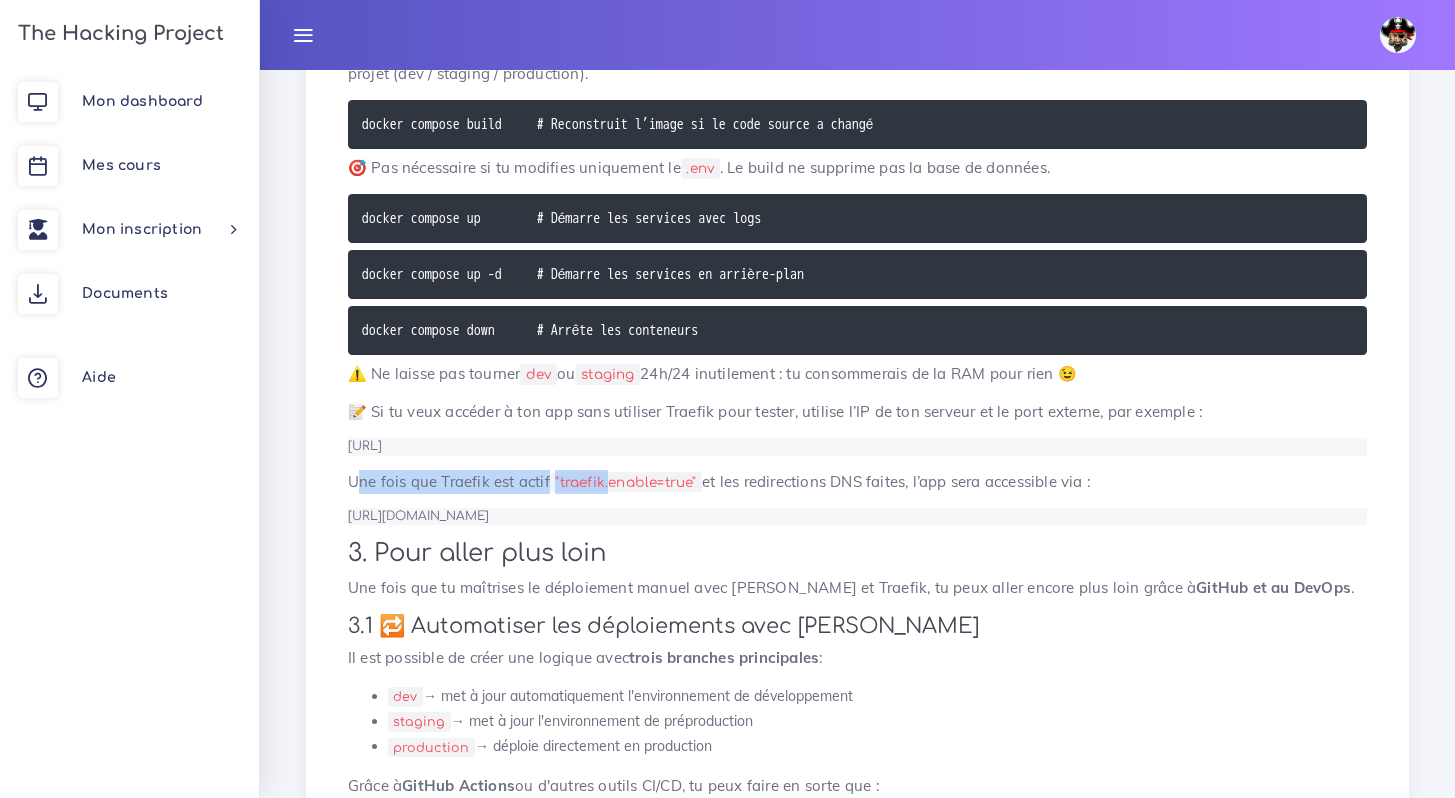drag, startPoint x: 356, startPoint y: 486, endPoint x: 771, endPoint y: 490, distance: 415.0193 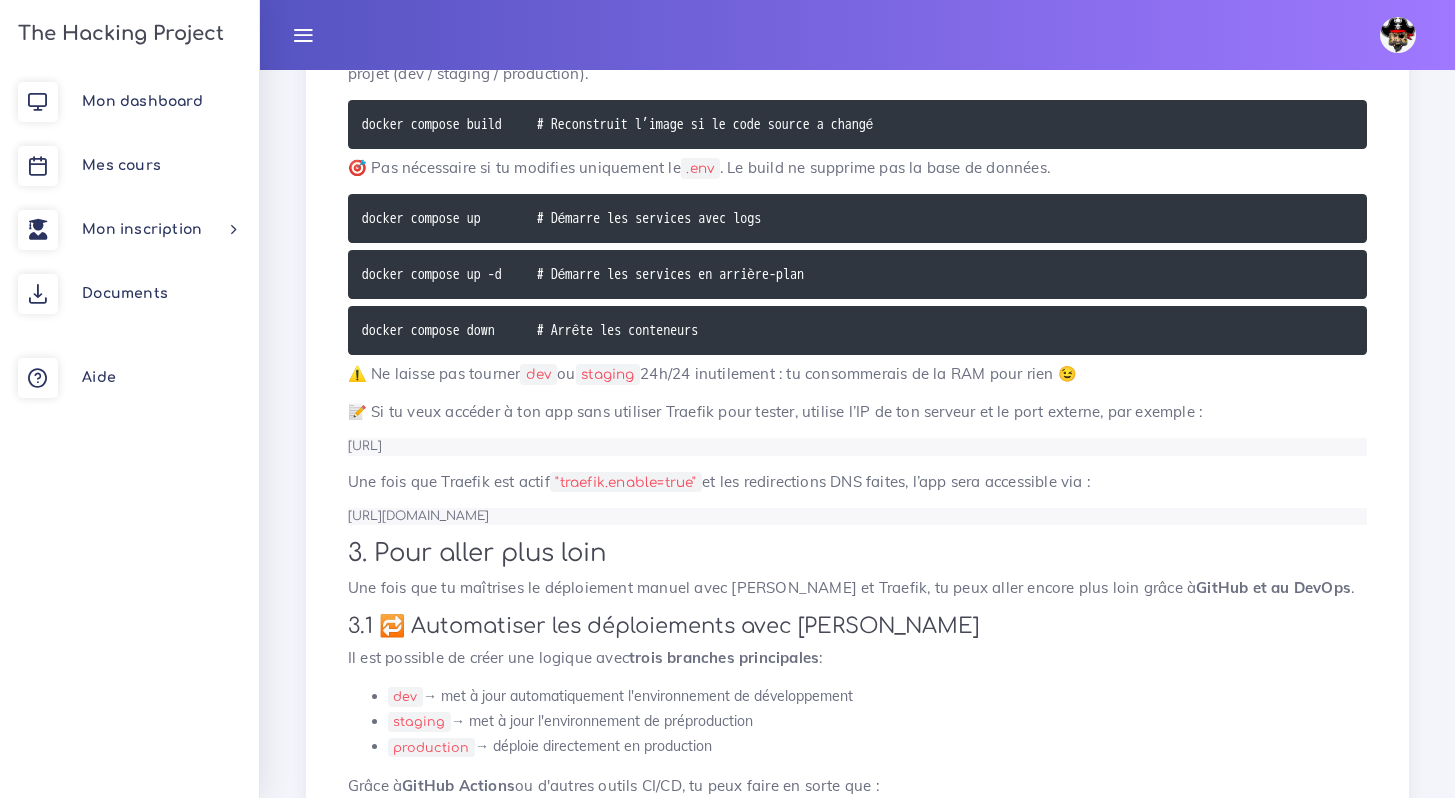 click on "Une fois que Traefik est actif  "traefik.enable=true"  et les redirections DNS faites, l’app sera accessible via :" at bounding box center [857, 482] 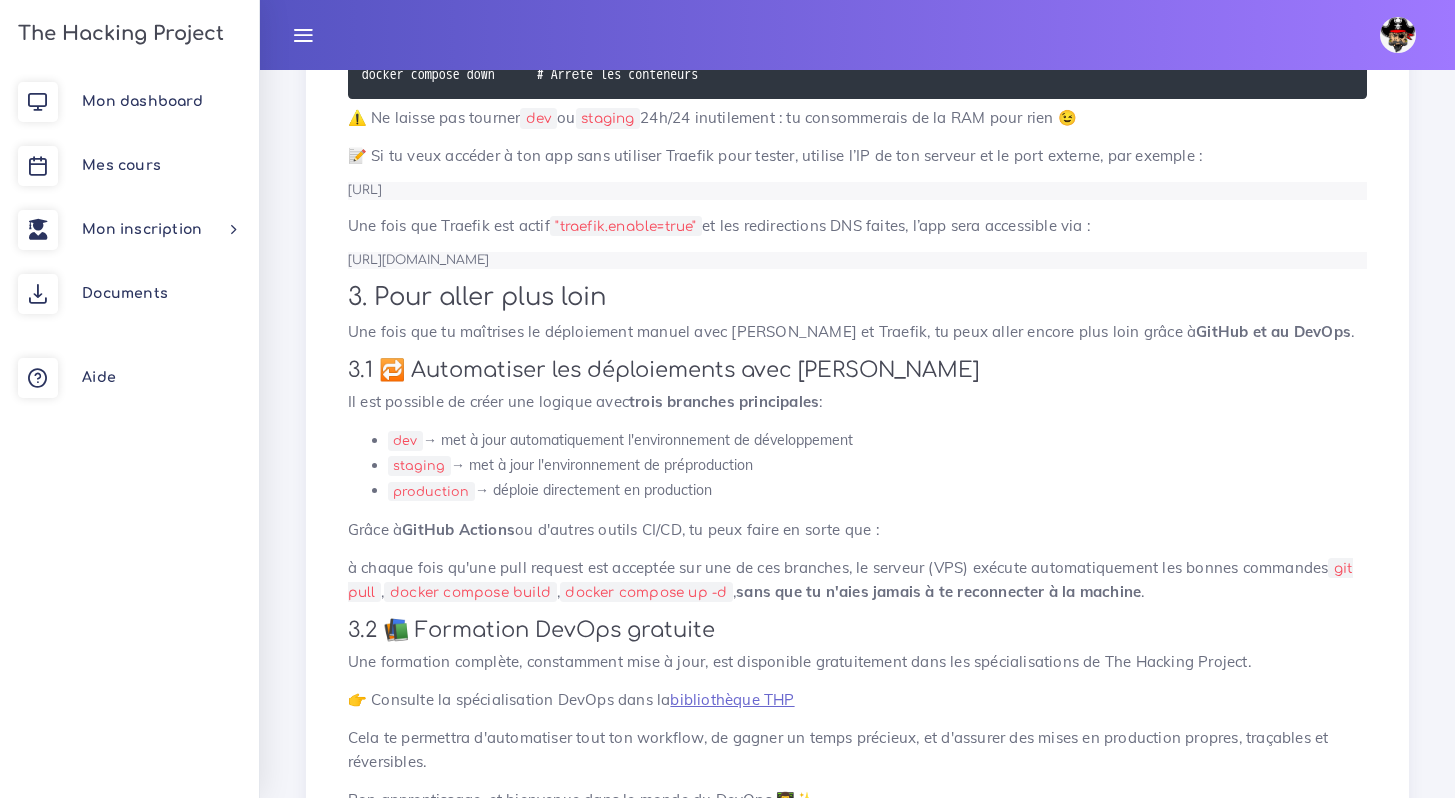 scroll, scrollTop: 6222, scrollLeft: 0, axis: vertical 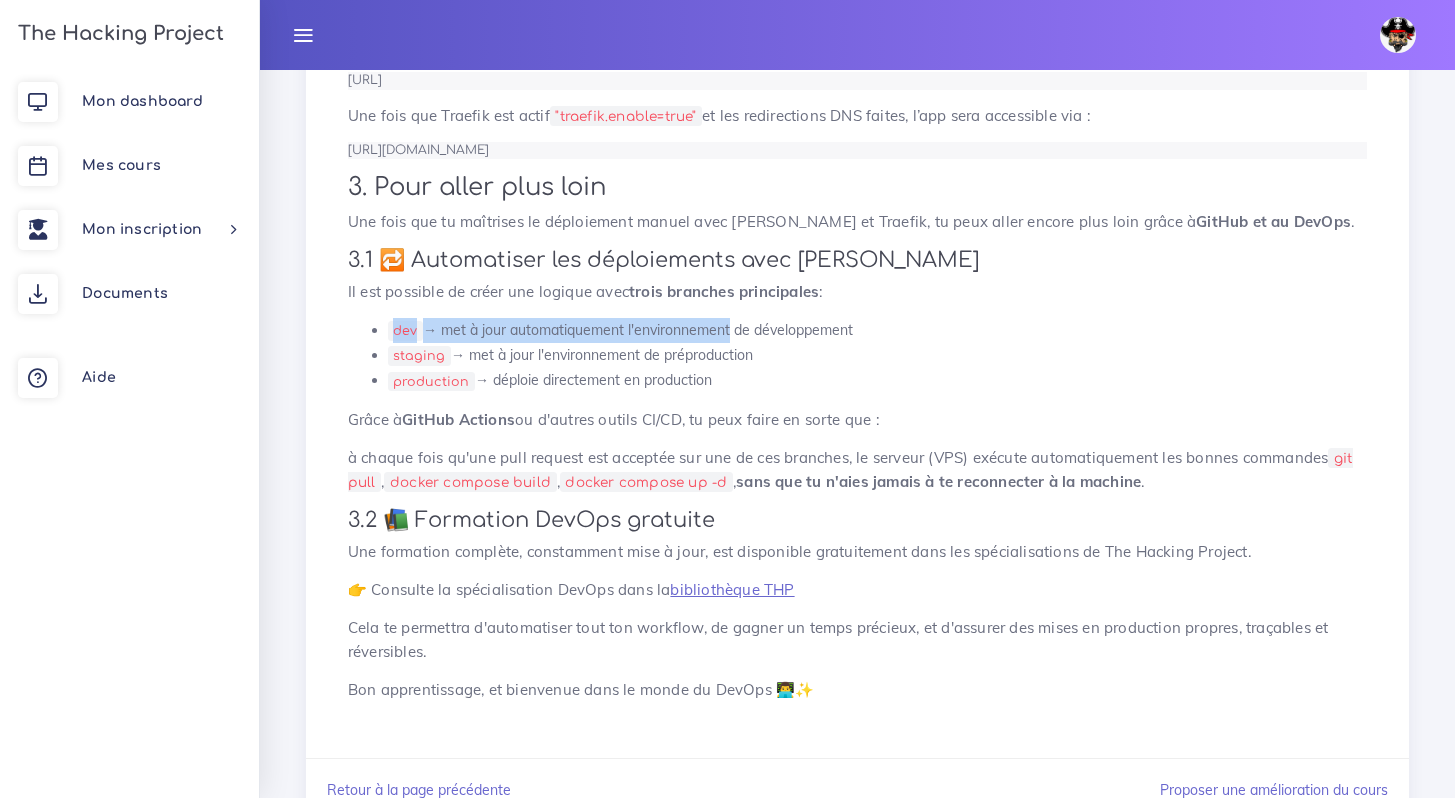 drag, startPoint x: 393, startPoint y: 333, endPoint x: 831, endPoint y: 339, distance: 438.0411 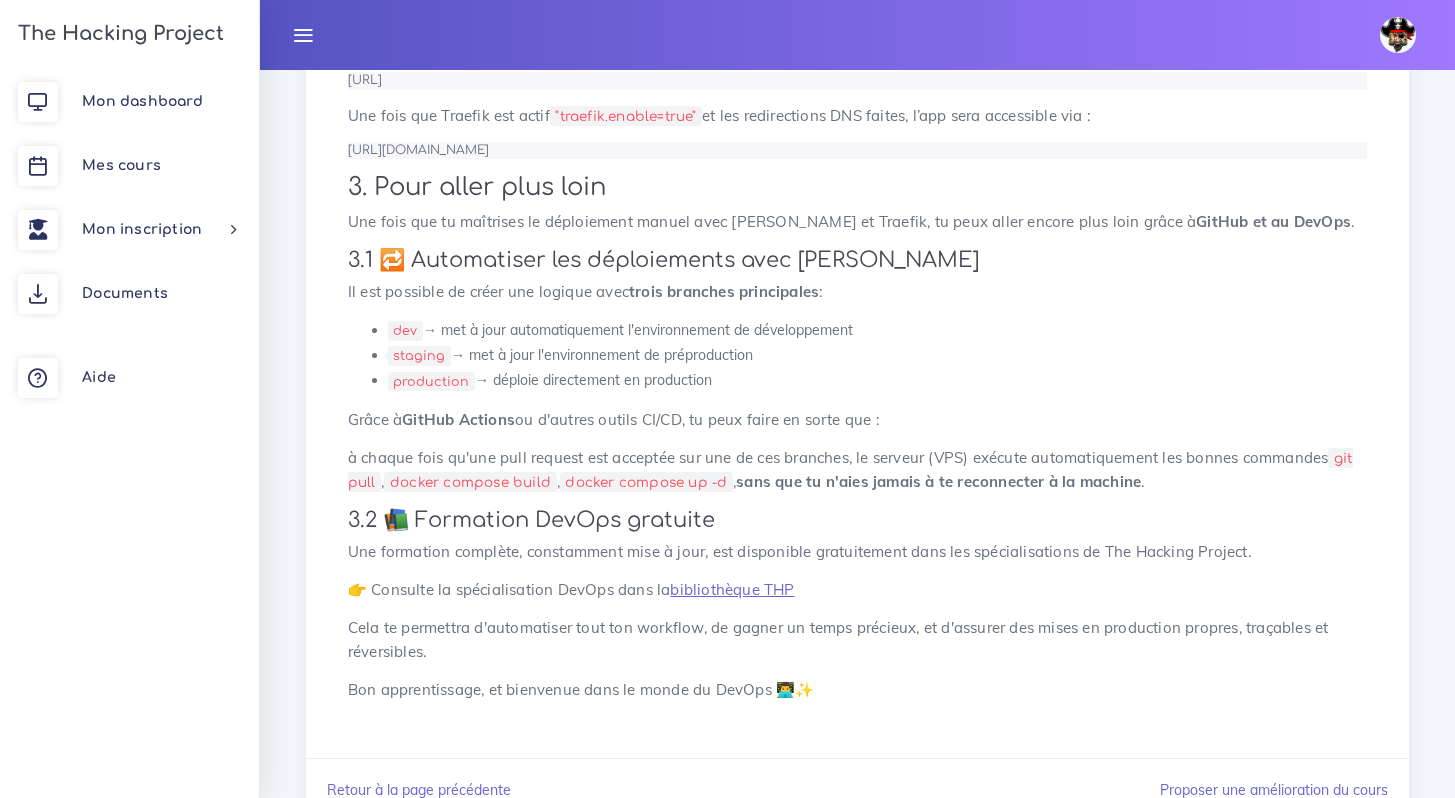 click on "dev  → met à jour automatiquement l'environnement de développement" at bounding box center [877, 330] 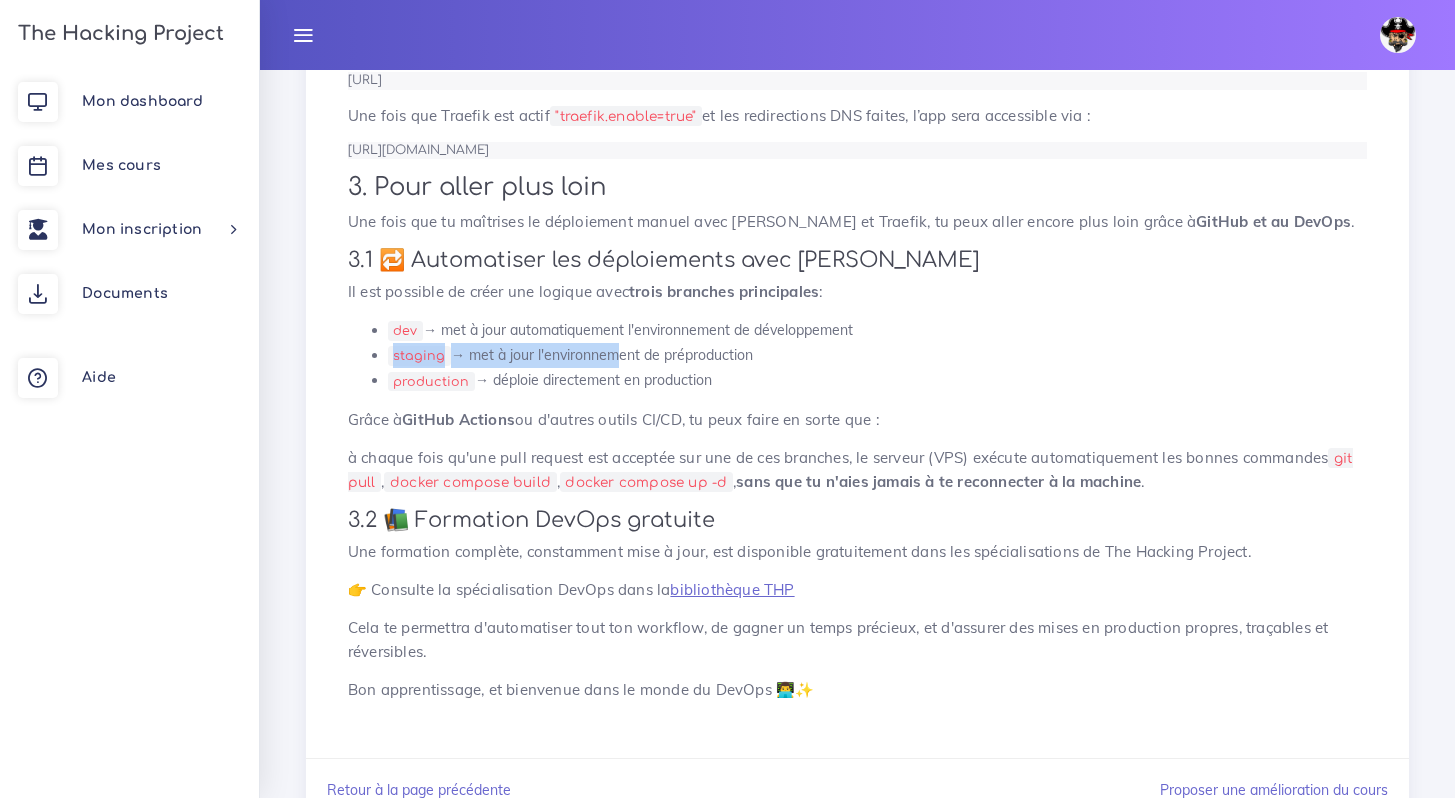 drag, startPoint x: 378, startPoint y: 359, endPoint x: 751, endPoint y: 365, distance: 373.04825 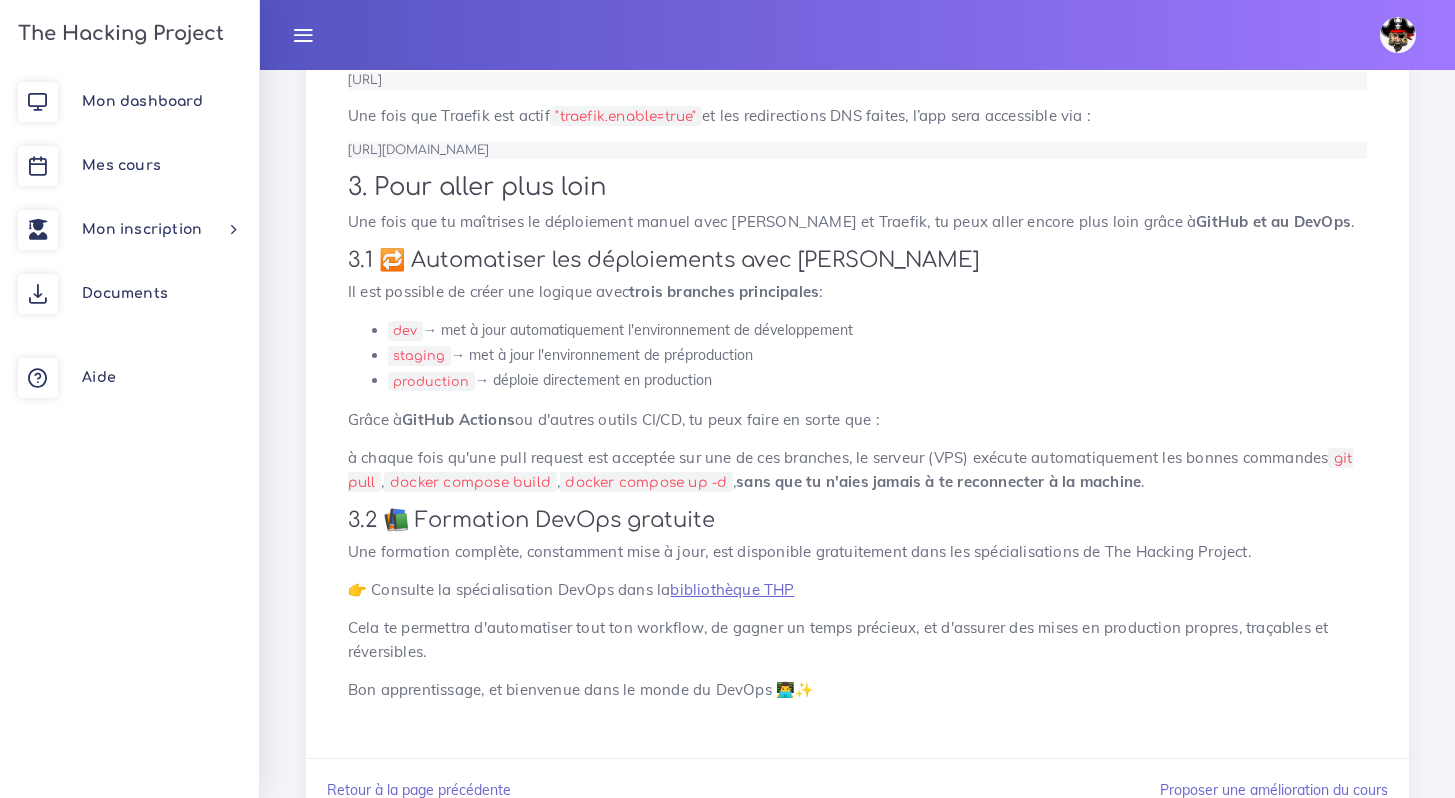 click on "staging  → met à jour l'environnement de préproduction" at bounding box center (877, 355) 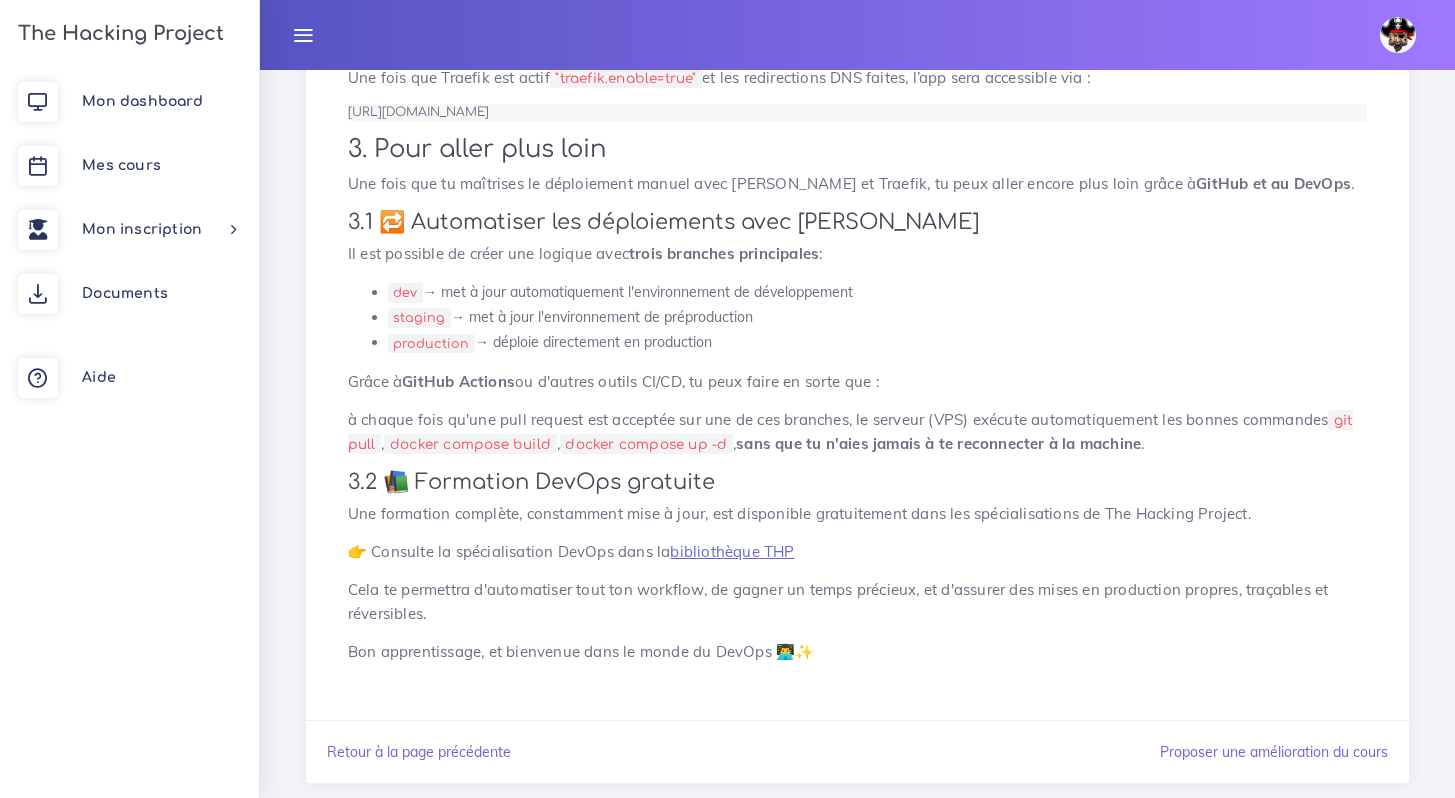 scroll, scrollTop: 6276, scrollLeft: 0, axis: vertical 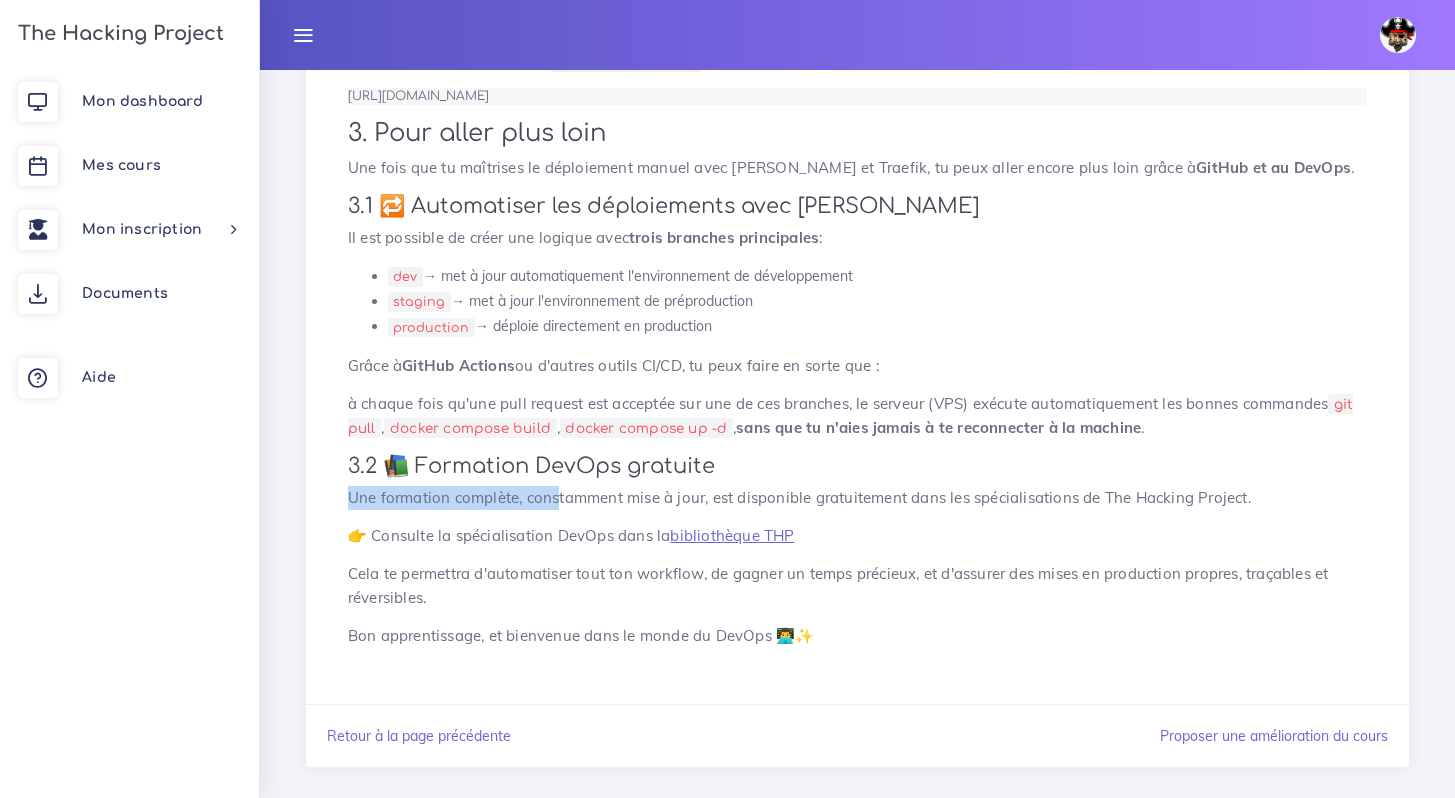 drag, startPoint x: 343, startPoint y: 503, endPoint x: 559, endPoint y: 507, distance: 216.03703 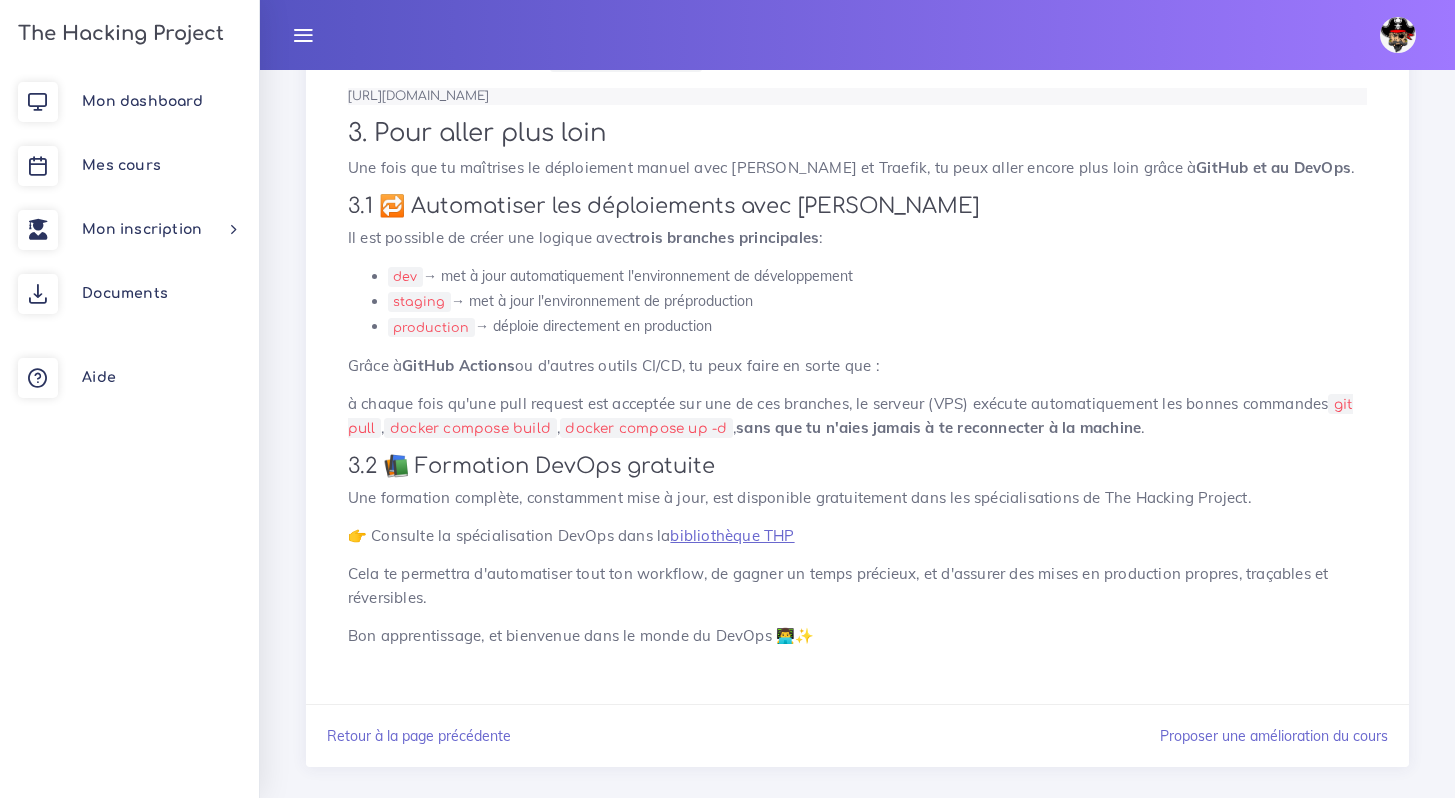 drag, startPoint x: 821, startPoint y: 493, endPoint x: 858, endPoint y: 490, distance: 37.12142 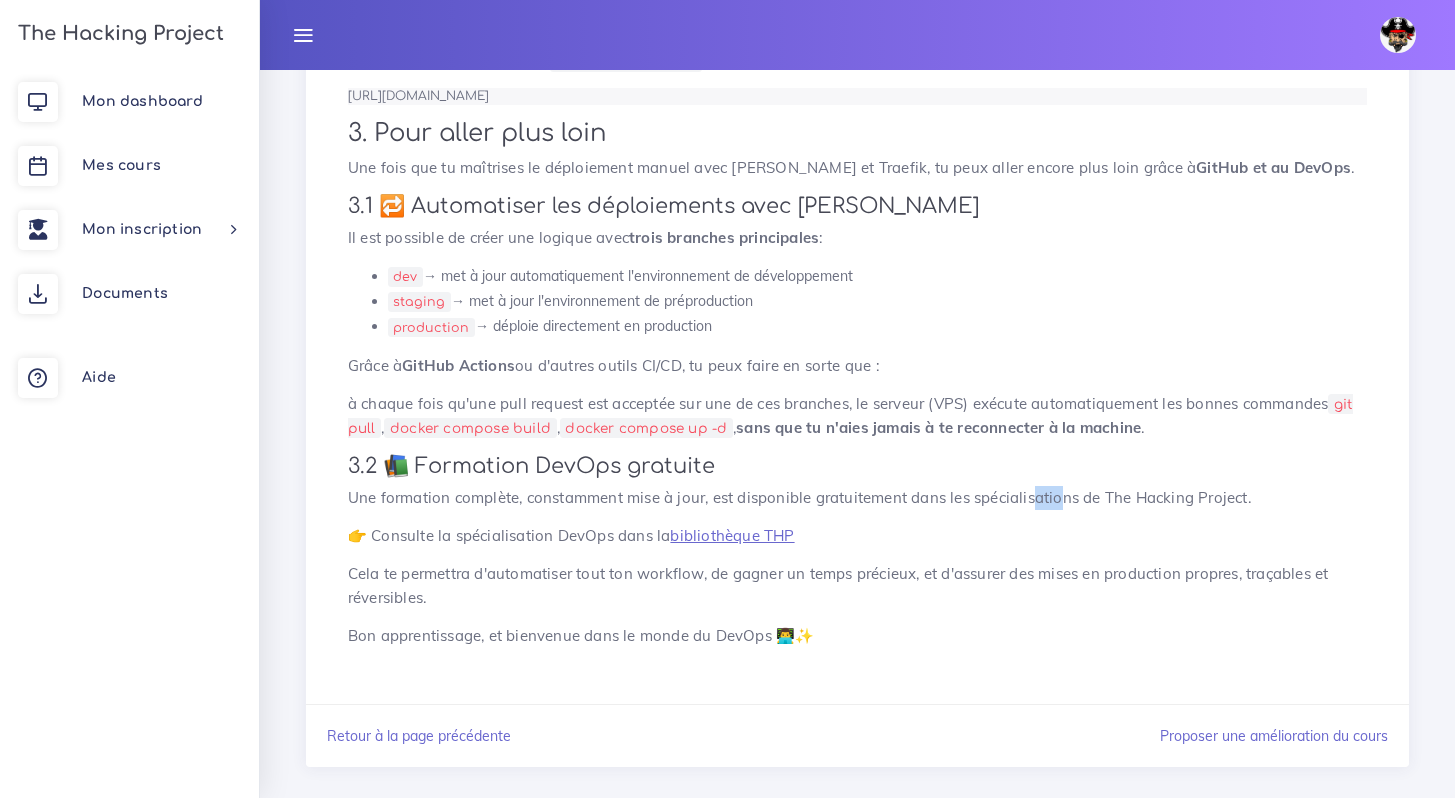 drag, startPoint x: 1048, startPoint y: 502, endPoint x: 1098, endPoint y: 505, distance: 50.08992 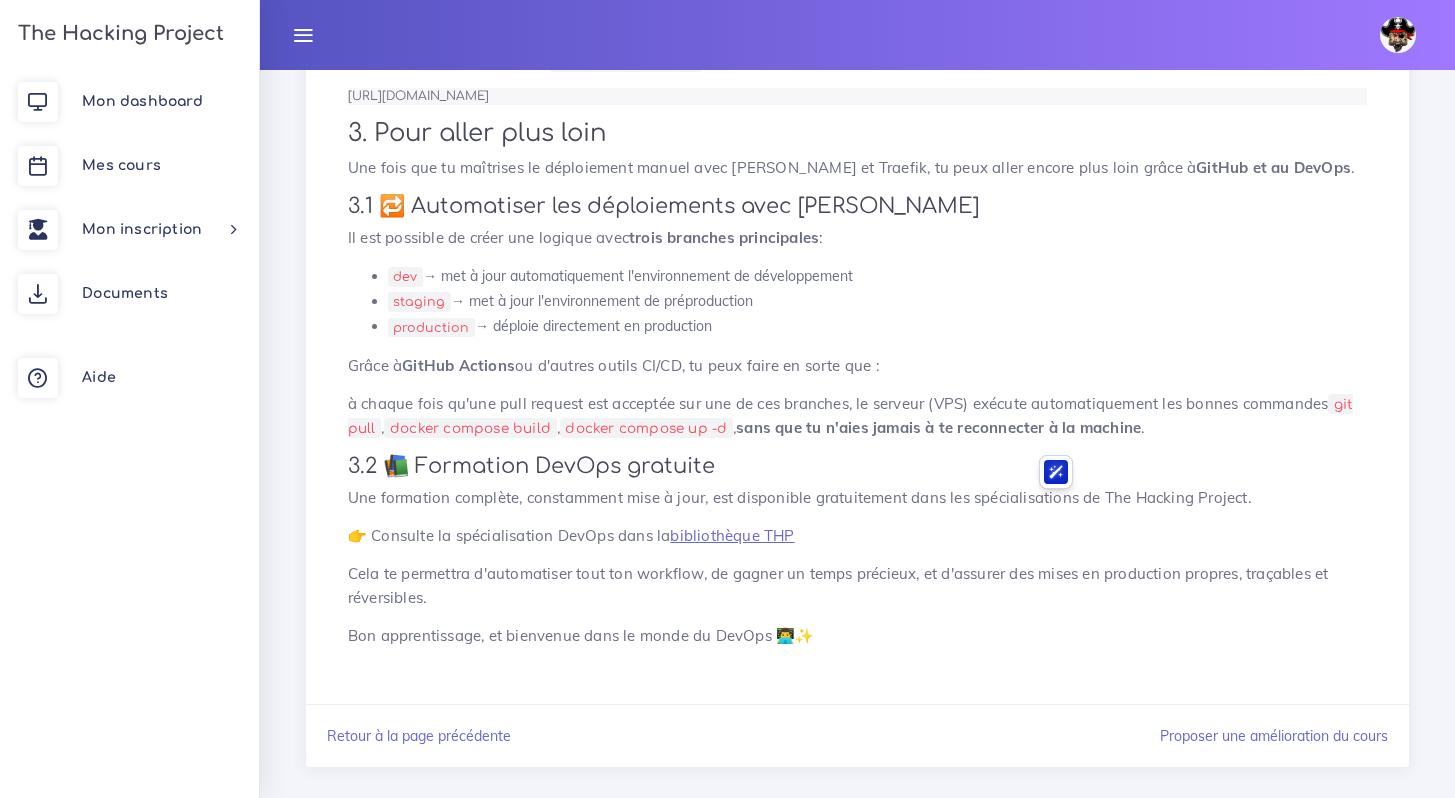 click on "Docker - Traefik - Let's Encrypt : sécuriser vos applications en production
Ce petit guide s’adresse à celles et ceux qui débutent dans l’univers des serveurs, du déploiement web, et de la sécurisation d'applications. Pas besoin d’avoir un niveau expert, on part de zéro.
L’objectif ? Apprendre à lancer une application web de manière  propre, sécurisée et automatisée  à l’aide de  Docker ,  Traefik ,  Let's Encrypt  et un  VPS (serveur dédié) .
1. Introduction
1.1 🐳 Docker
Docker permet de  créer un conteneur isolé , qui contient tout ce dont ton application a besoin pour fonctionner (Ruby, Rails, Node, etc). Ça évite de devoir tout installer à la main à chaque fois. C’est comme un environnement “clé en main”.
1.2 🚦 Traefik
Traefik est un  reverse proxy dynamique . Il écoute automatiquement les services Docker que tu lances, et les rend accessibles sur Internet. Il gère aussi les redirections et les certificats HTTPS sans effort." at bounding box center [857, -2681] 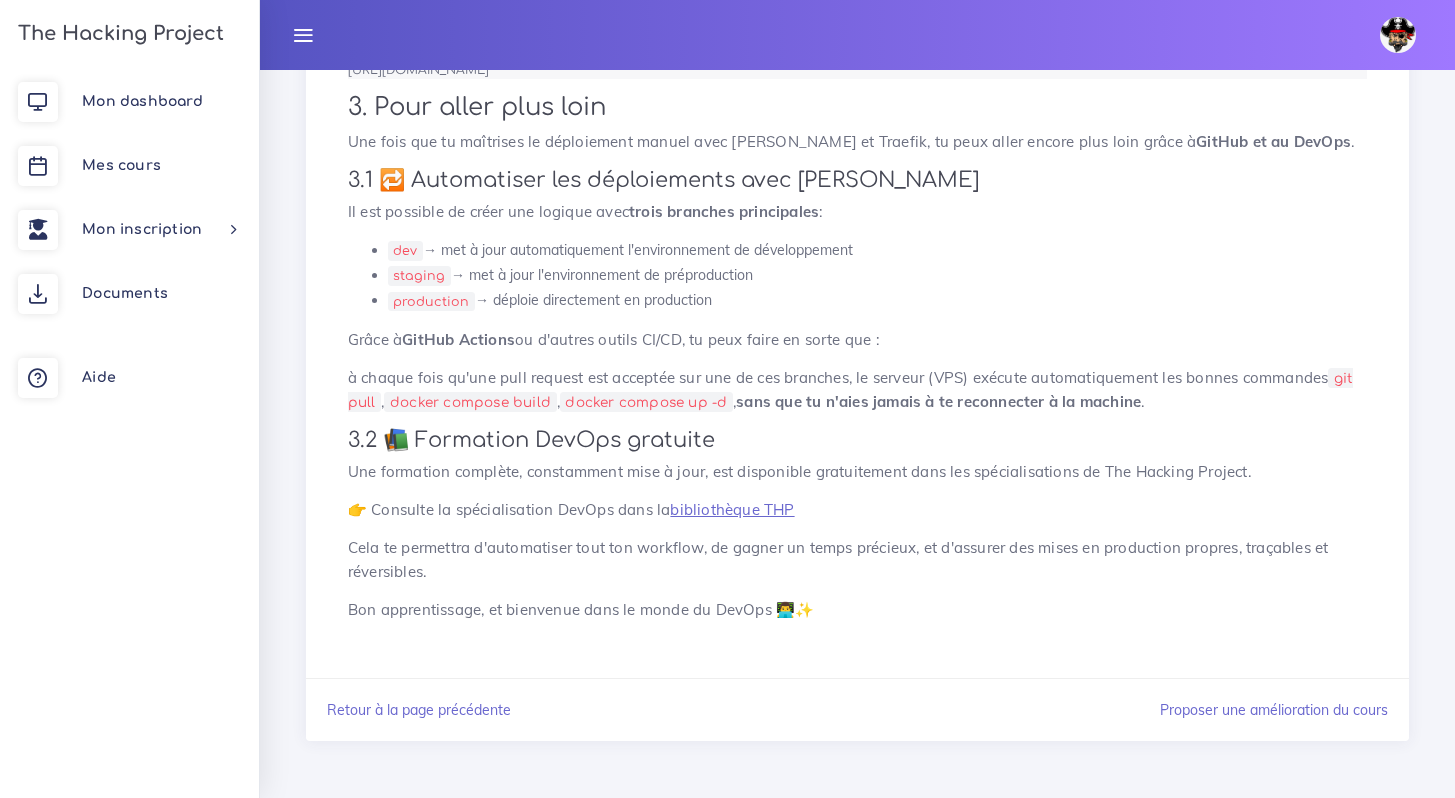 scroll, scrollTop: 6303, scrollLeft: 0, axis: vertical 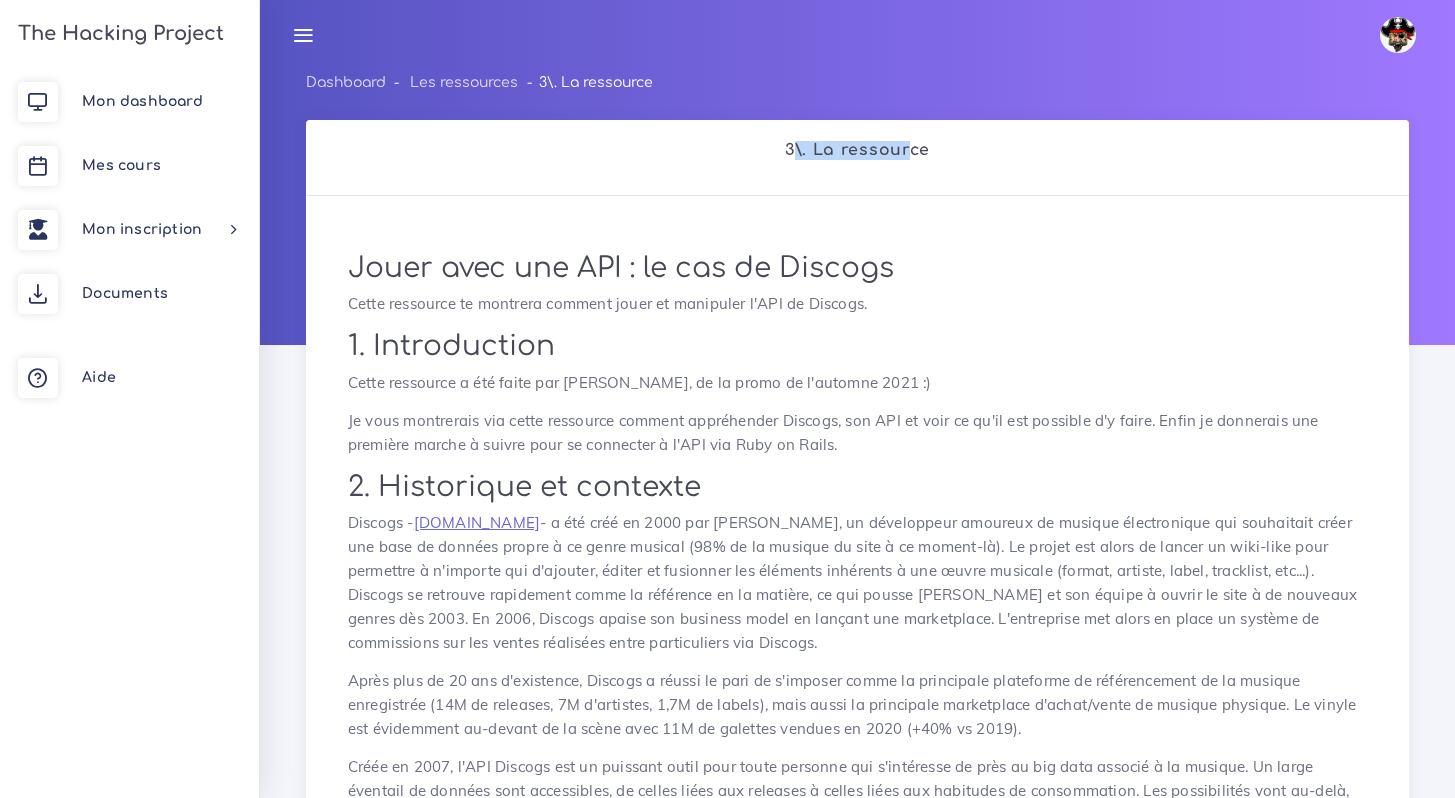 drag, startPoint x: 784, startPoint y: 147, endPoint x: 992, endPoint y: 145, distance: 208.00961 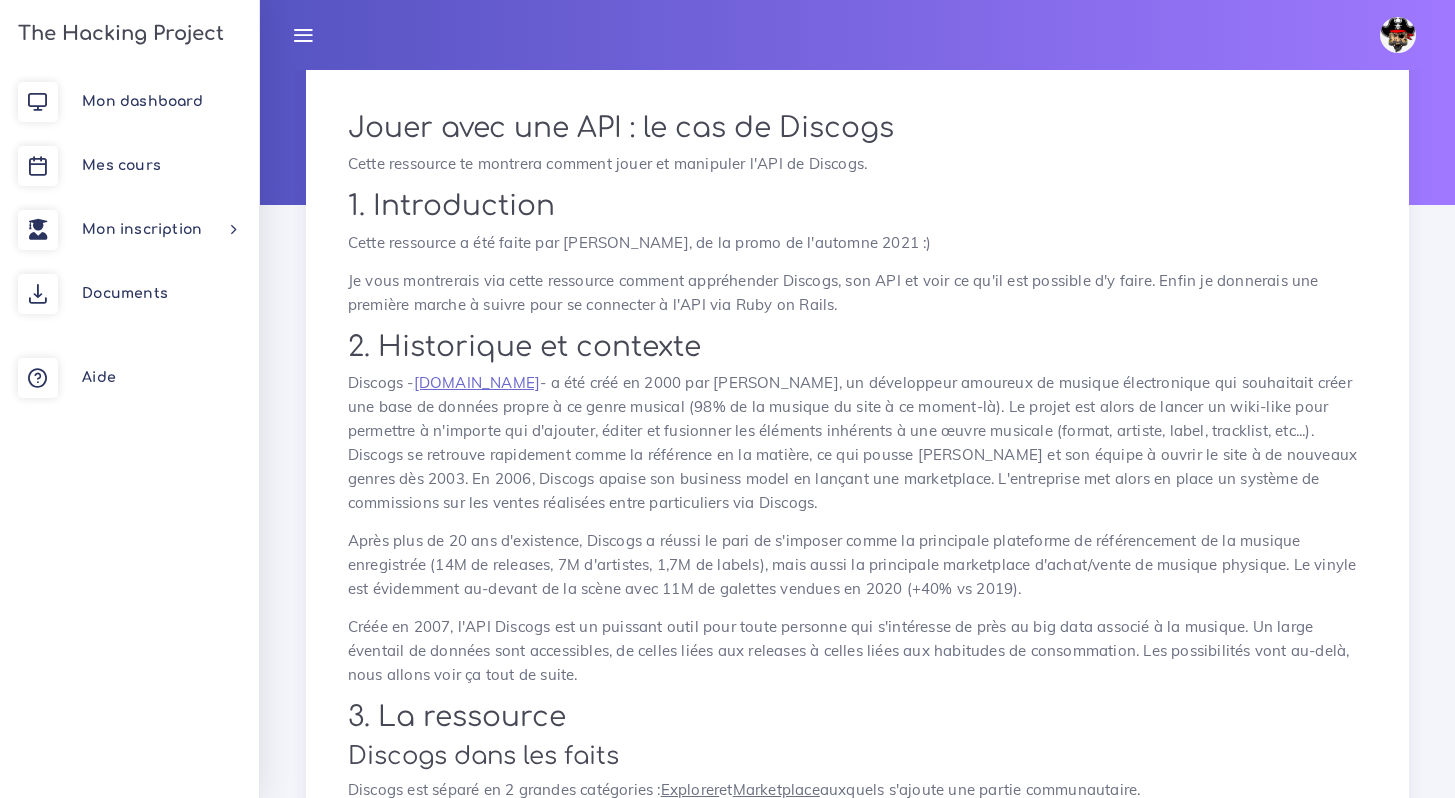 scroll, scrollTop: 145, scrollLeft: 0, axis: vertical 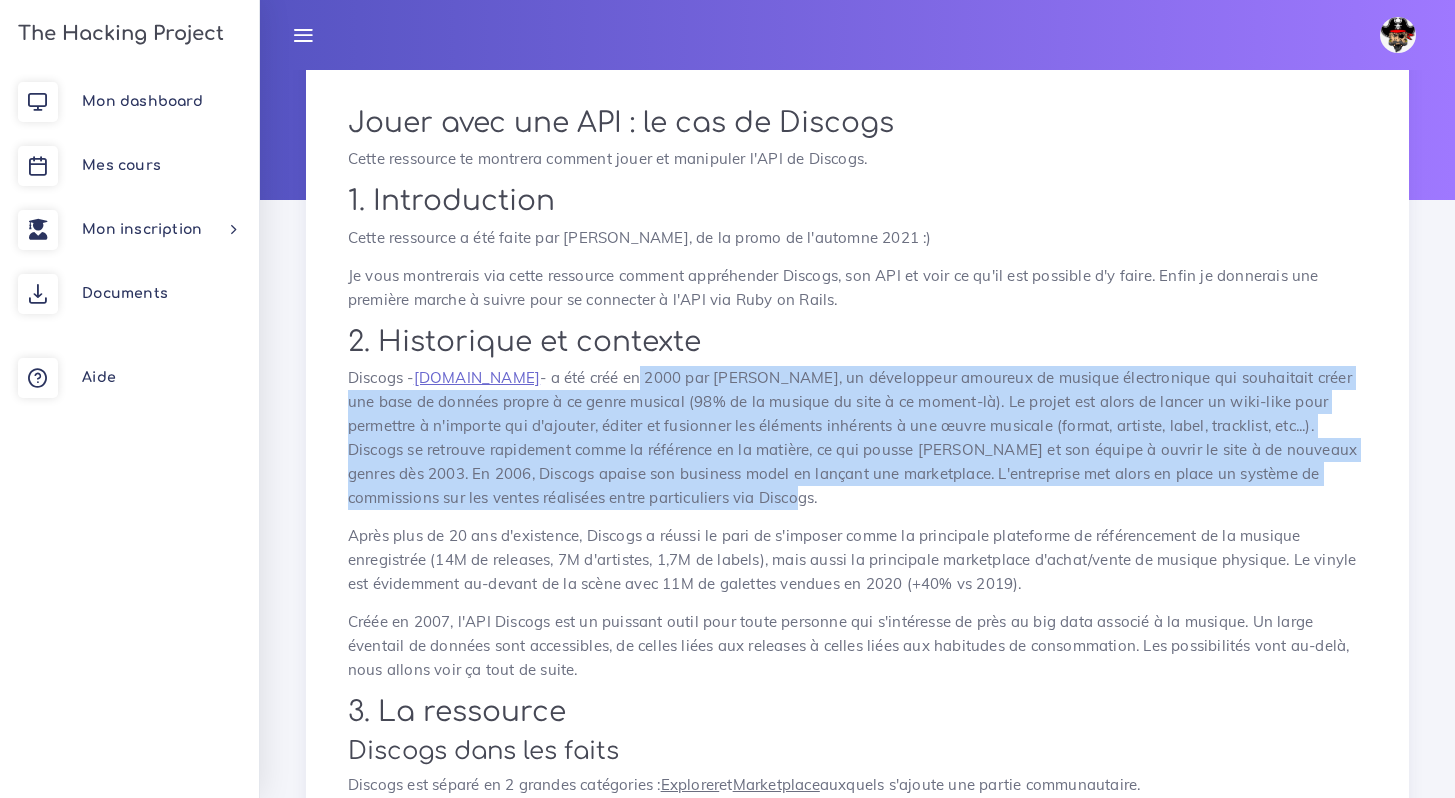 drag, startPoint x: 646, startPoint y: 373, endPoint x: 923, endPoint y: 529, distance: 317.90723 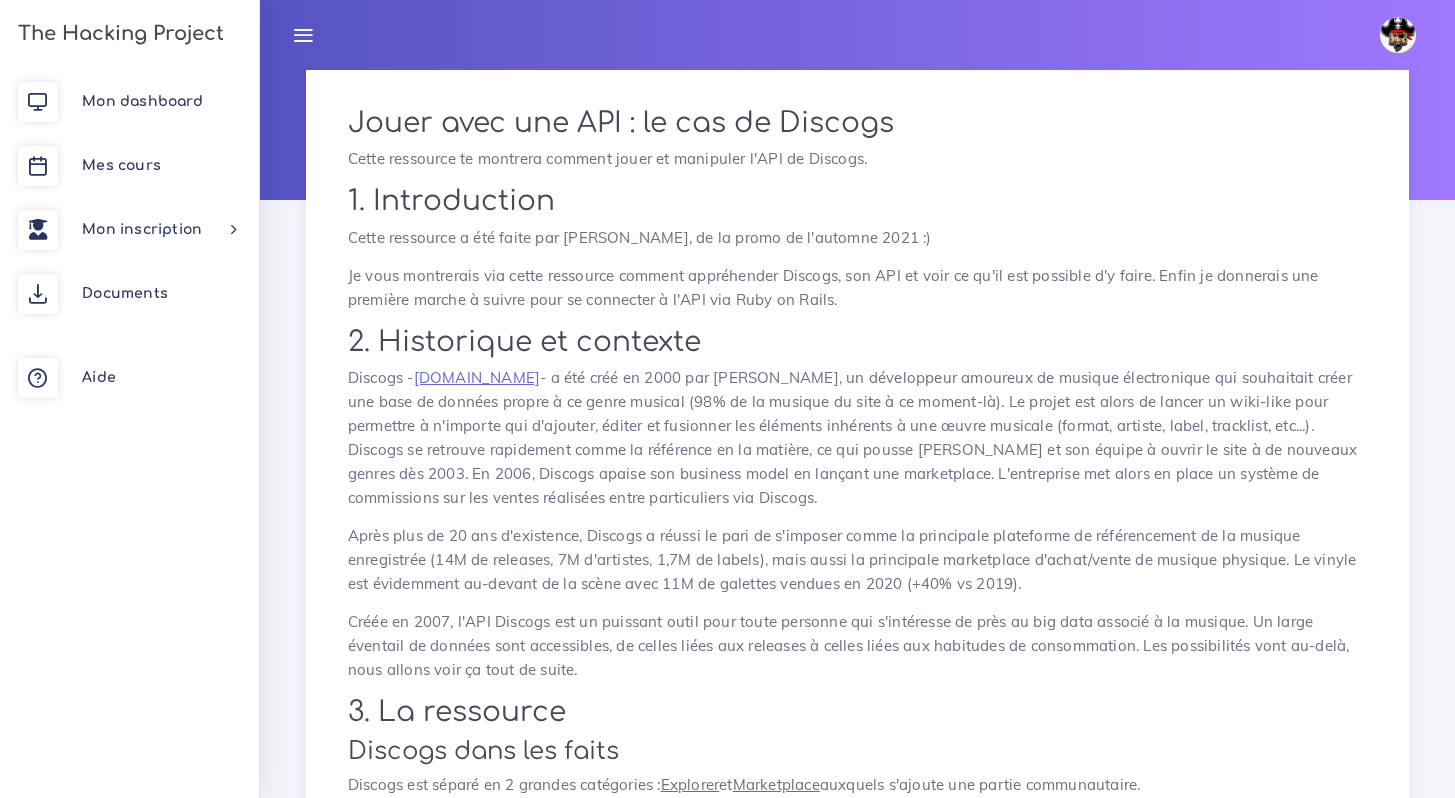 click on "Après plus de 20 ans d'existence, Discogs a réussi le pari de s'imposer comme la principale plateforme de référencement de la musique enregistrée (14M de releases, 7M d'artistes, 1,7M de labels), mais aussi la principale marketplace d'achat/vente de musique physique. Le vinyle est évidemment au-devant de la scène avec 11M de galettes vendues en 2020 (+40% vs 2019)." at bounding box center [857, 560] 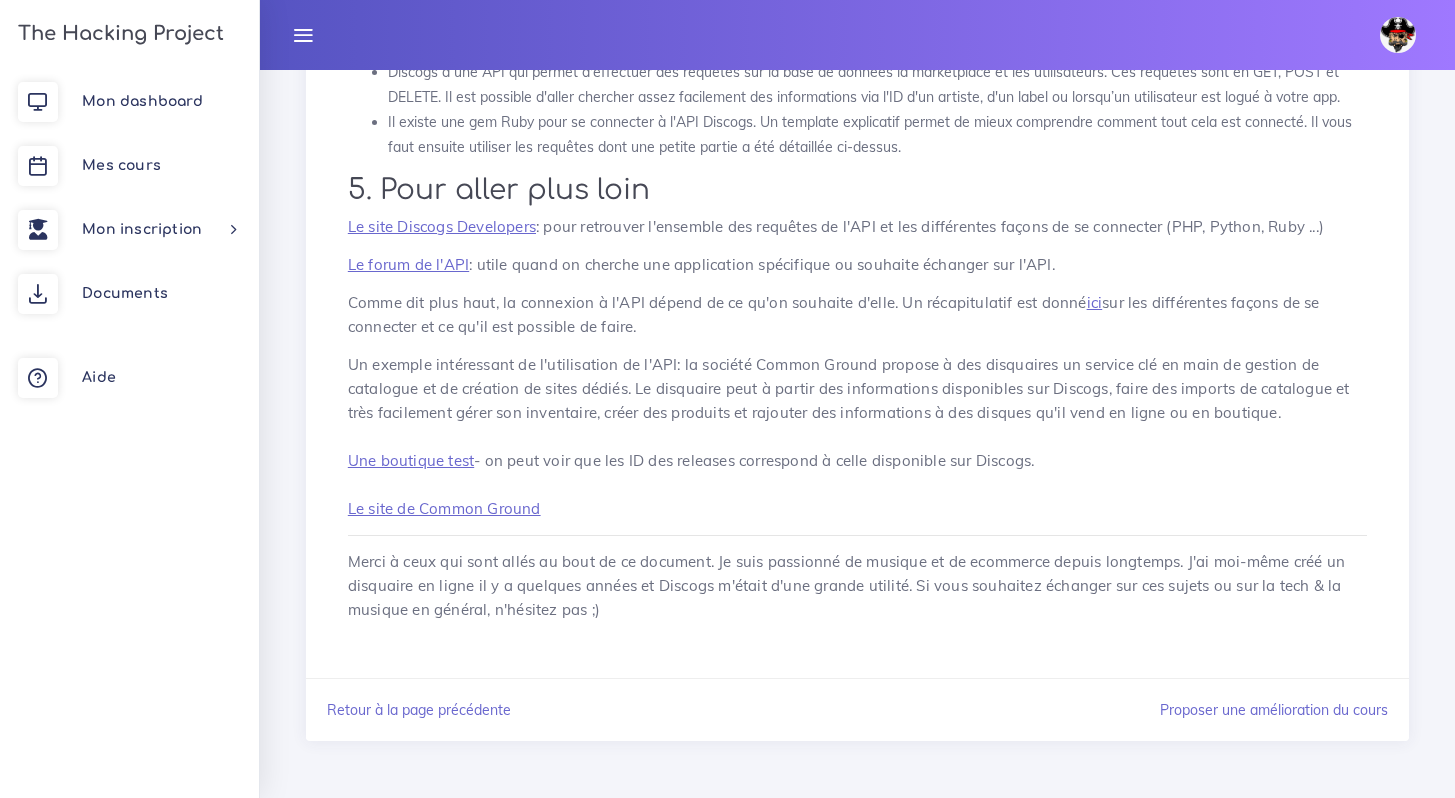 scroll, scrollTop: 4934, scrollLeft: 0, axis: vertical 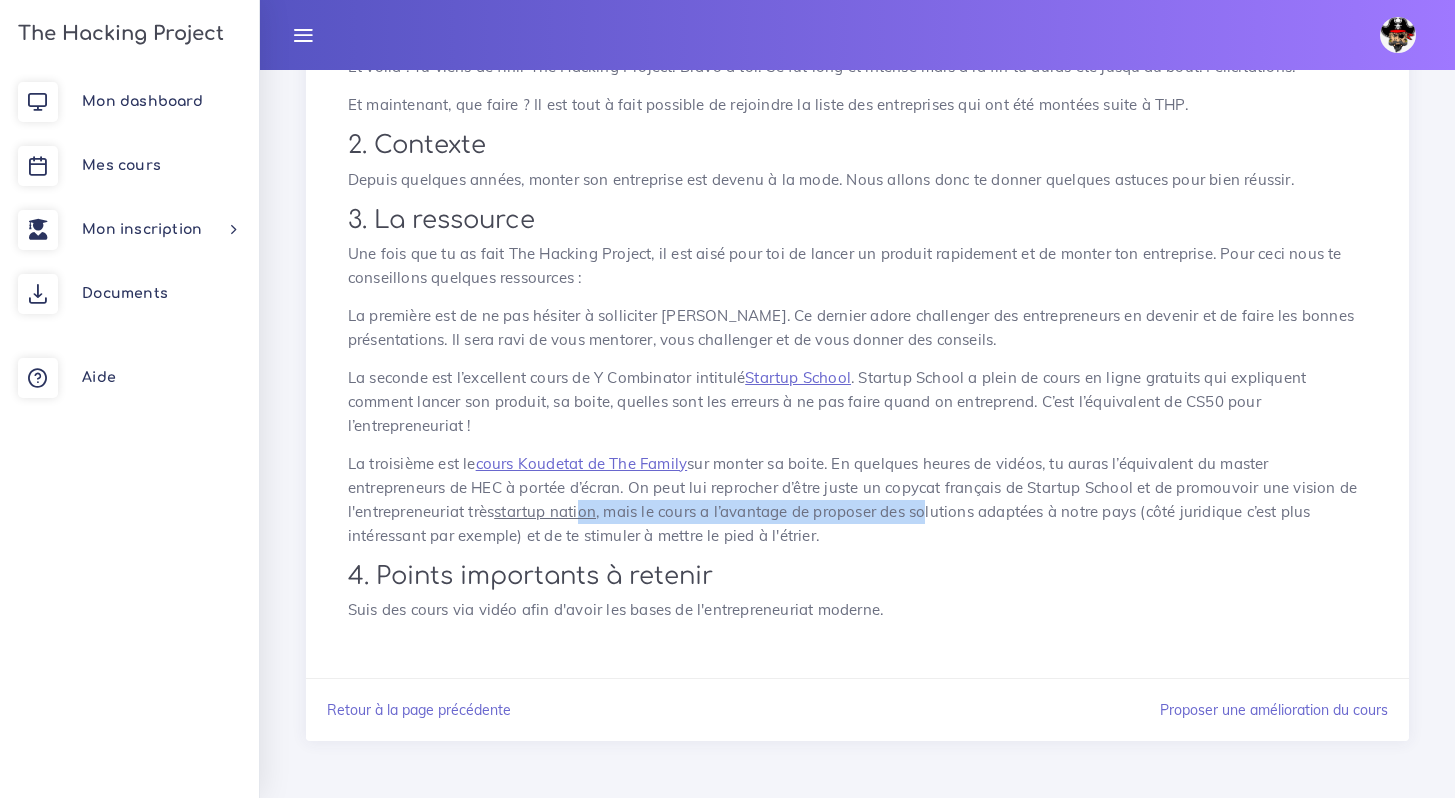 drag, startPoint x: 703, startPoint y: 517, endPoint x: 1000, endPoint y: 529, distance: 297.24234 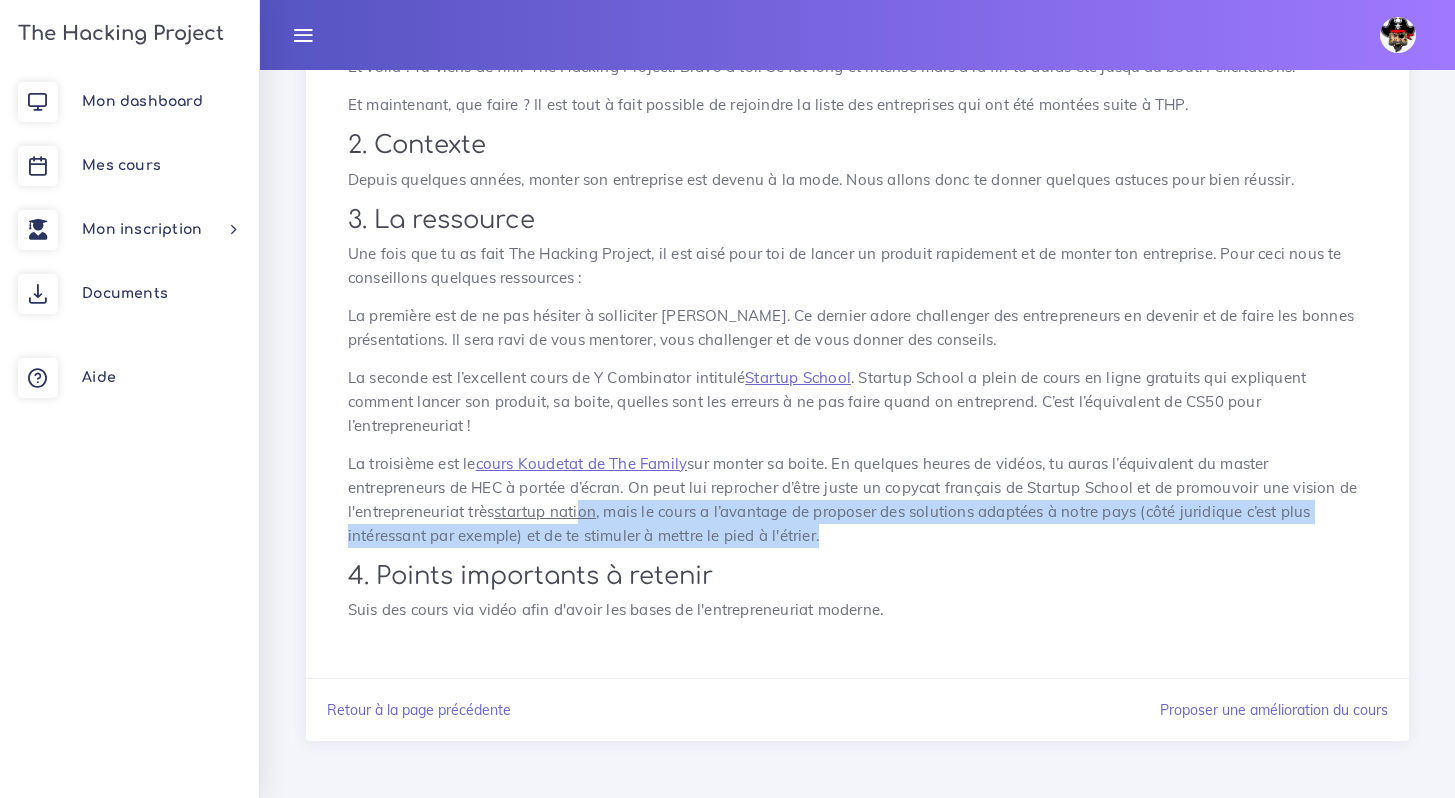 click on "La troisième est le  cours Koudetat de The Family  sur monter sa boite. En quelques heures de vidéos, tu auras l’équivalent du master entrepreneurs de HEC à portée d’écran. On peut lui reprocher d’être juste un copycat français de Startup School et de promouvoir une vision de l'entrepreneuriat très  startup nation , mais le cours a l’avantage de proposer des solutions adaptées à notre pays (côté juridique c’est plus intéressant par exemple) et de te stimuler à mettre le pied à l'étrier." at bounding box center (857, 500) 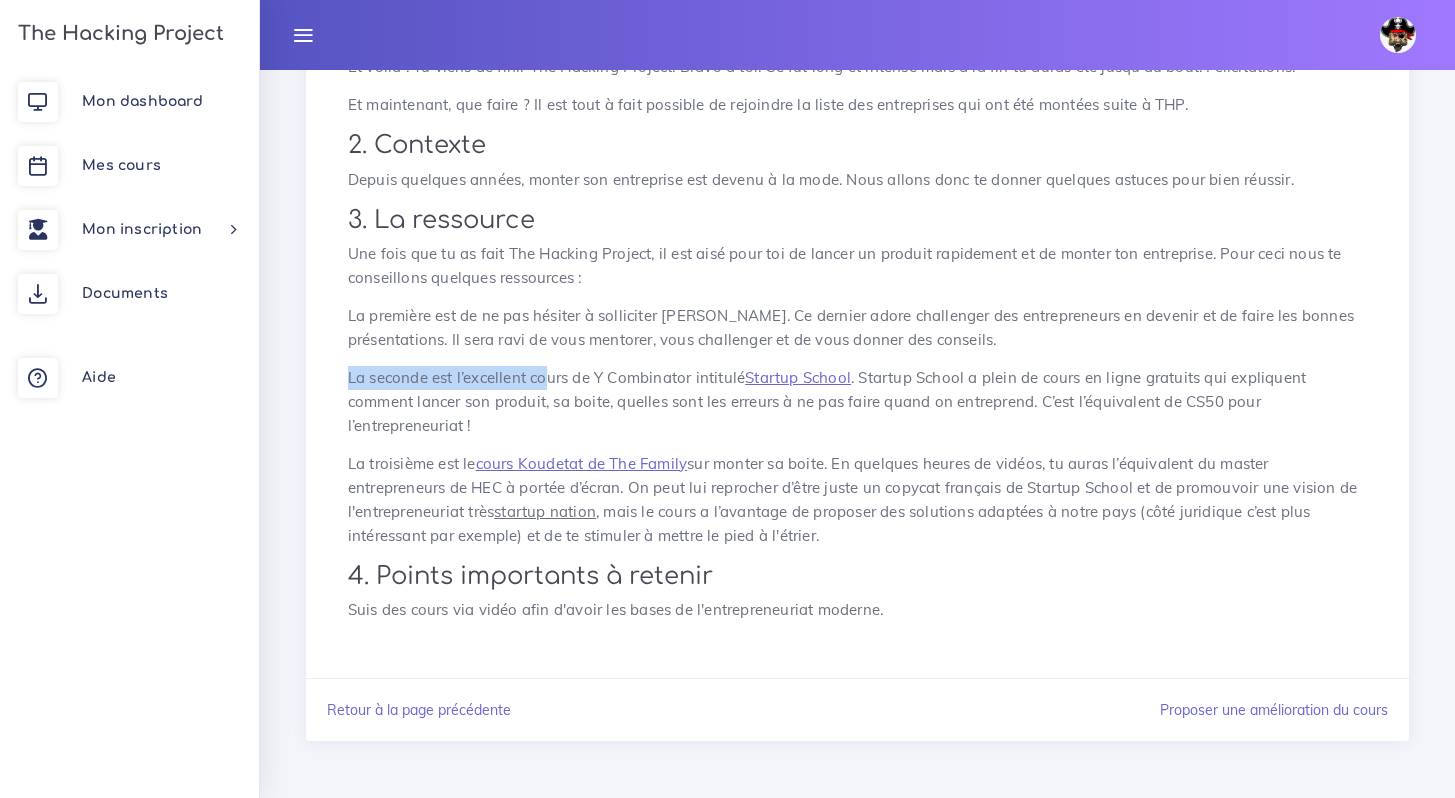 drag, startPoint x: 344, startPoint y: 377, endPoint x: 614, endPoint y: 381, distance: 270.02963 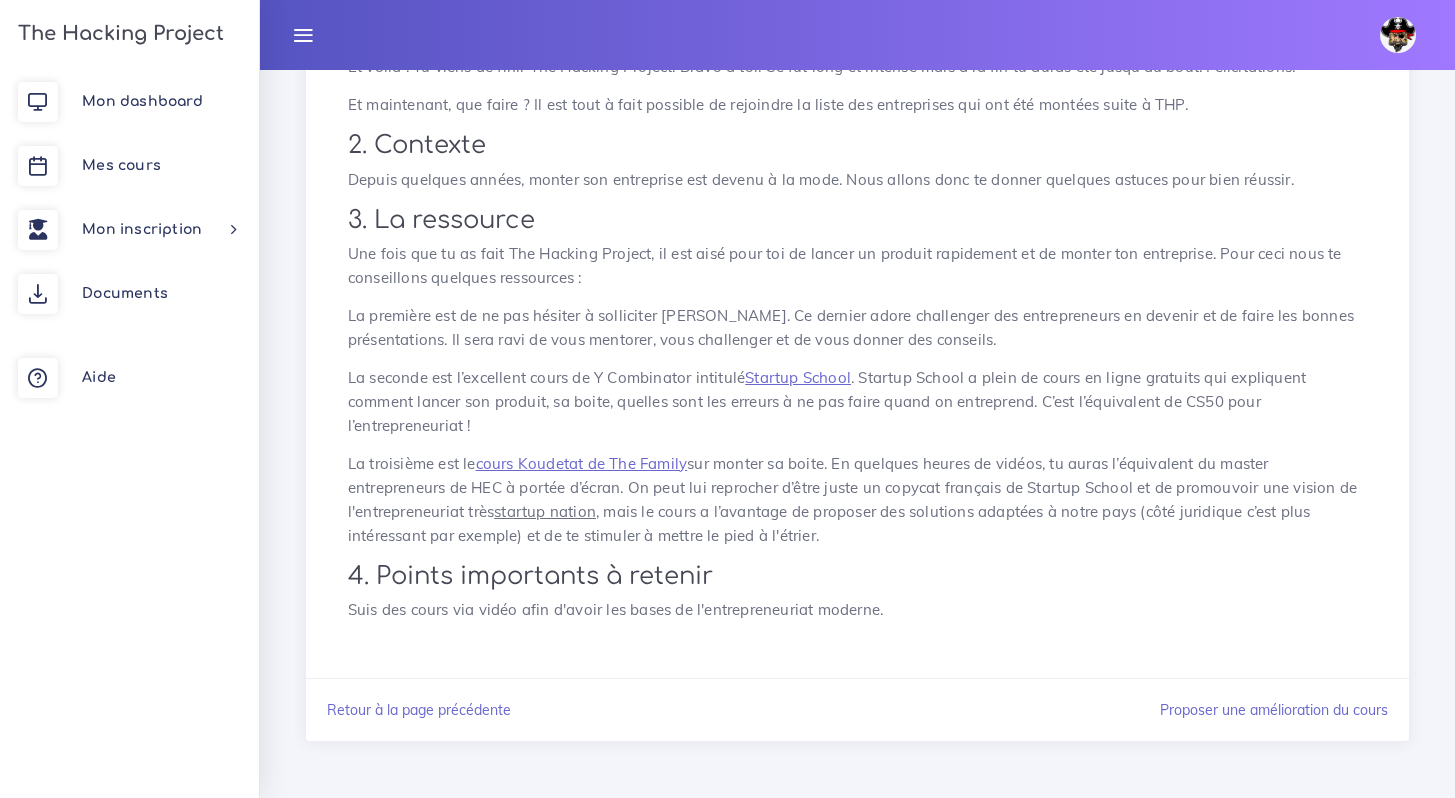 click on "La seconde est l’excellent cours de Y Combinator intitulé  Startup School . Startup School a plein de cours en ligne gratuits qui expliquent comment lancer son produit, sa boite, quelles sont les erreurs à ne pas faire quand on entreprend. C’est l’équivalent de CS50 pour l’entrepreneuriat !" at bounding box center (857, 402) 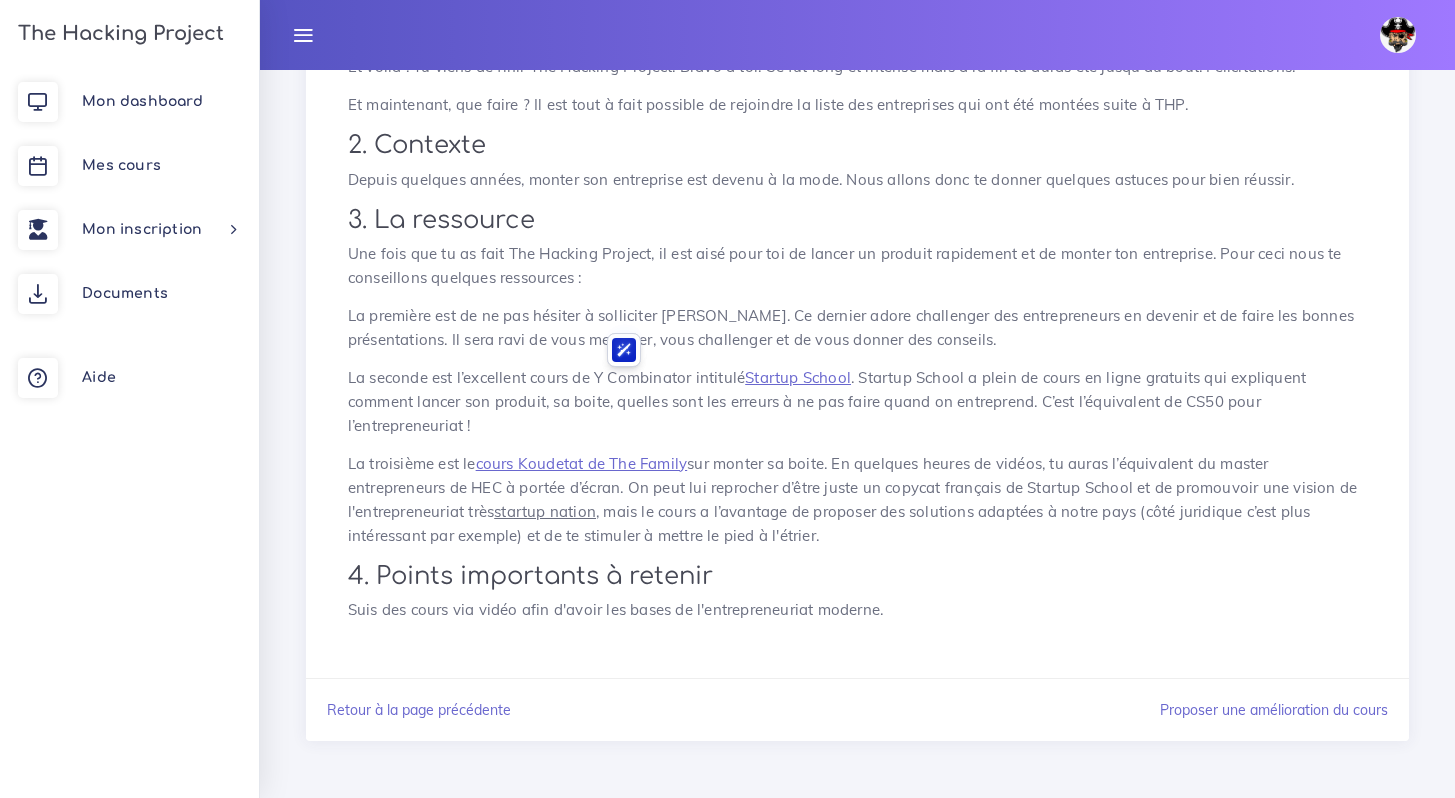 click on "La seconde est l’excellent cours de Y Combinator intitulé  Startup School . Startup School a plein de cours en ligne gratuits qui expliquent comment lancer son produit, sa boite, quelles sont les erreurs à ne pas faire quand on entreprend. C’est l’équivalent de CS50 pour l’entrepreneuriat !" at bounding box center [857, 402] 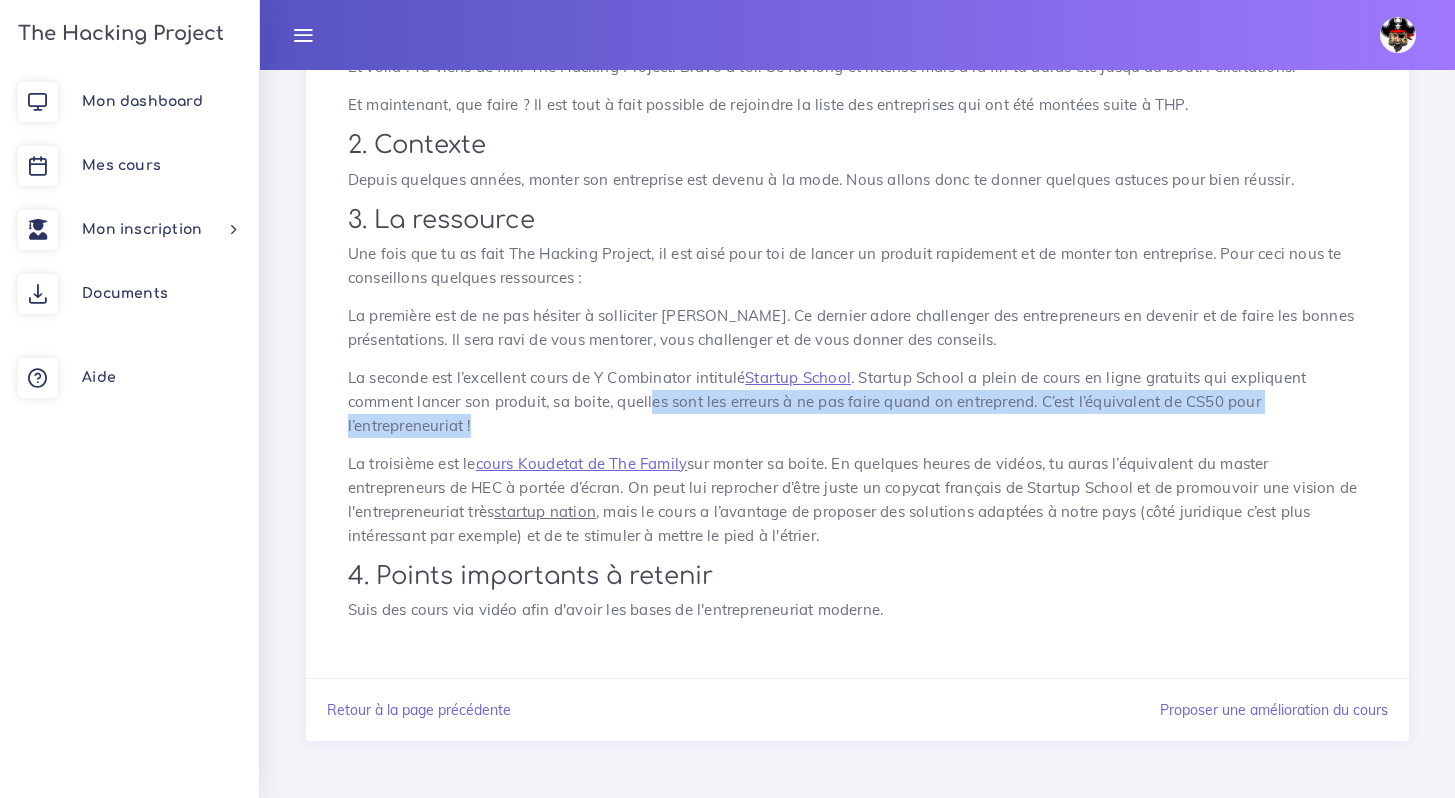 drag, startPoint x: 734, startPoint y: 418, endPoint x: 1064, endPoint y: 424, distance: 330.05453 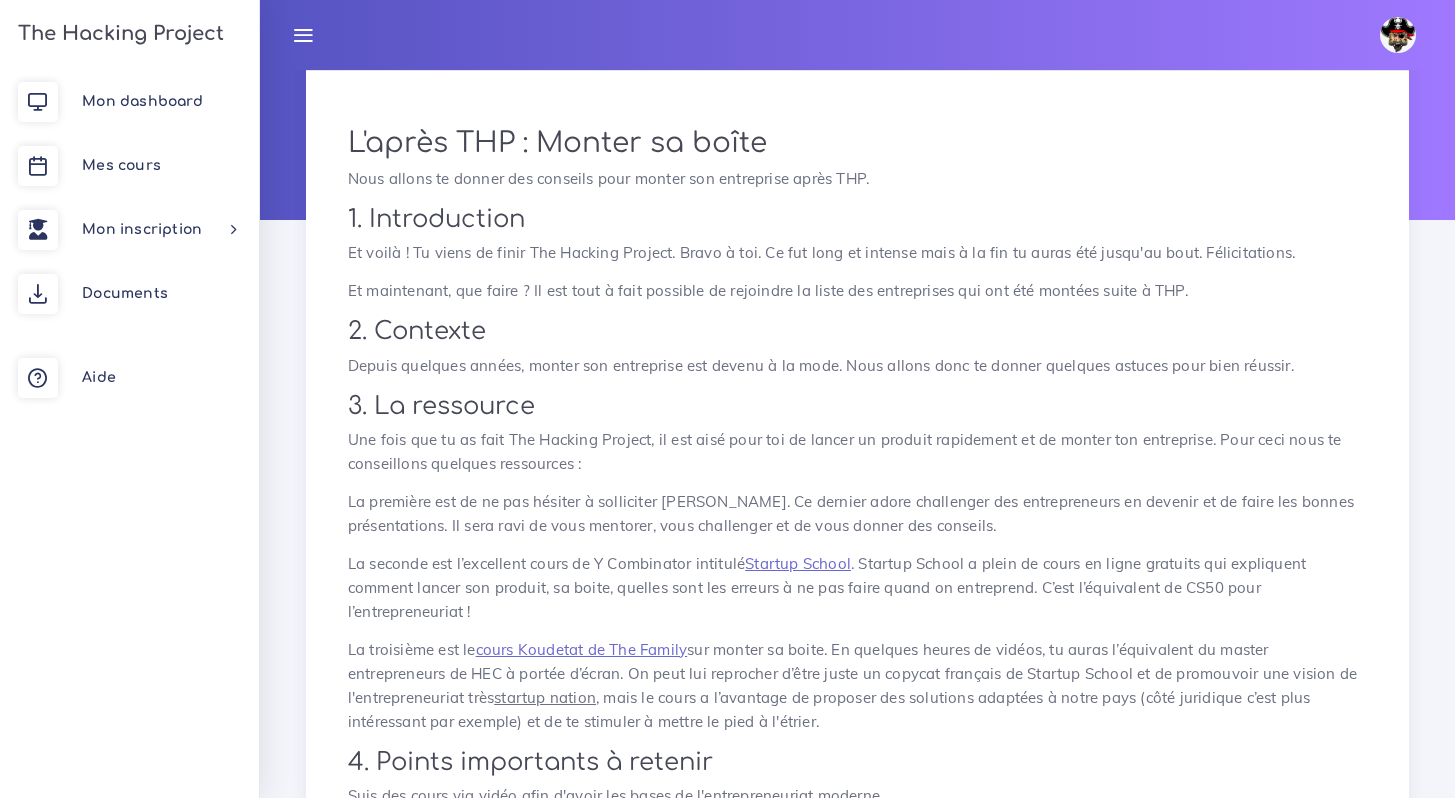 scroll, scrollTop: 0, scrollLeft: 0, axis: both 